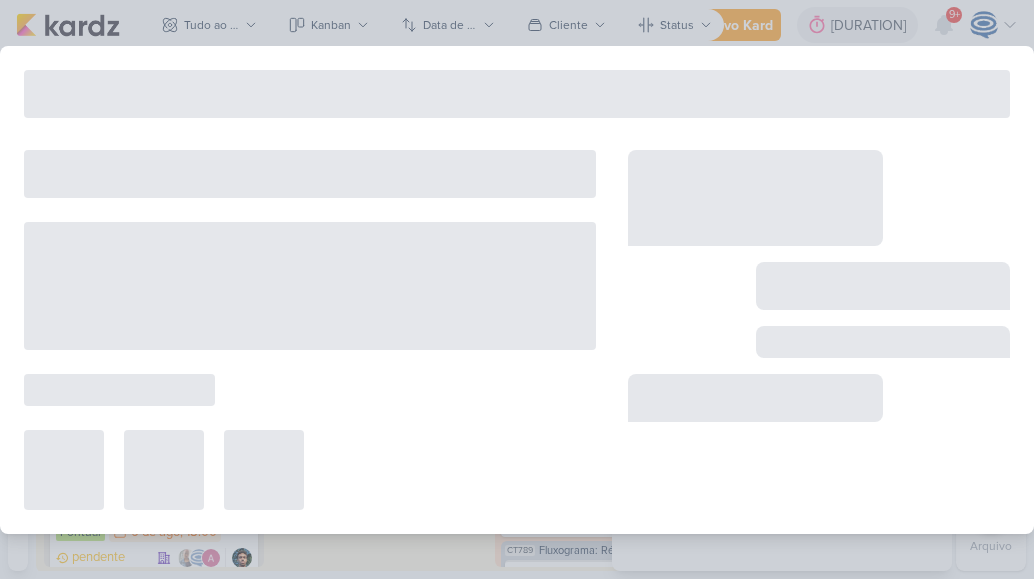 scroll, scrollTop: 0, scrollLeft: 0, axis: both 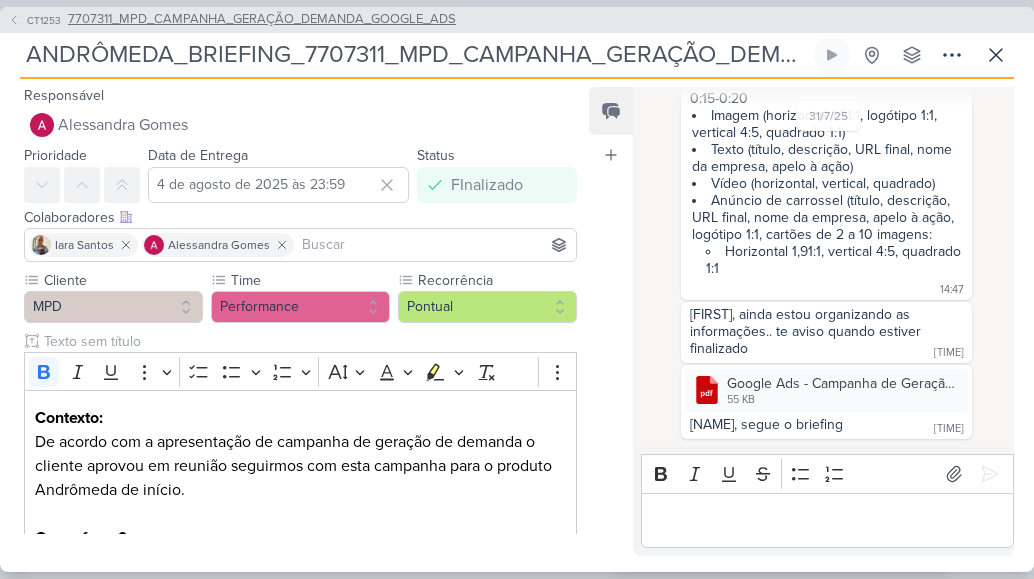 click on "7707311_MPD_CAMPANHA_GERAÇÃO_DEMANDA_GOOGLE_ADS" at bounding box center (262, 20) 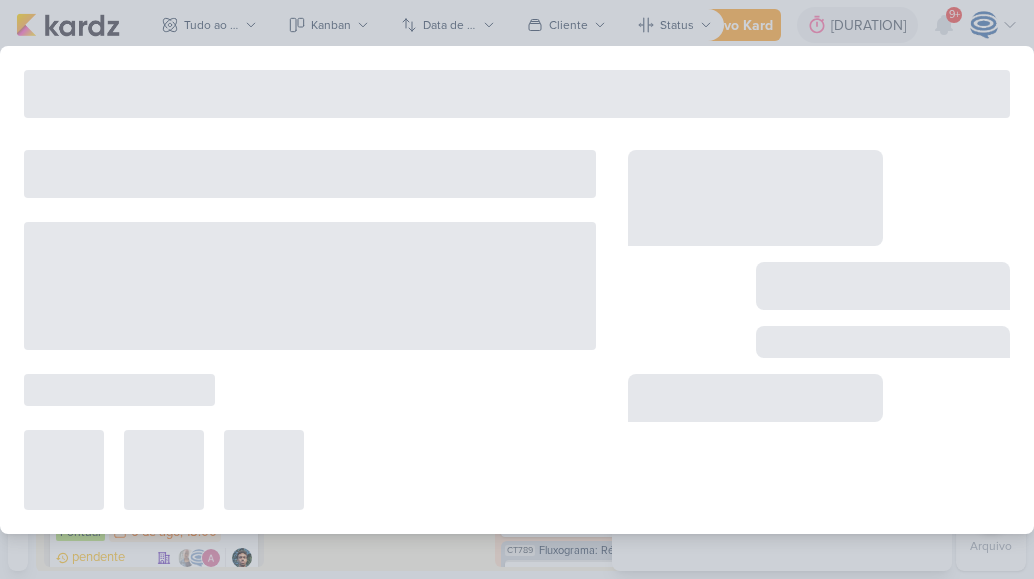 type on "7707311_MPD_CAMPANHA_GERAÇÃO_DEMANDA_GOOGLE_ADS" 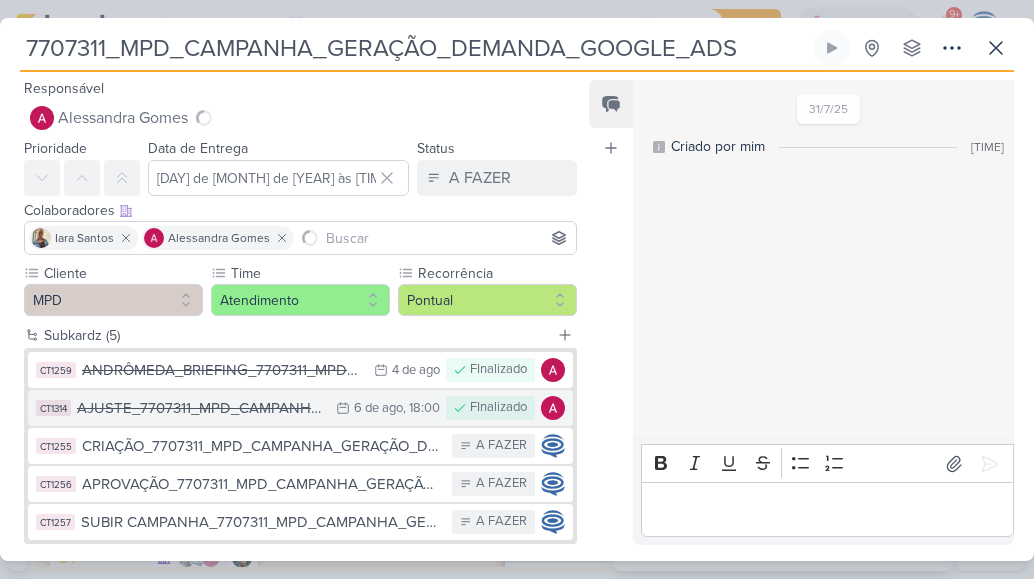 click on "AJUSTE_[ID]" at bounding box center [201, 408] 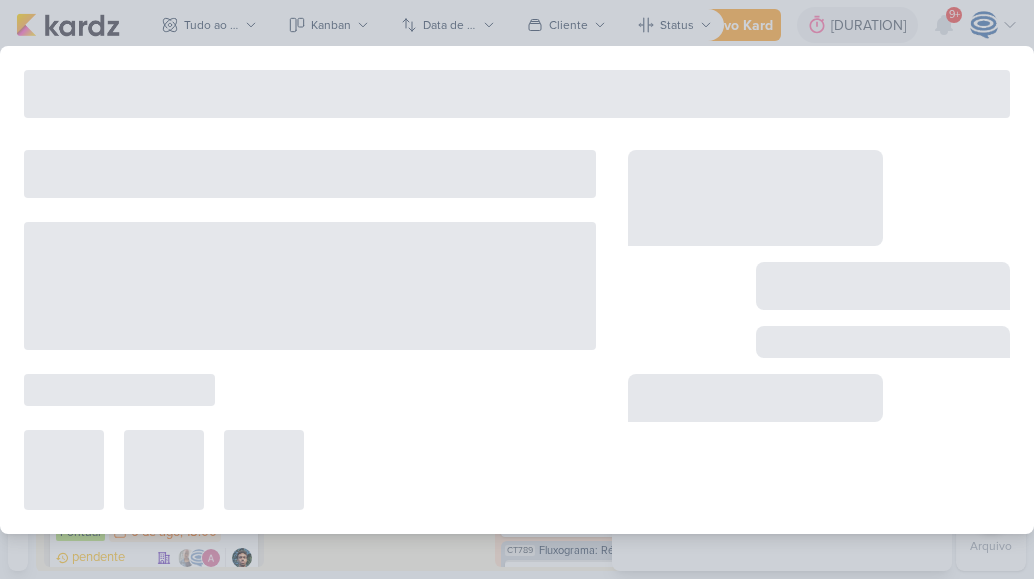 type on "AJUSTE_[ID]" 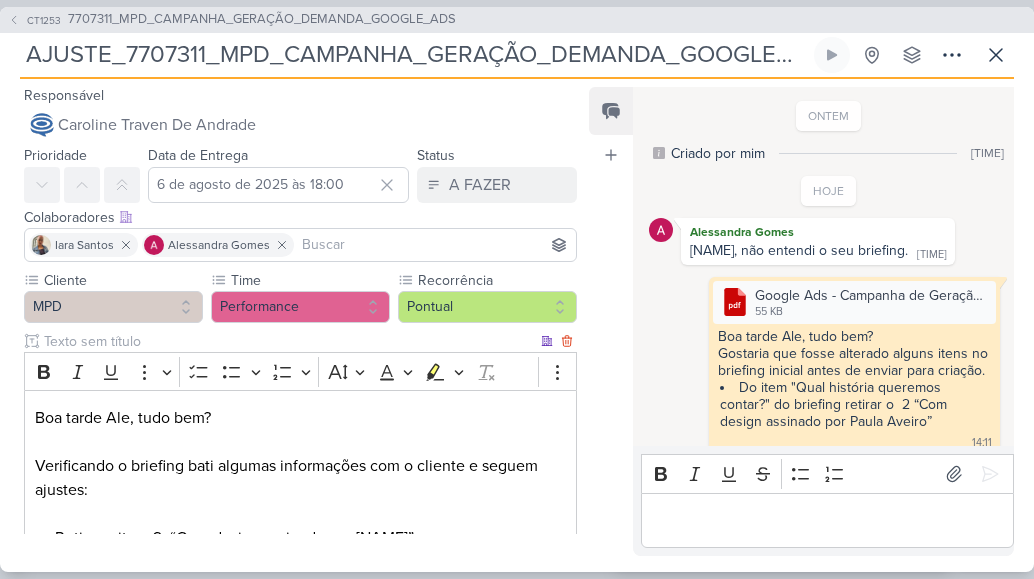 scroll, scrollTop: 484, scrollLeft: 0, axis: vertical 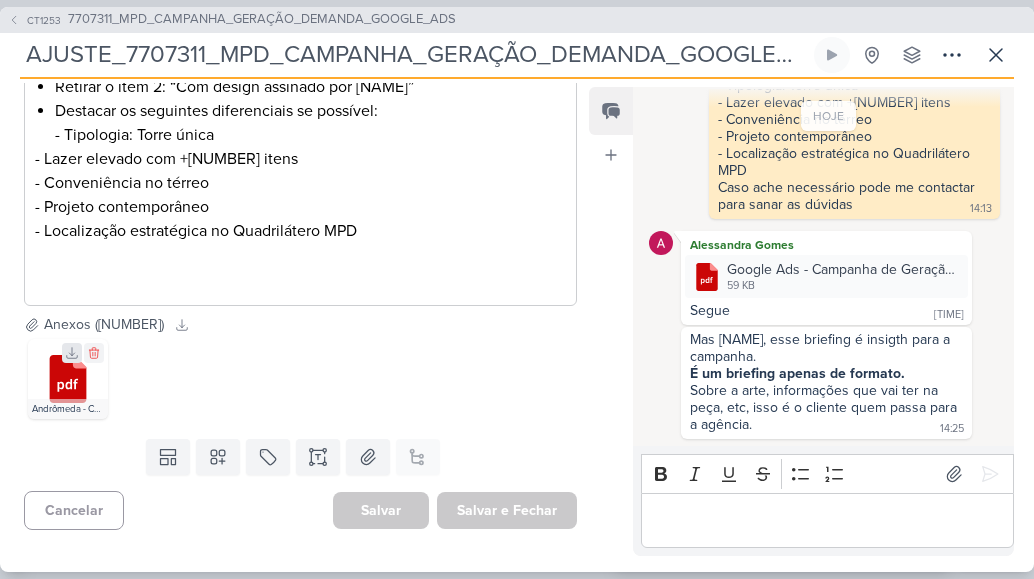 click 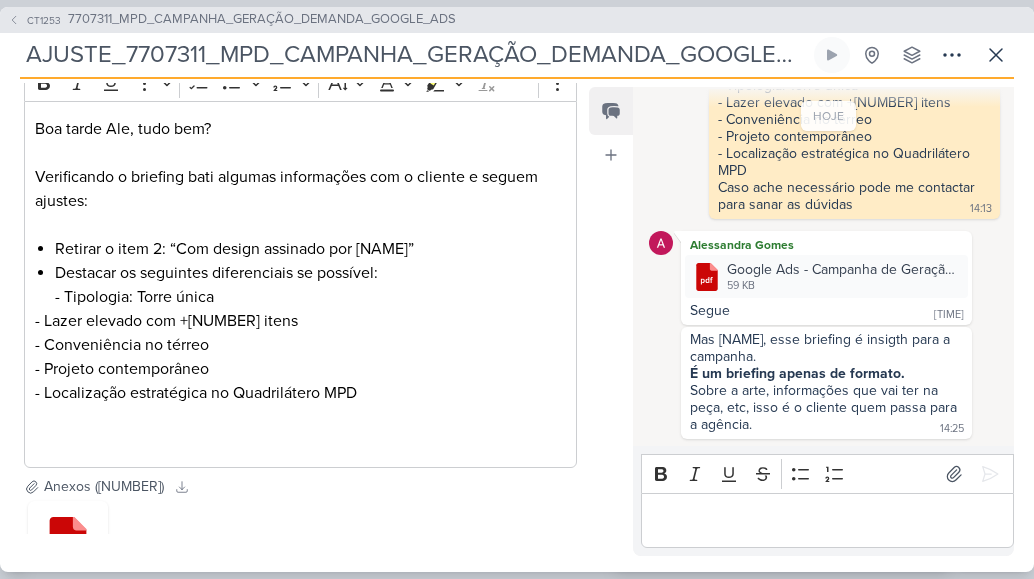 scroll, scrollTop: 0, scrollLeft: 0, axis: both 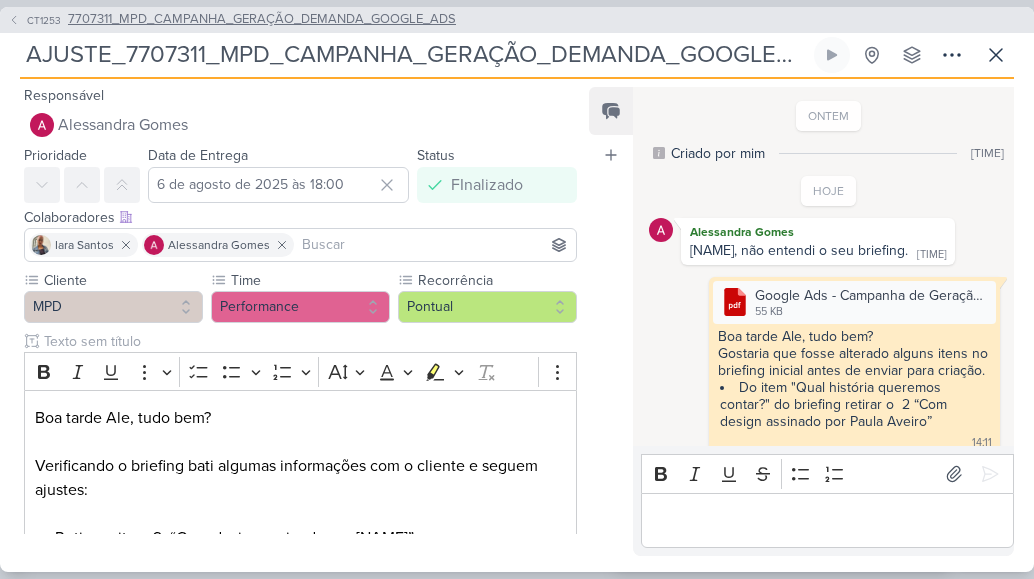click on "7707311_MPD_CAMPANHA_GERAÇÃO_DEMANDA_GOOGLE_ADS" at bounding box center (262, 20) 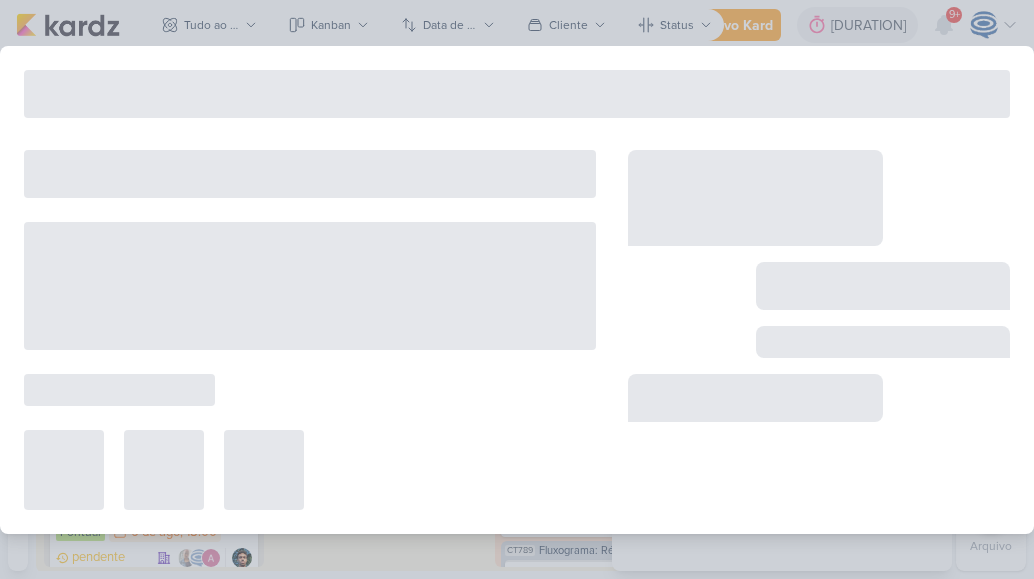 type on "7707311_MPD_CAMPANHA_GERAÇÃO_DEMANDA_GOOGLE_ADS" 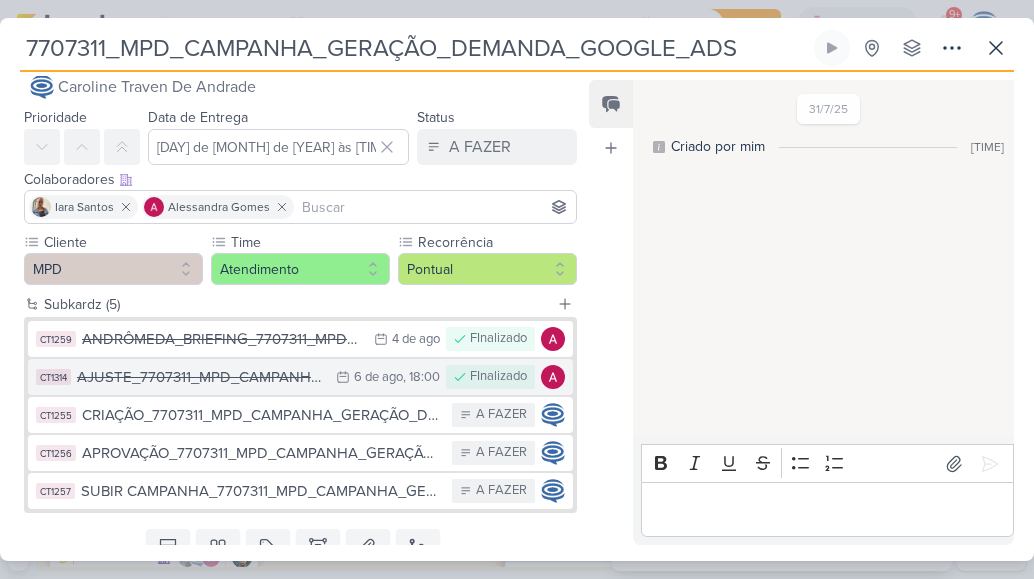scroll, scrollTop: 42, scrollLeft: 0, axis: vertical 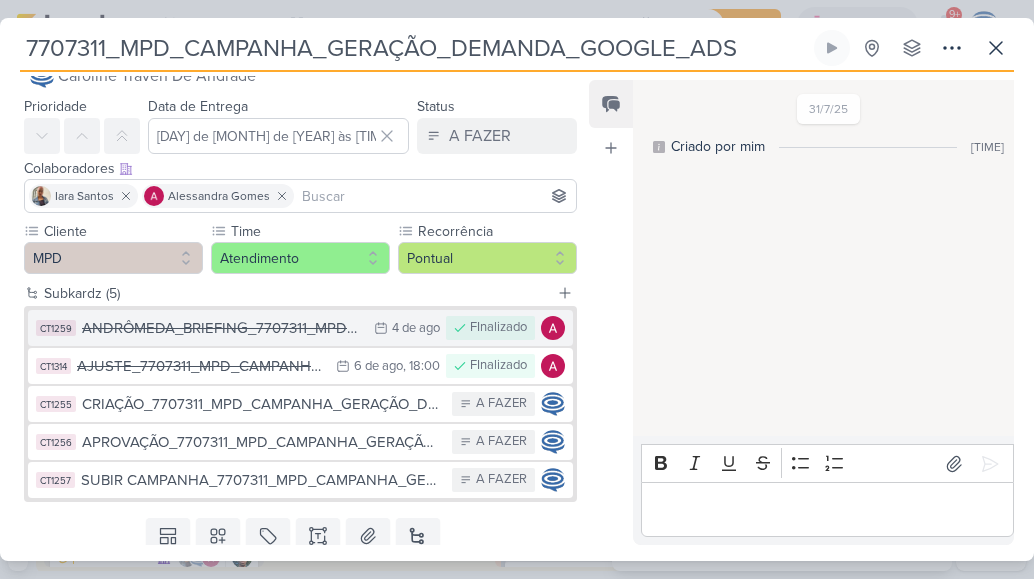click on "ANDRÔMEDA_BRIEFING_7707311_MPD_CAMPANHA_GERAÇÃO_DEMANDA_GOOGLE_ADS" at bounding box center [223, 328] 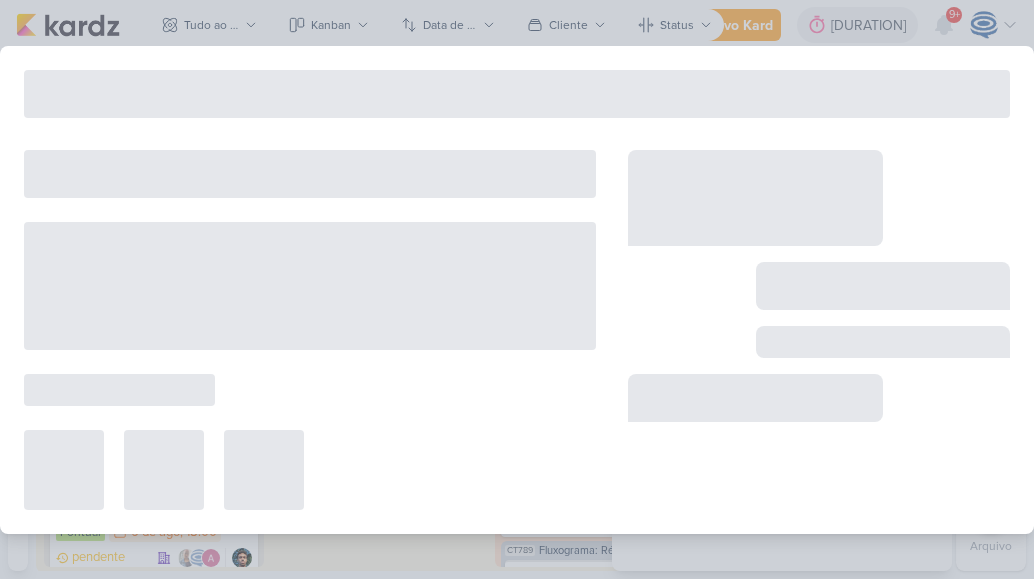 type on "ANDRÔMEDA_BRIEFING_7707311_MPD_CAMPANHA_GERAÇÃO_DEMANDA_GOOGLE_ADS" 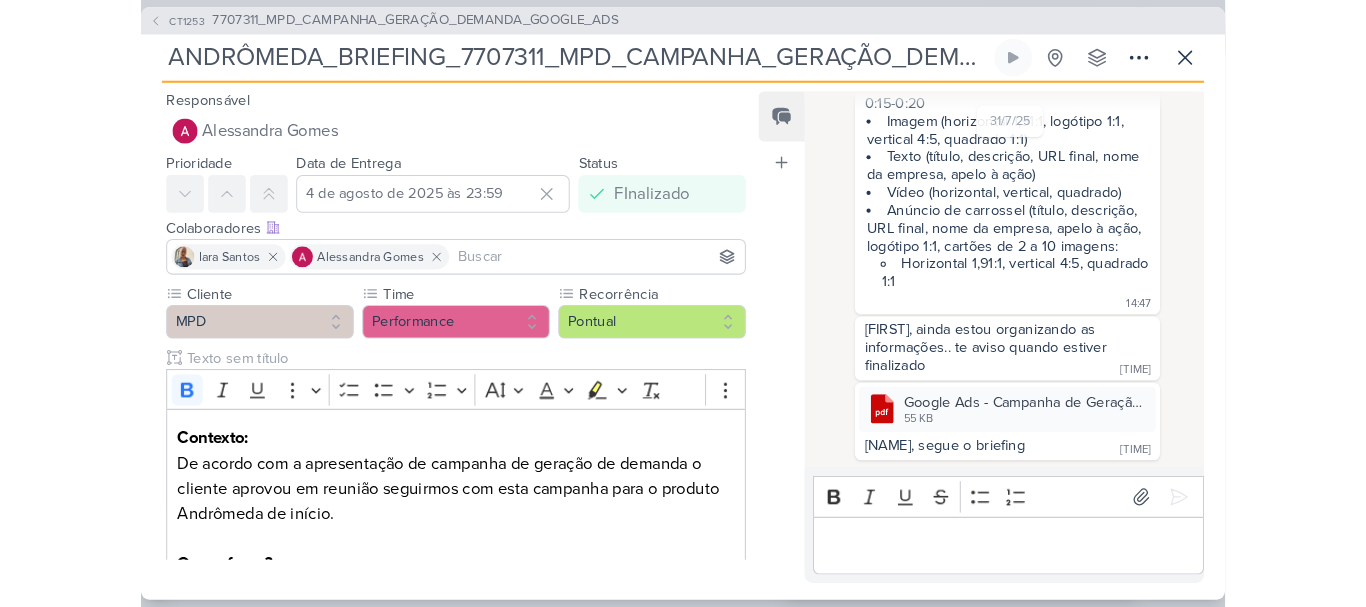 scroll, scrollTop: 0, scrollLeft: 0, axis: both 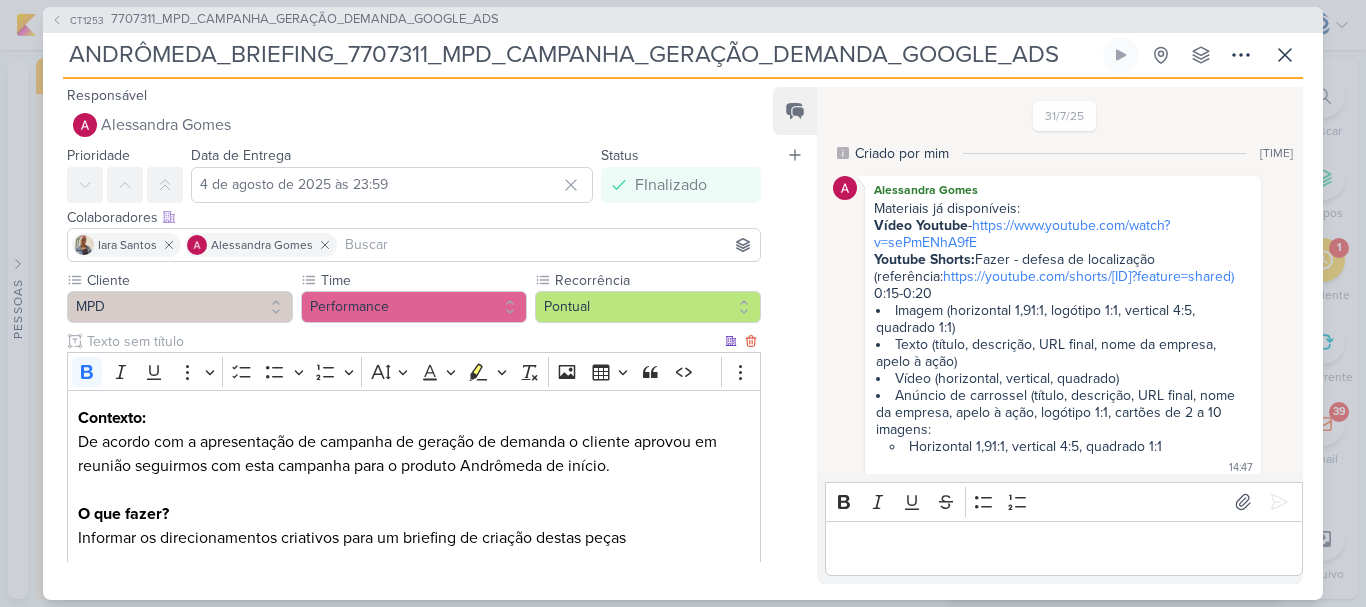 click on "Contexto:  De acordo com a apresentação de campanha de geração de demanda o cliente aprovou em reunião seguirmos com esta campanha para o produto Andrômeda de início.  O que fazer?  Informar os direcionamentos criativos para um briefing de criação destas peças" at bounding box center (414, 490) 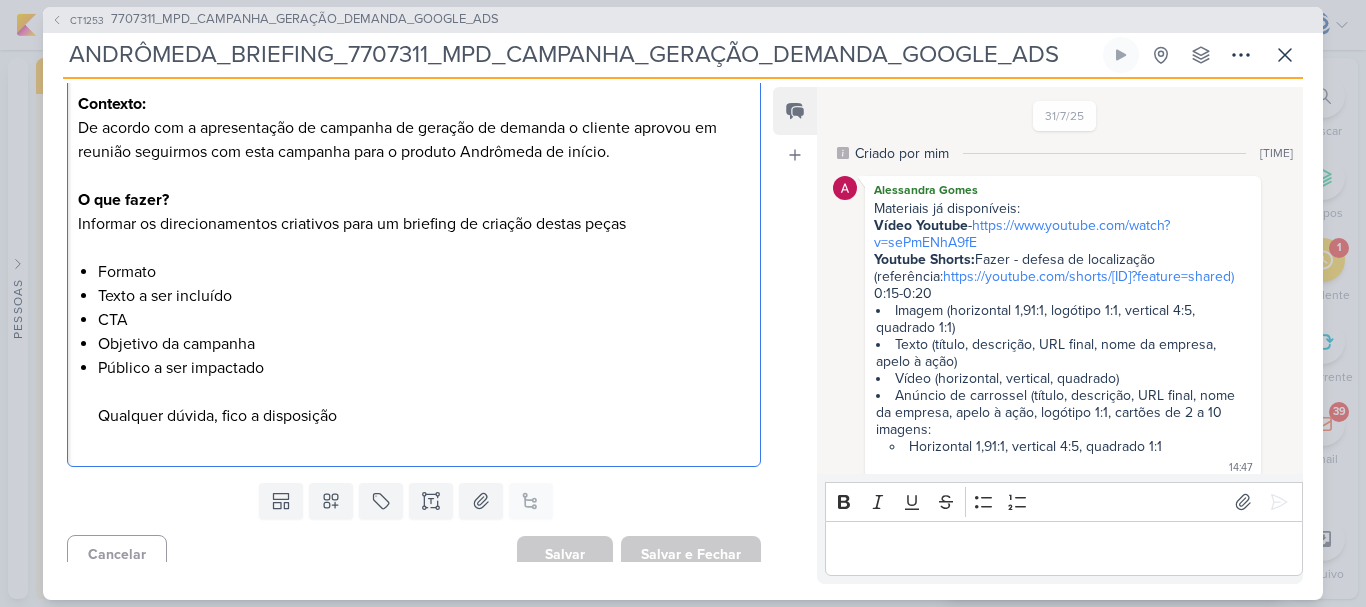 scroll, scrollTop: 330, scrollLeft: 0, axis: vertical 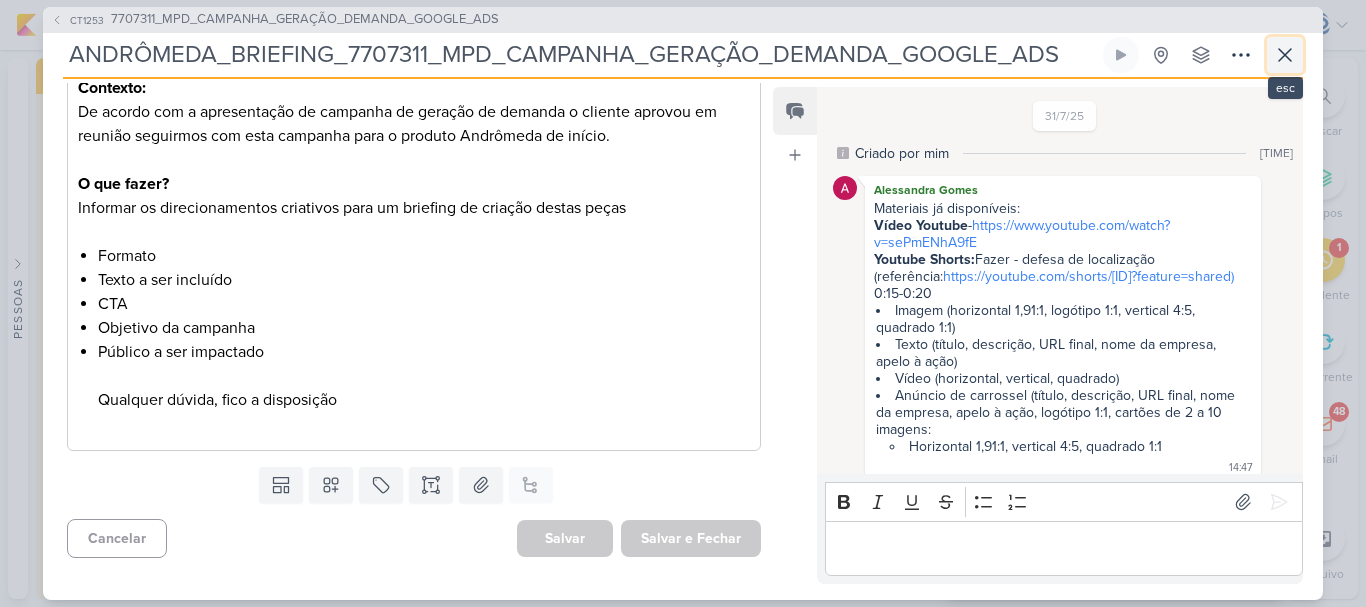 click 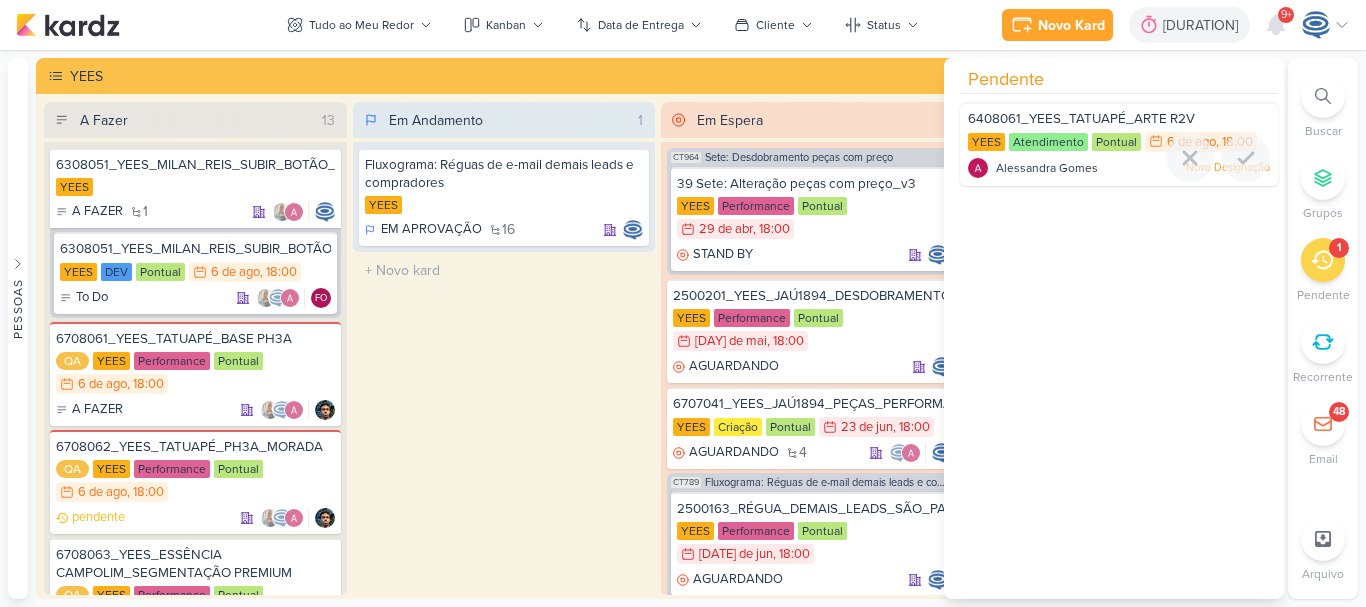 click on "6408061_YEES_TATUAPÉ_ARTE R2V" at bounding box center (1081, 119) 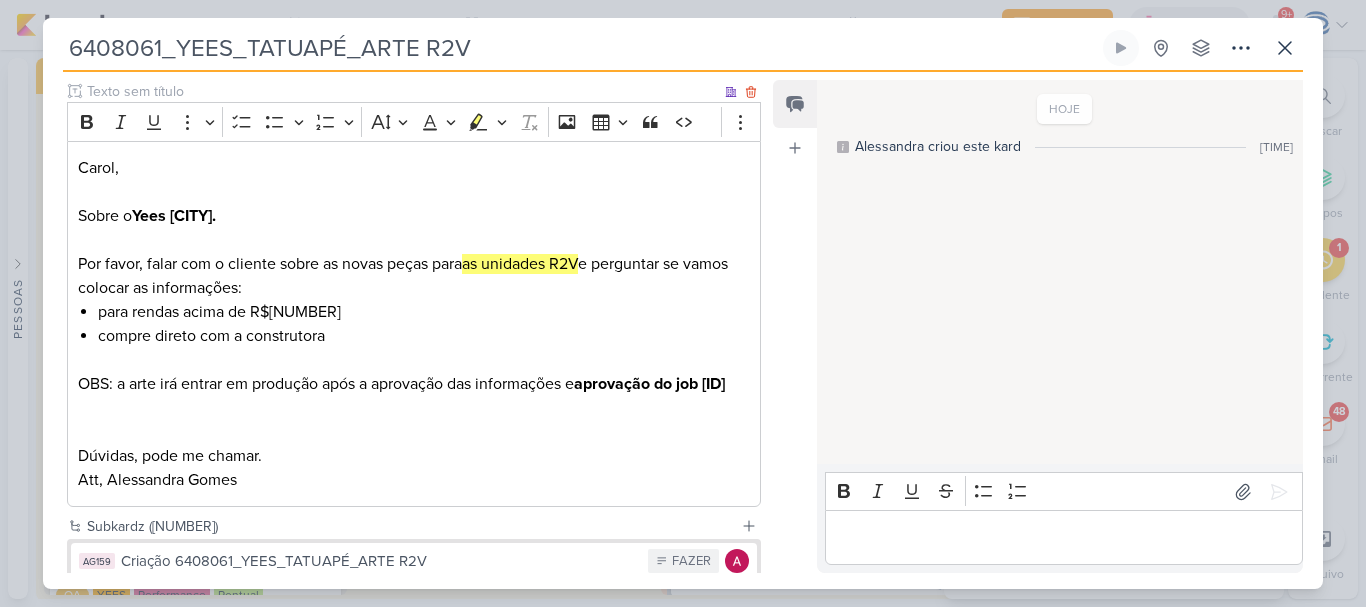 scroll, scrollTop: 244, scrollLeft: 0, axis: vertical 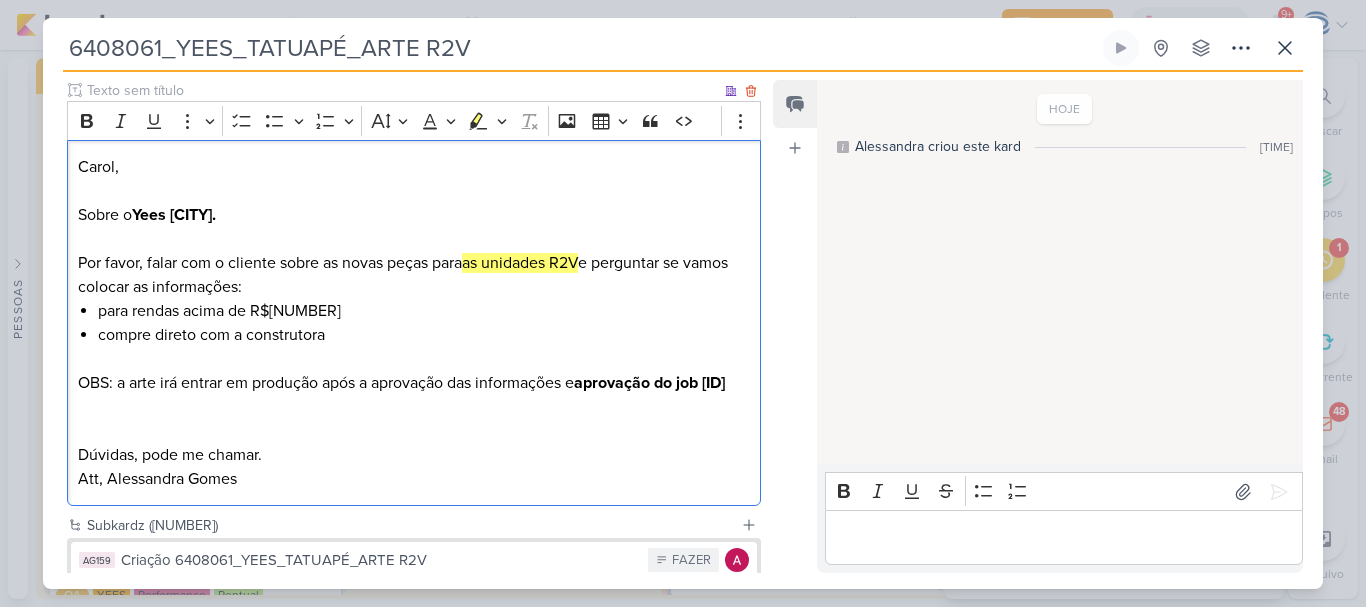 click at bounding box center [414, 407] 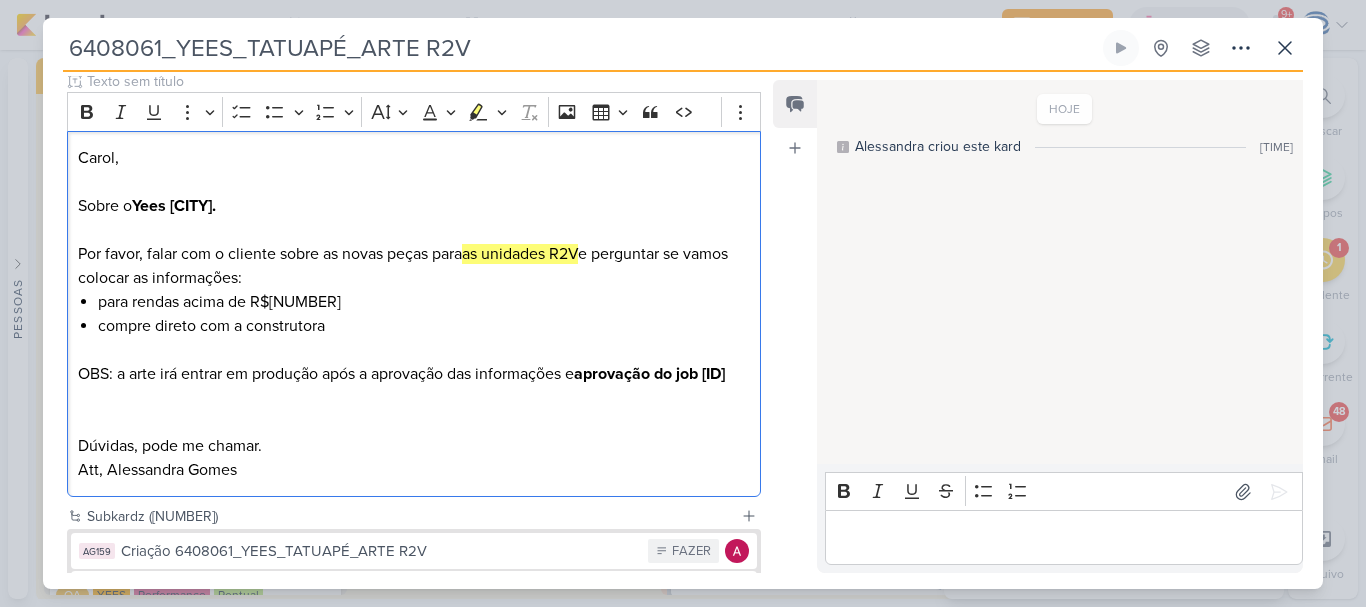 scroll, scrollTop: 257, scrollLeft: 0, axis: vertical 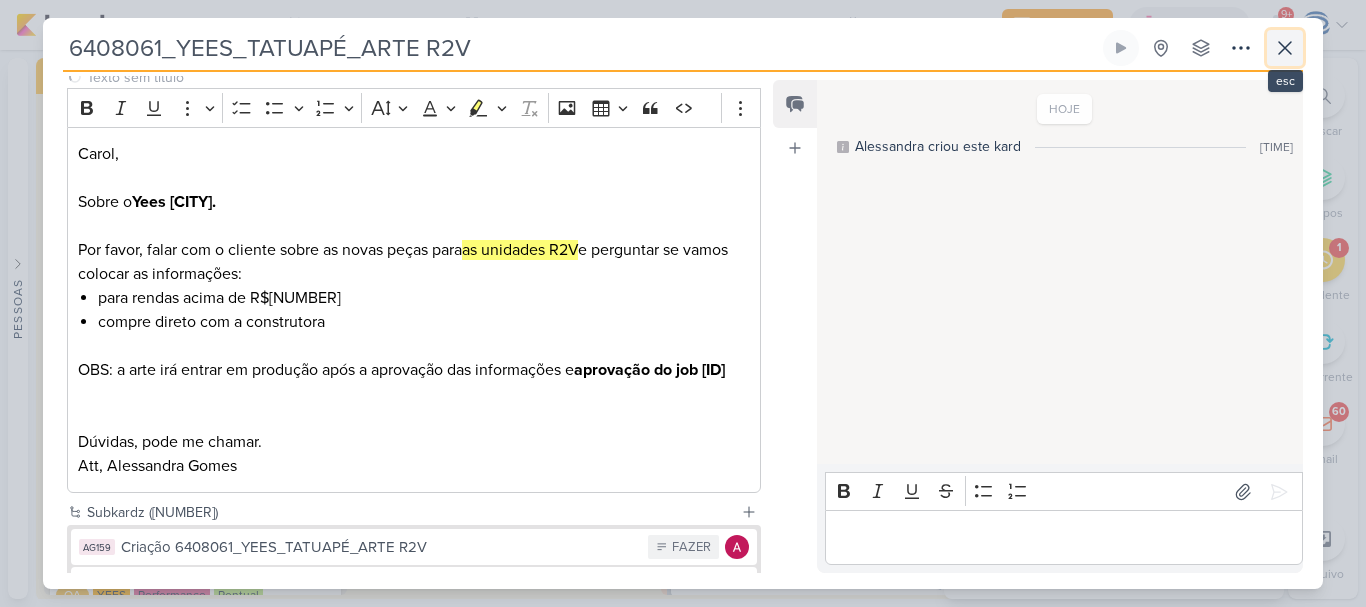 click 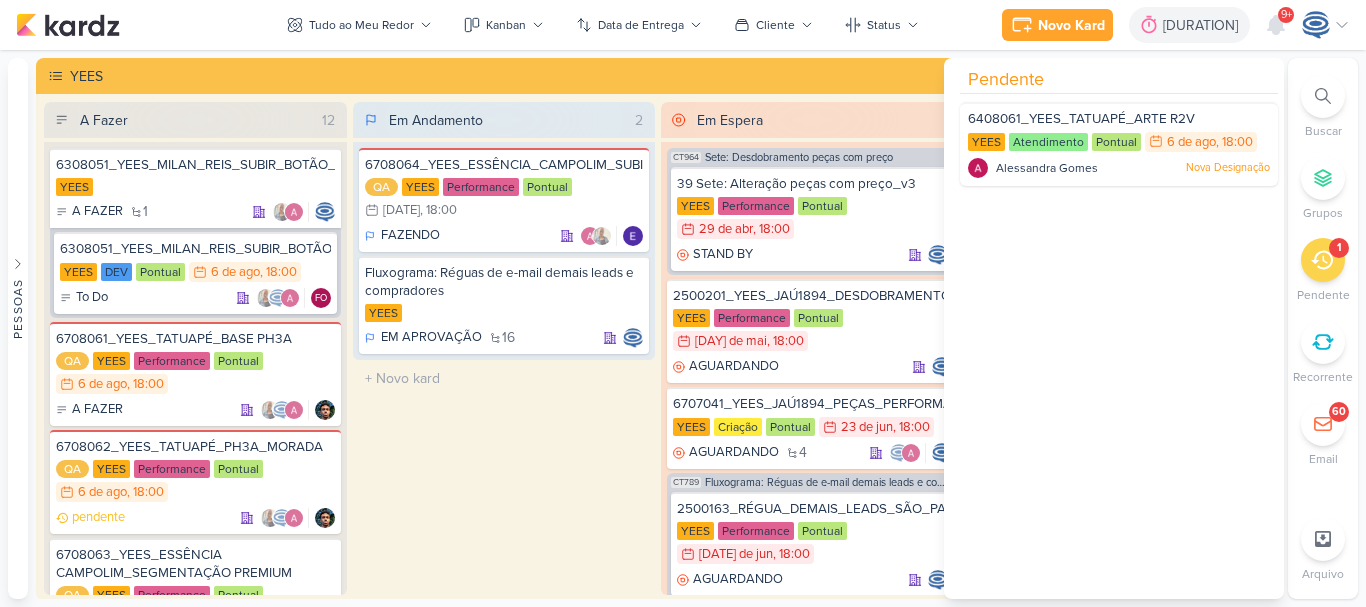 click 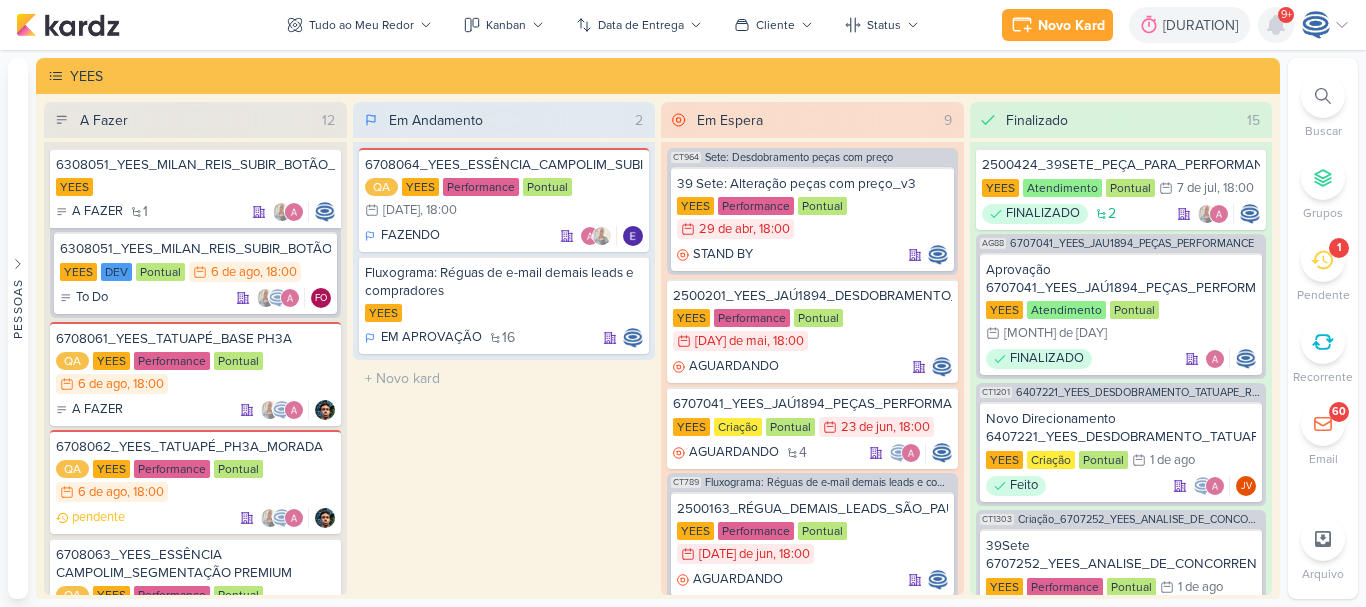 click at bounding box center (1276, 25) 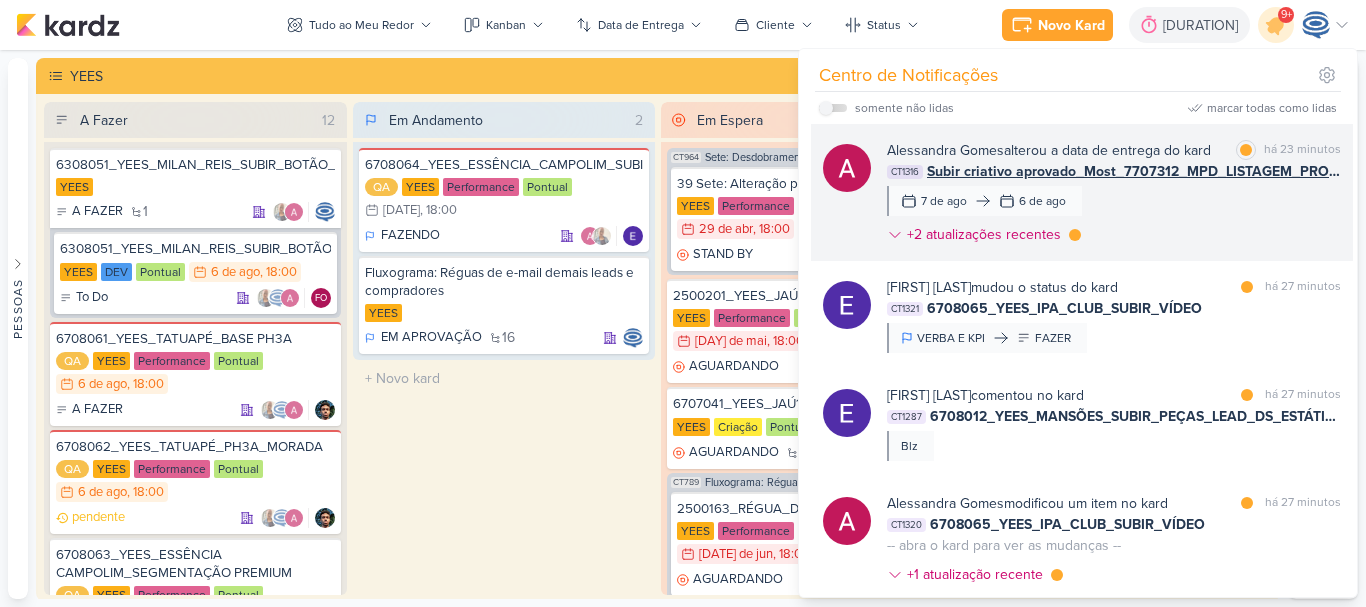 scroll, scrollTop: 402, scrollLeft: 0, axis: vertical 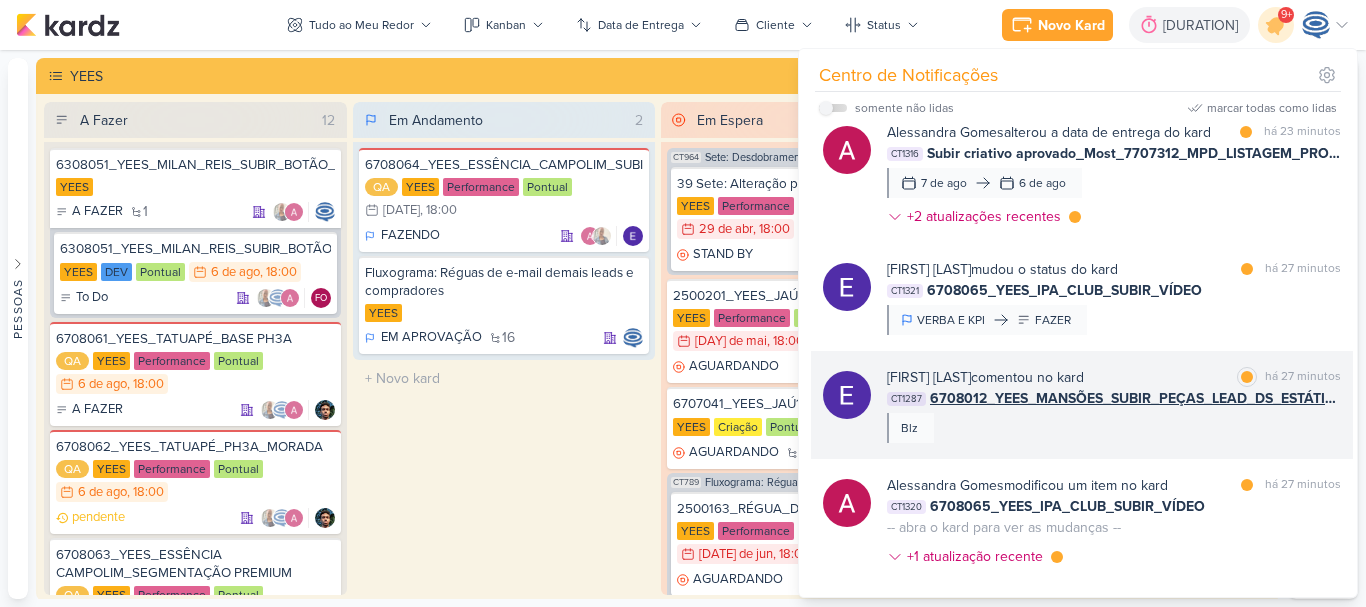 click on "Eduardo Quaresma  comentou no kard
marcar como lida
há 27 minutos
CT1287
6708012_YEES_MANSÕES_SUBIR_PEÇAS_LEAD_DS_ESTÁTICO_META_ADS
Blz" at bounding box center [1114, 405] 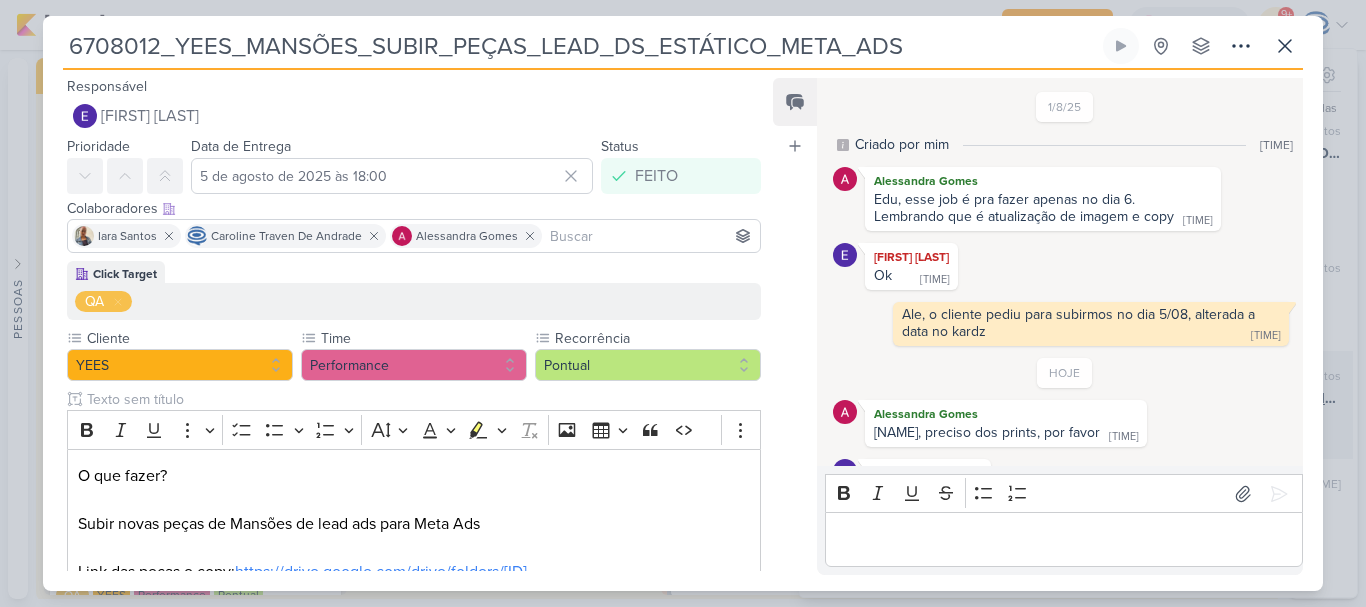 scroll, scrollTop: 680, scrollLeft: 0, axis: vertical 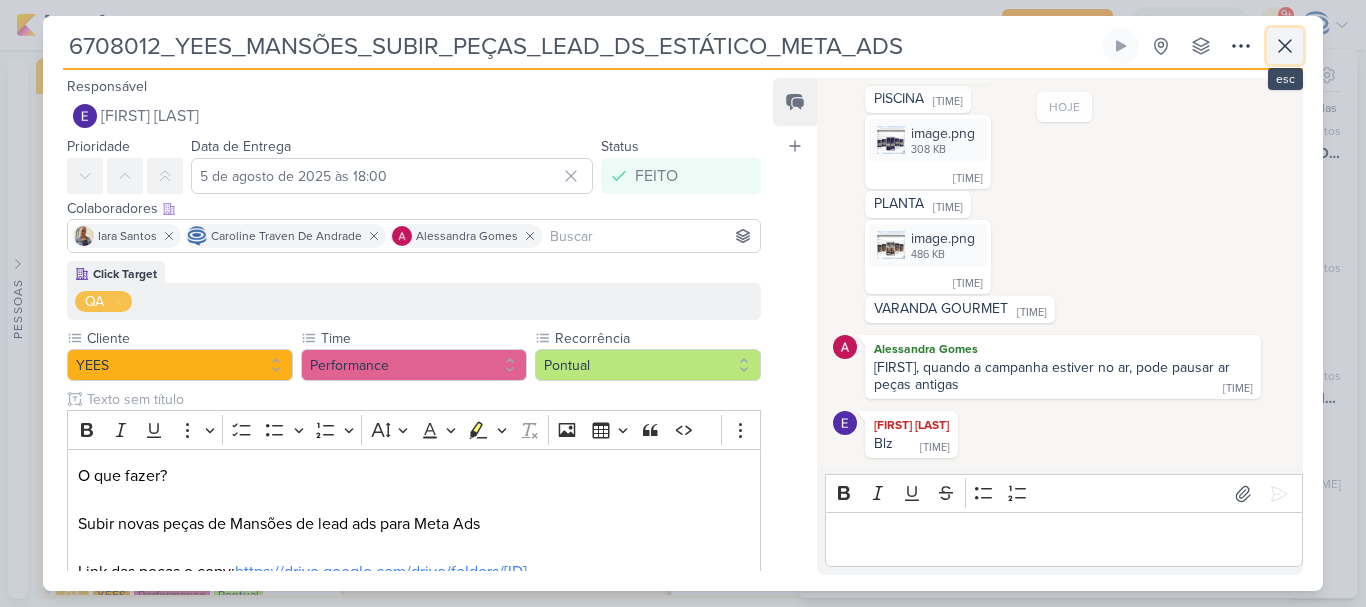 click 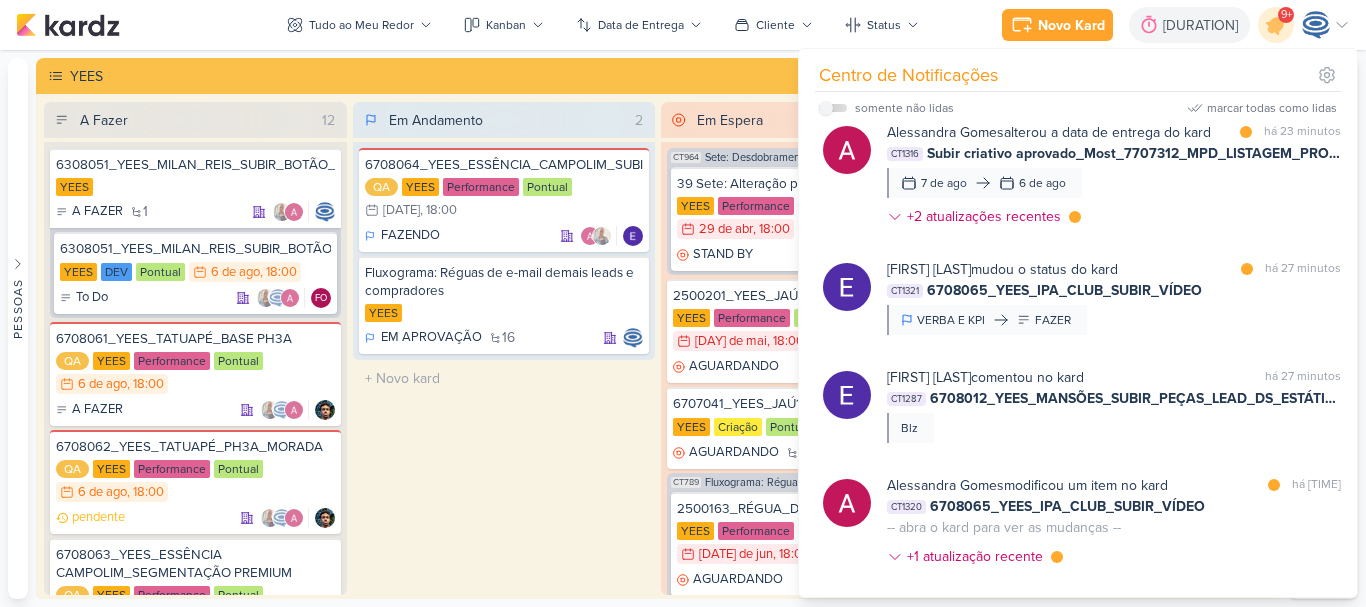 click on "9+" at bounding box center [1286, 15] 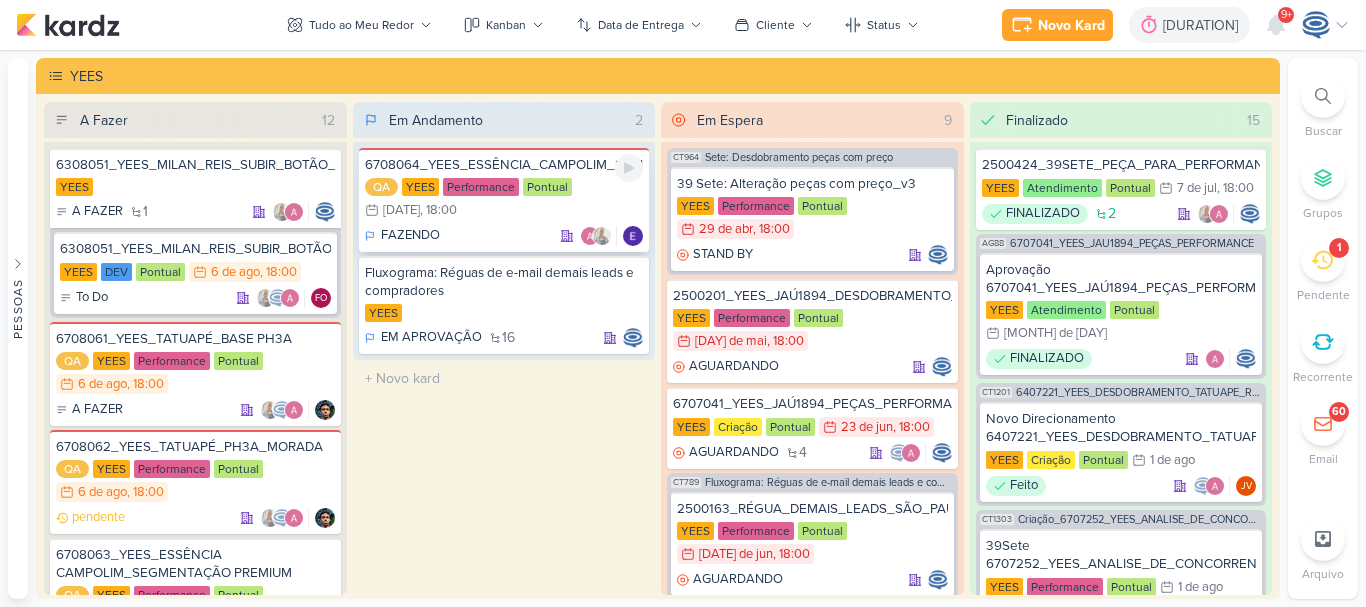 click on "[ID]" at bounding box center [504, 165] 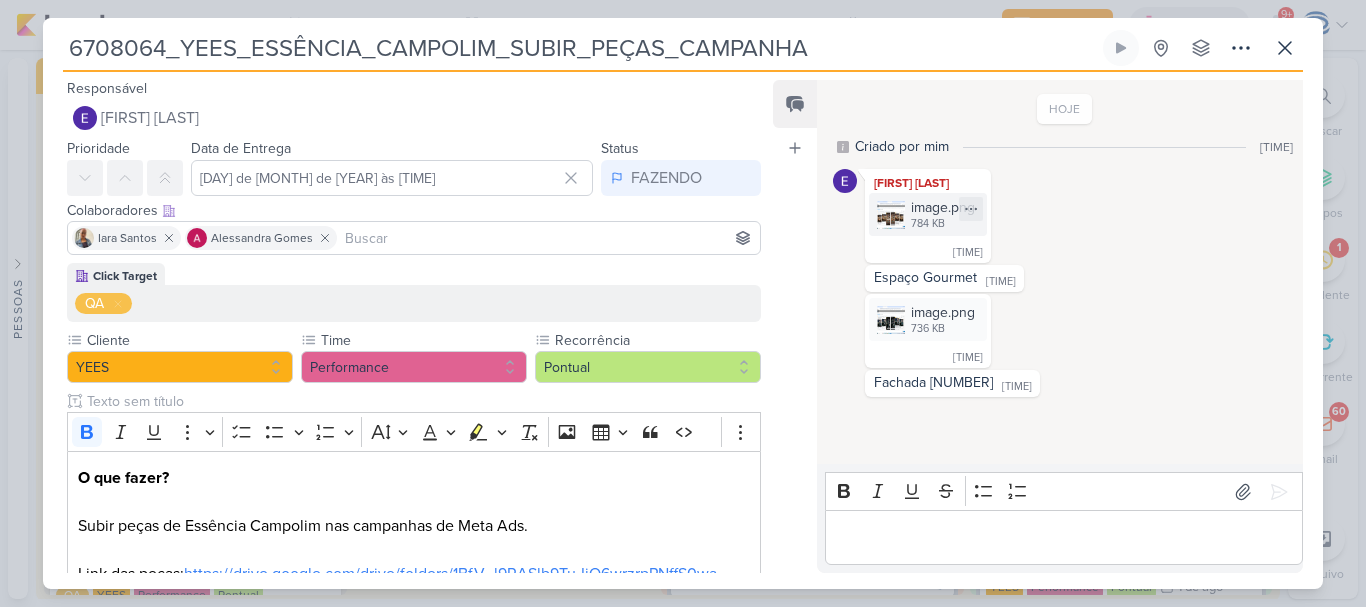 click on "image.png
784 KB" at bounding box center (928, 214) 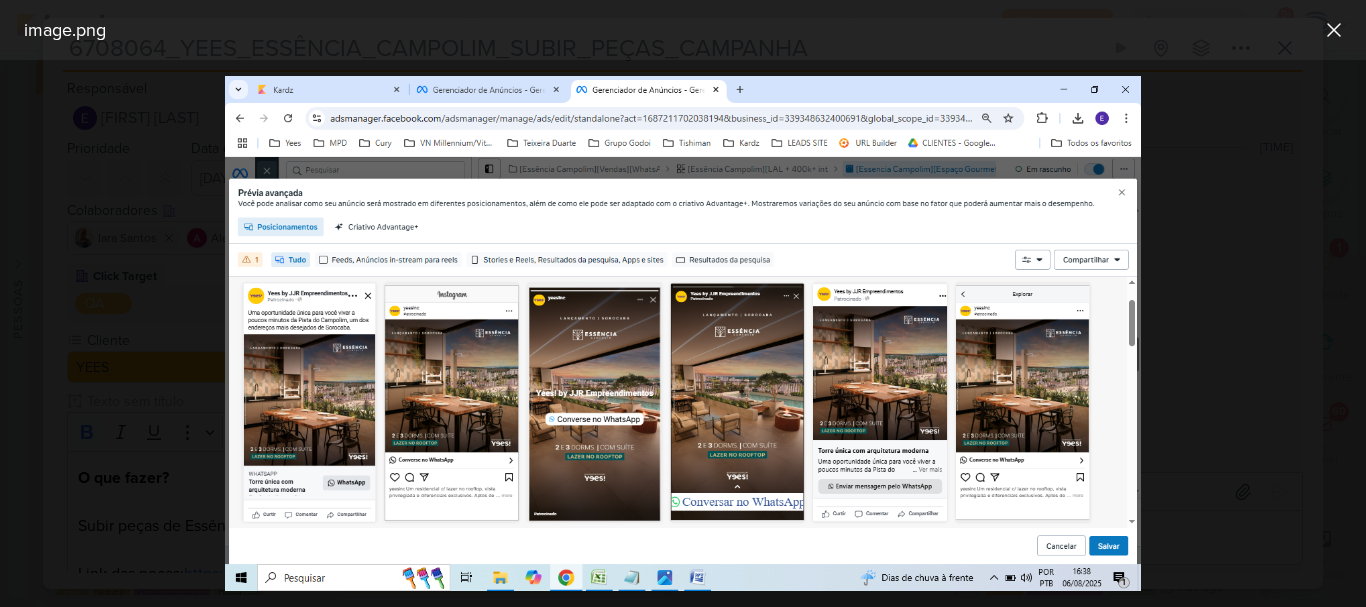 click at bounding box center [683, 333] 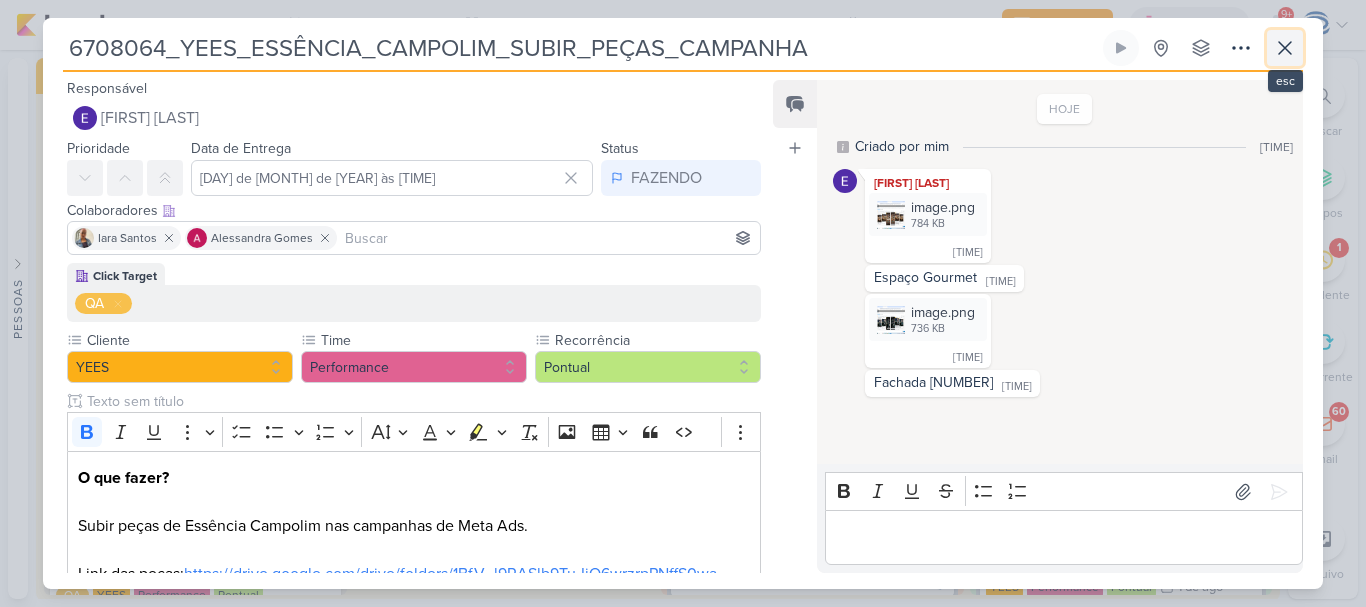 click 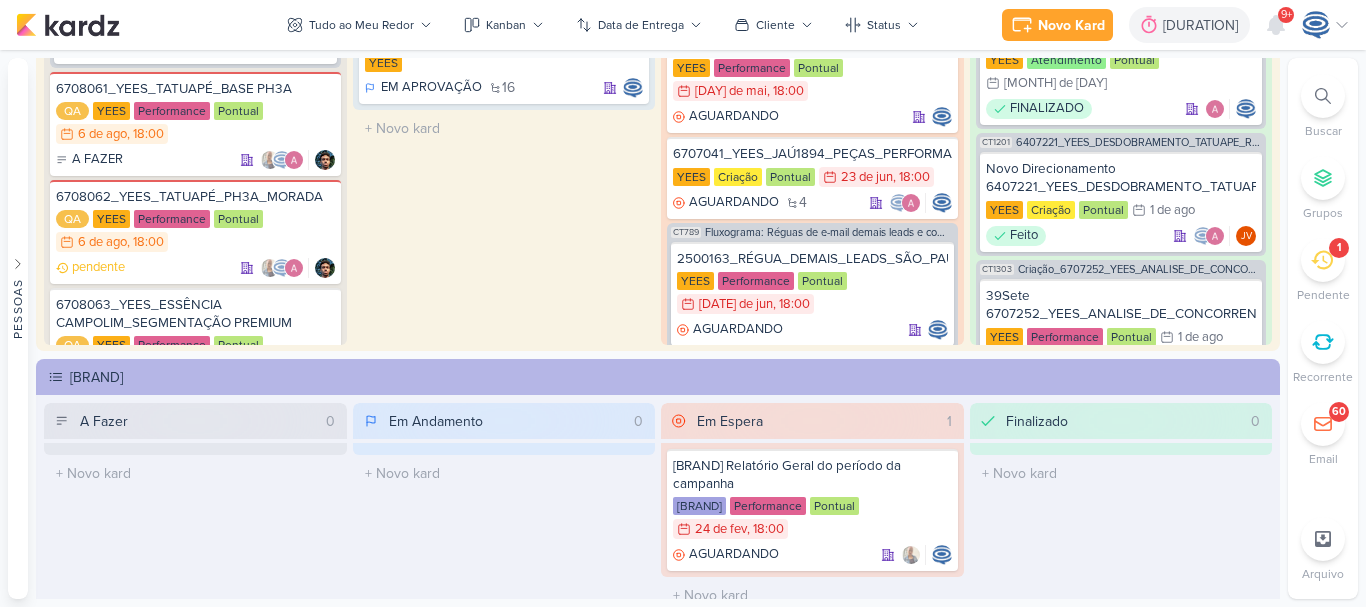 scroll, scrollTop: 0, scrollLeft: 0, axis: both 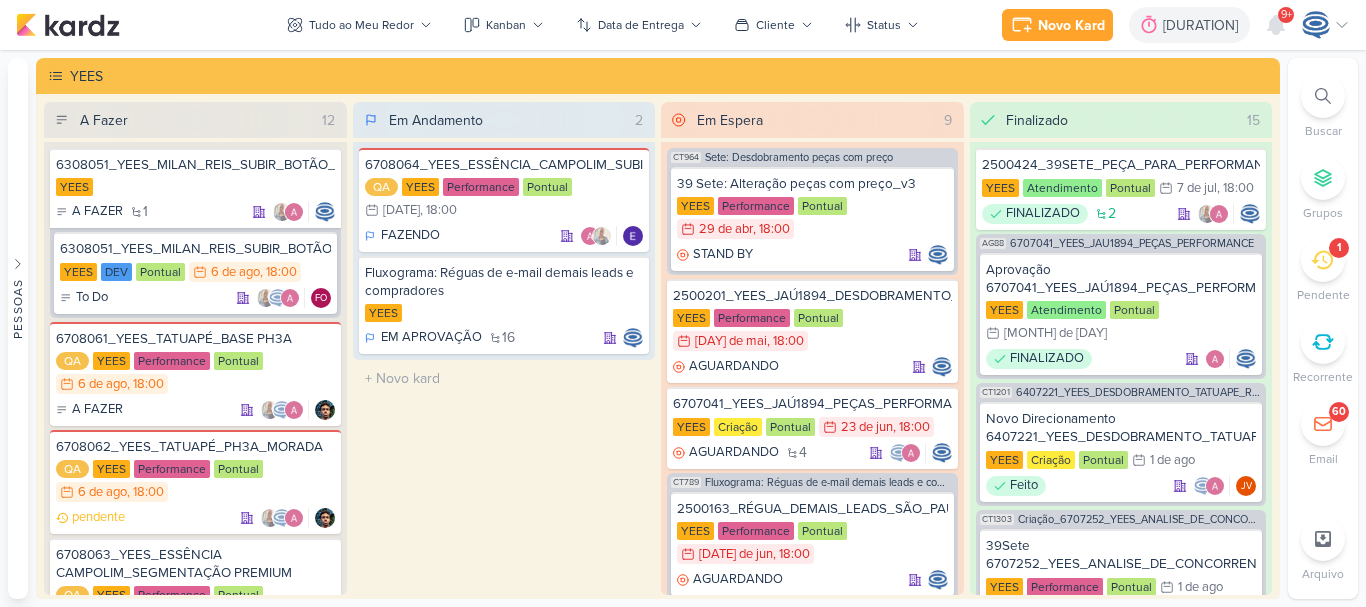click 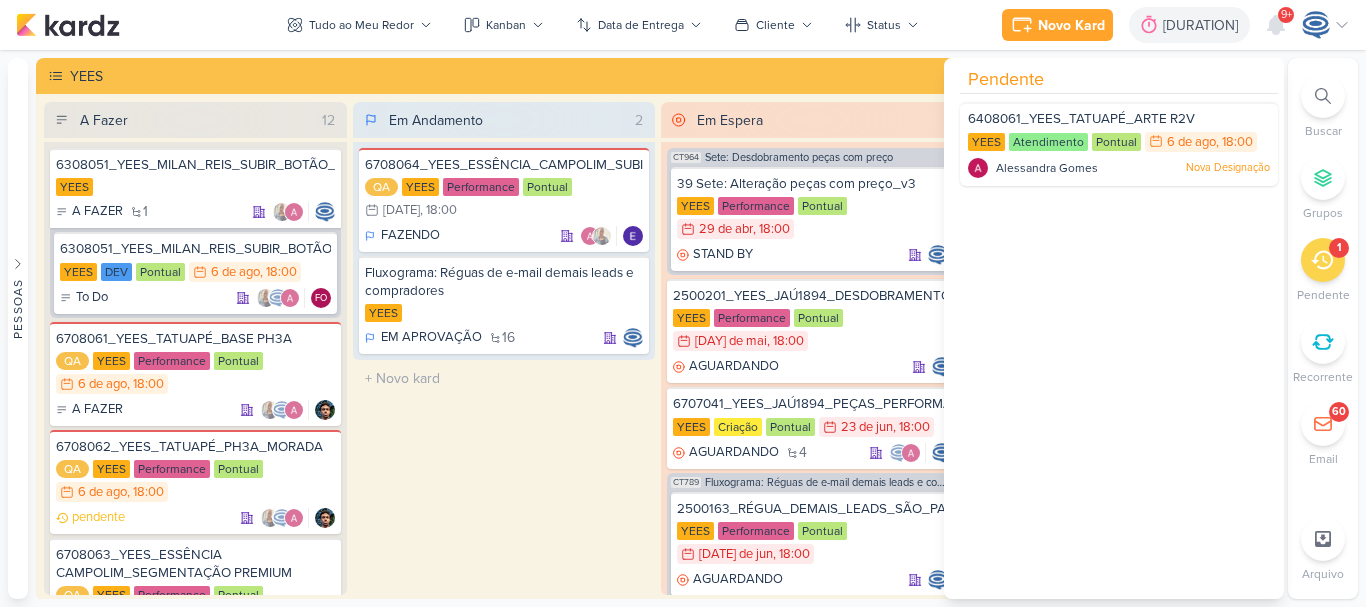 click on "Em Andamento
2
6708064_YEES_ESSÊNCIA_CAMPOLIM_SUBIR_PEÇAS_CAMPANHA
QA
YEES
Performance
Pontual
8/8
8 de ago
, 18:00
FAZENDO" at bounding box center [504, 348] 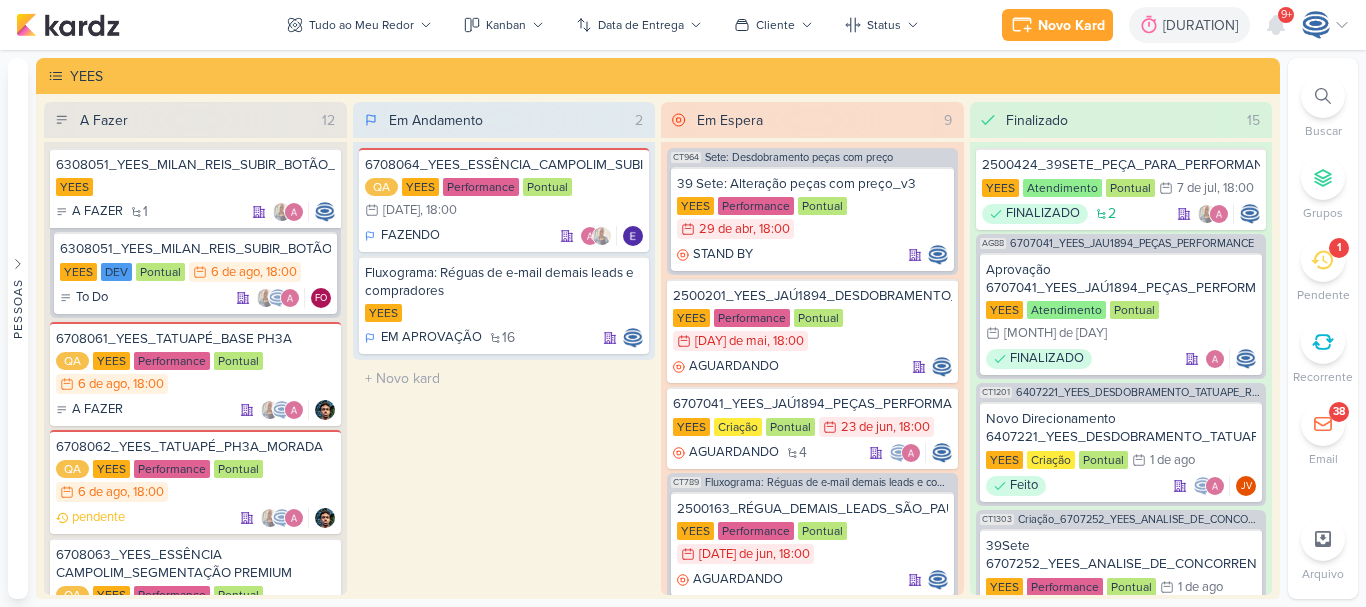 click at bounding box center [1323, 96] 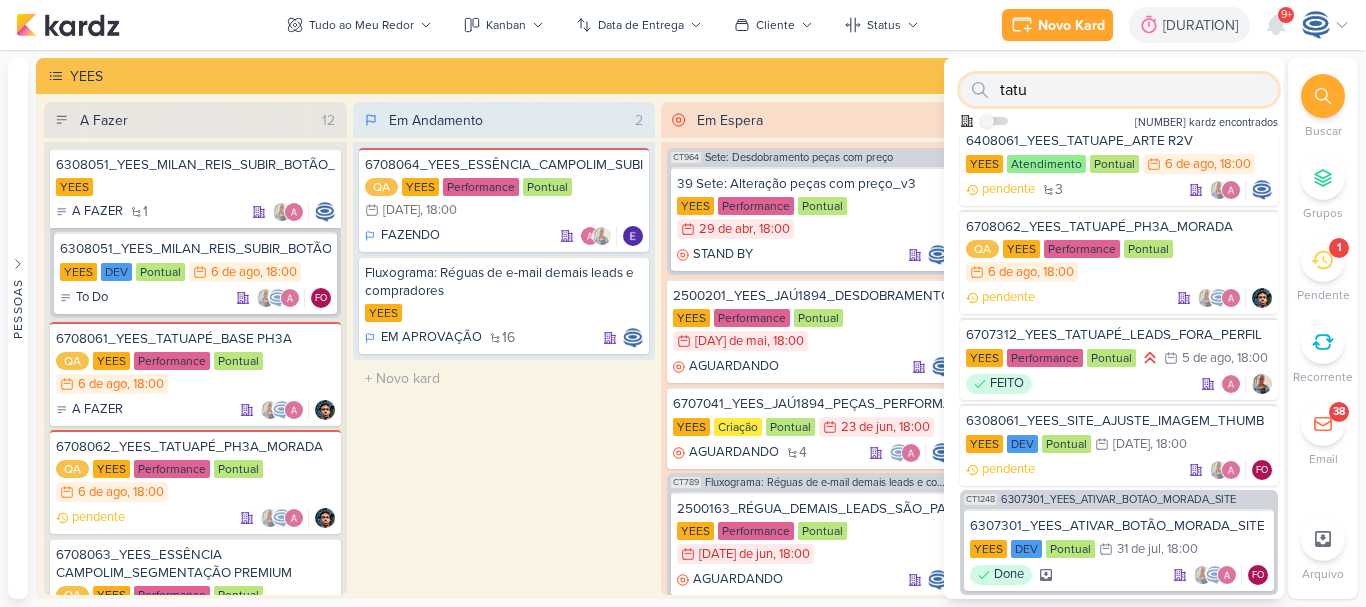 scroll, scrollTop: 0, scrollLeft: 0, axis: both 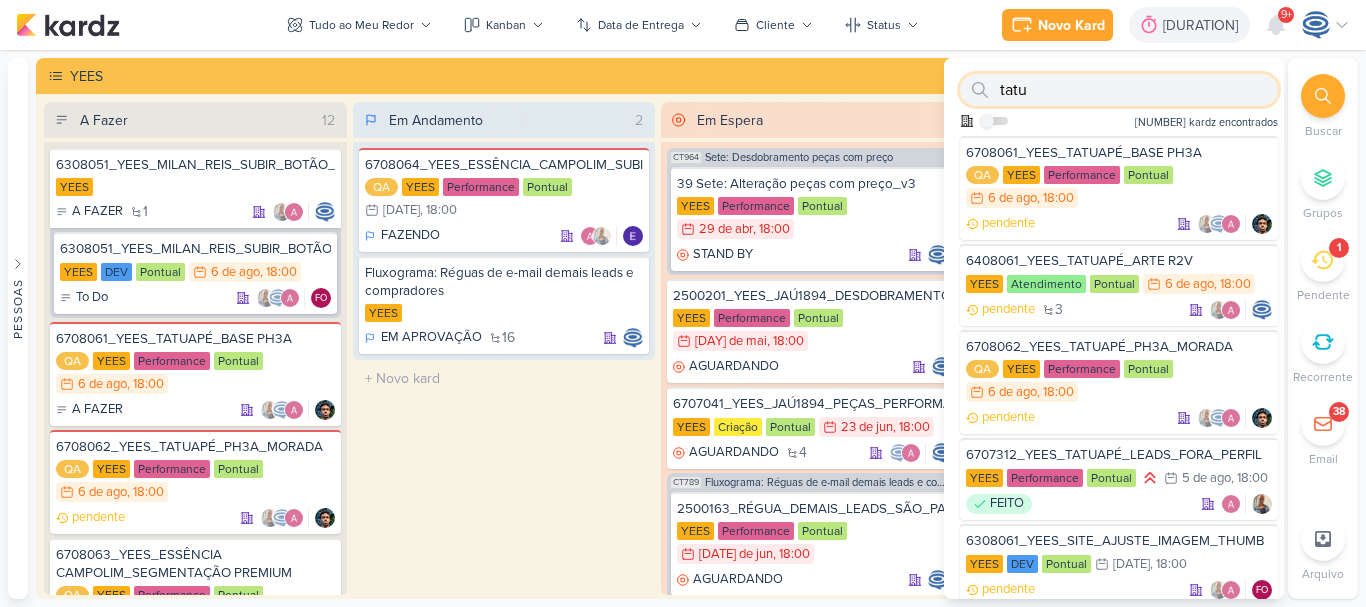 type on "tatu" 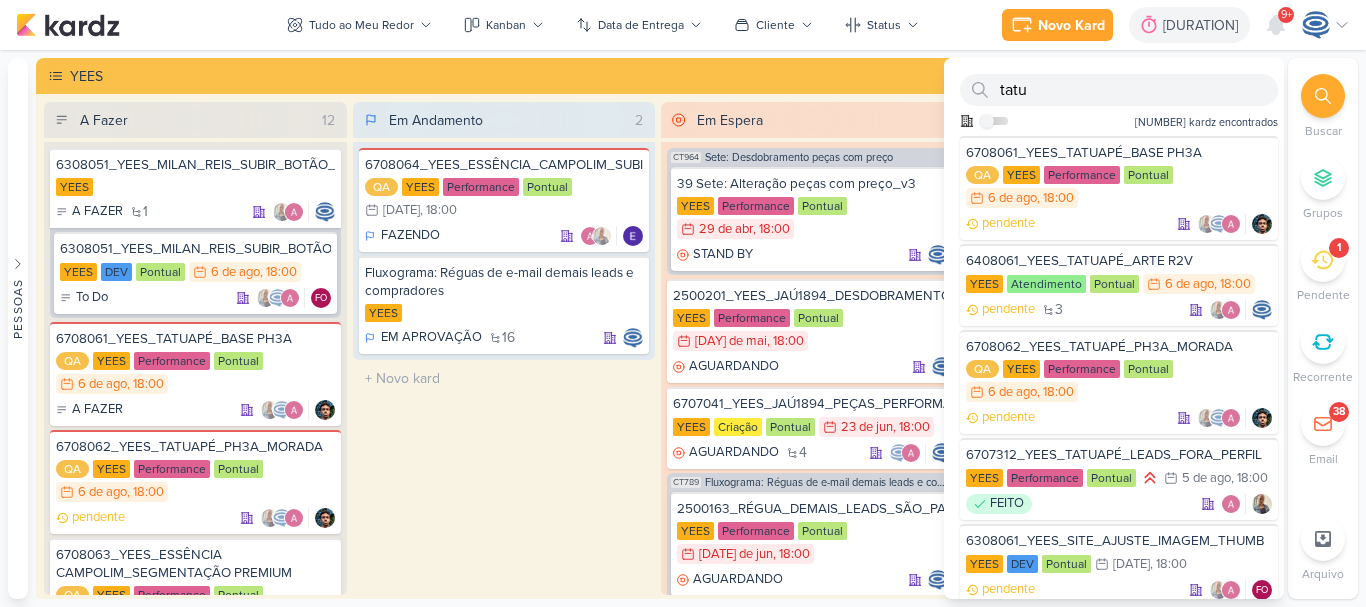 click at bounding box center [1323, 96] 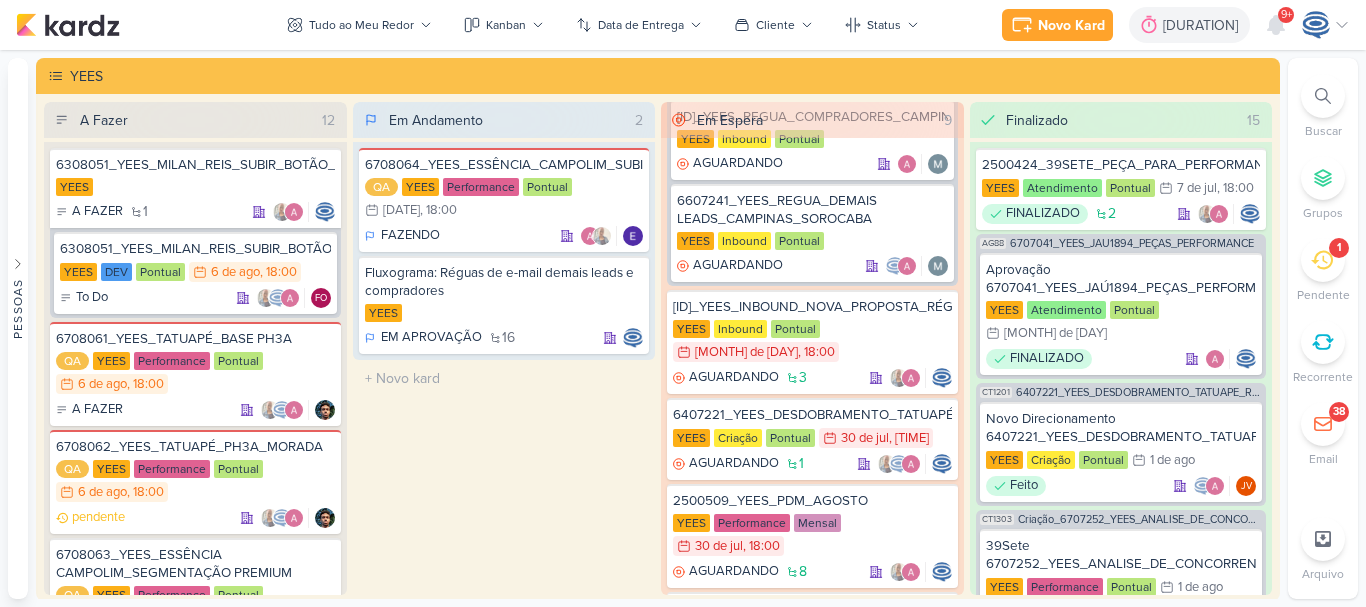 scroll, scrollTop: 498, scrollLeft: 0, axis: vertical 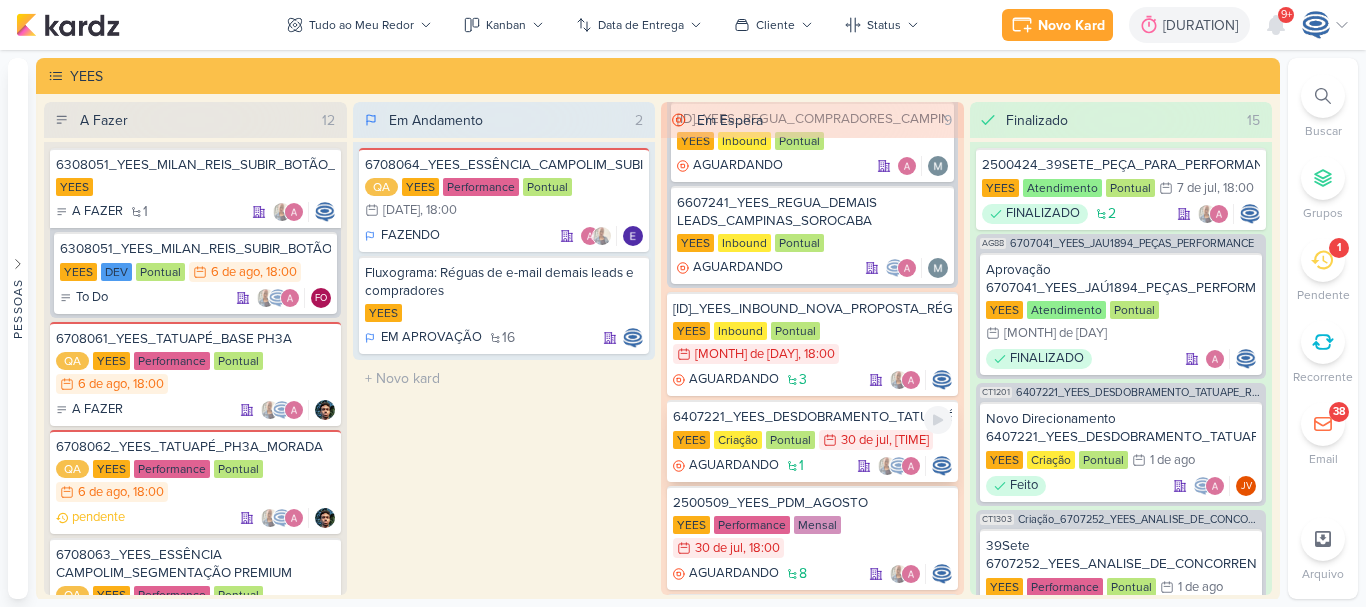 click on "6407221_YEES_DESDOBRAMENTO_TATUAPÉ_RENDA" at bounding box center (812, 417) 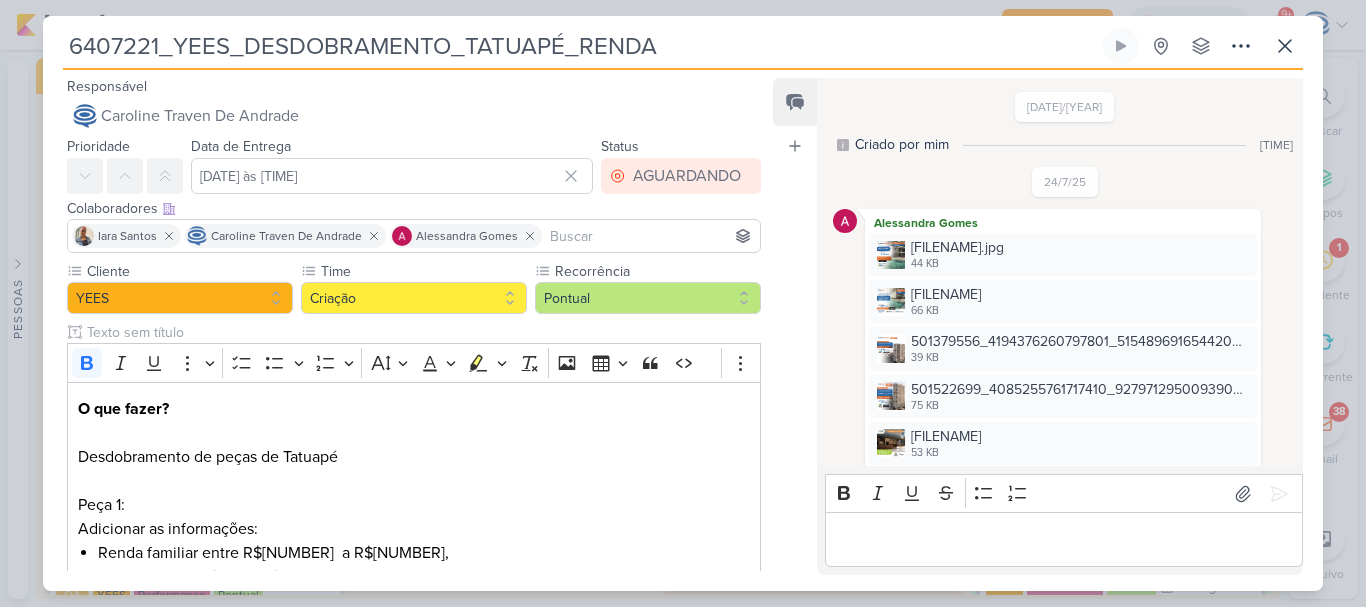 scroll, scrollTop: 1714, scrollLeft: 0, axis: vertical 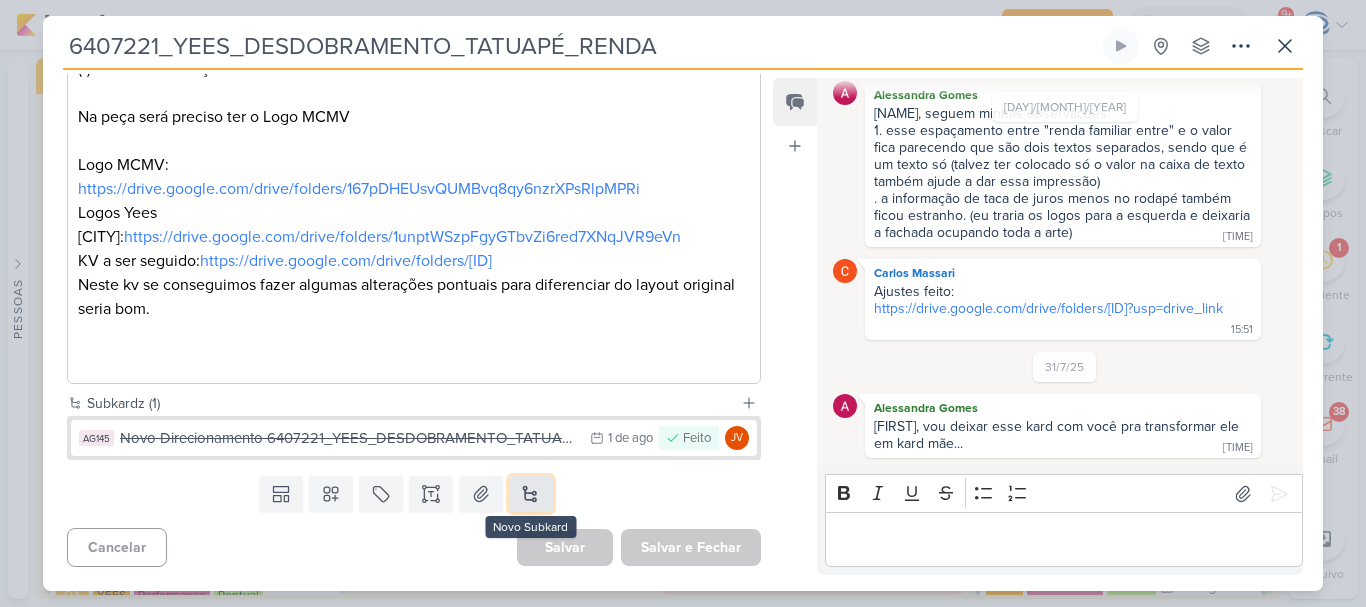 click at bounding box center (531, 494) 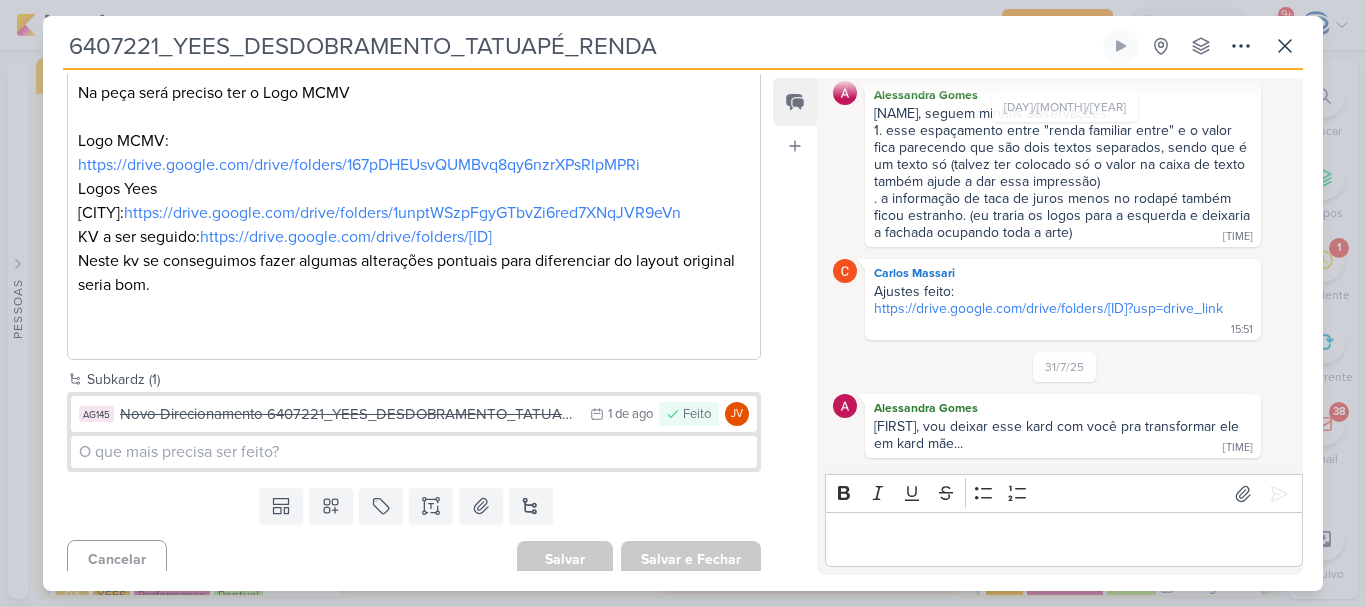 drag, startPoint x: 708, startPoint y: 50, endPoint x: 55, endPoint y: -9, distance: 655.66 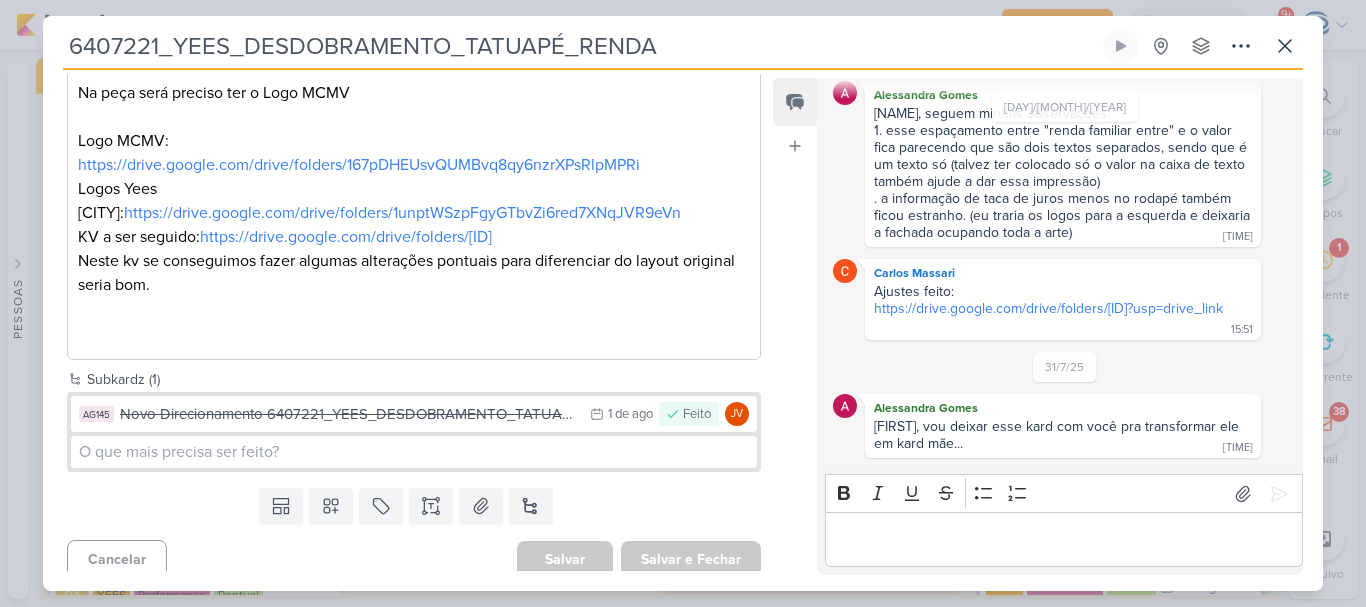 click on "1.99.0
Novo Kard
Ctrl + k
2h41m
Sessão desligada...
Hoje
2h41m
Semana
0h0m
Mês
0h0m" at bounding box center (683, 303) 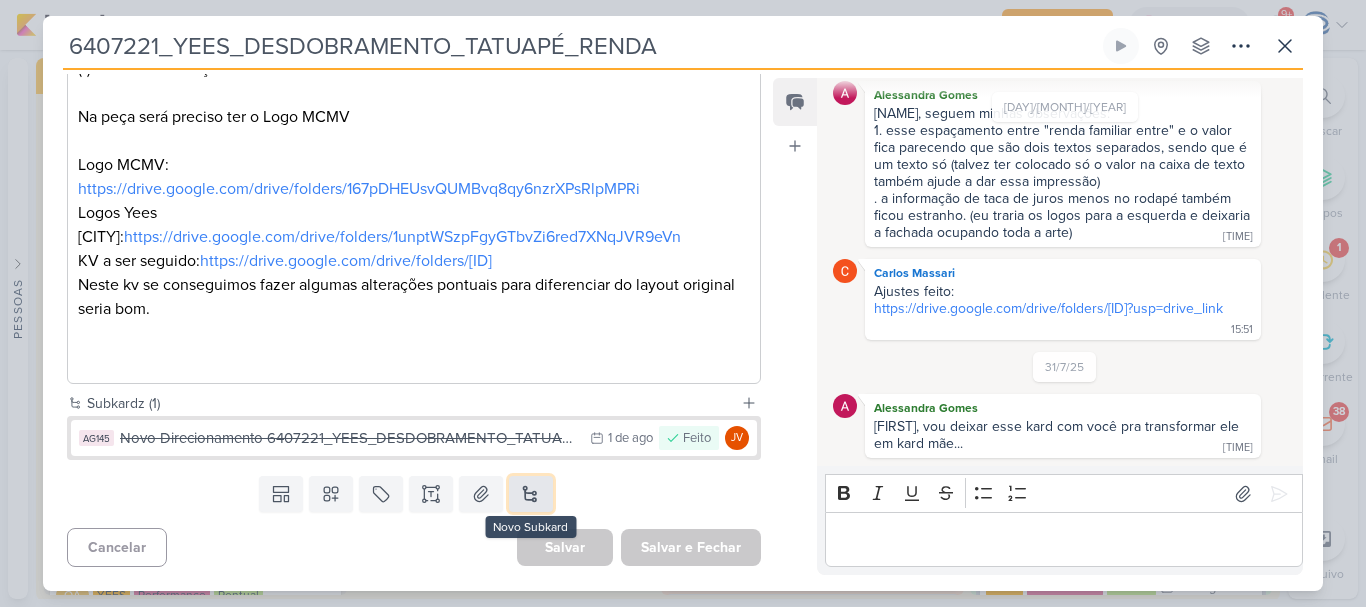 click at bounding box center [531, 494] 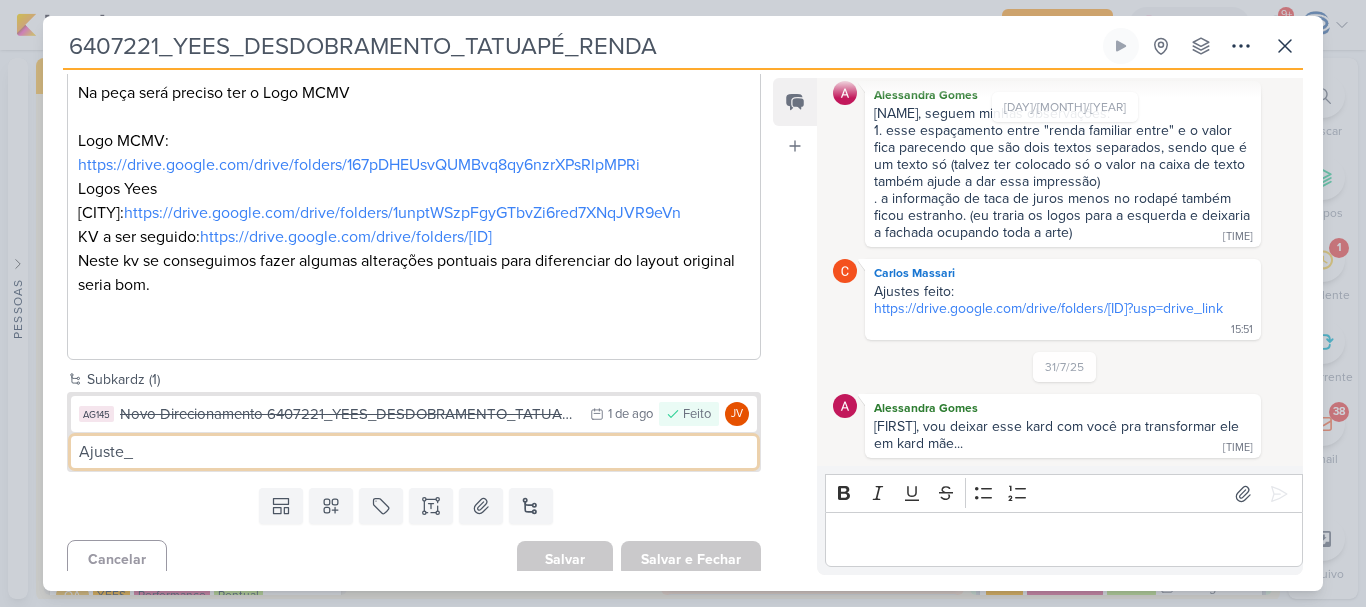 paste on "6407221_YEES_DESDOBRAMENTO_TATUAPÉ_RENDA" 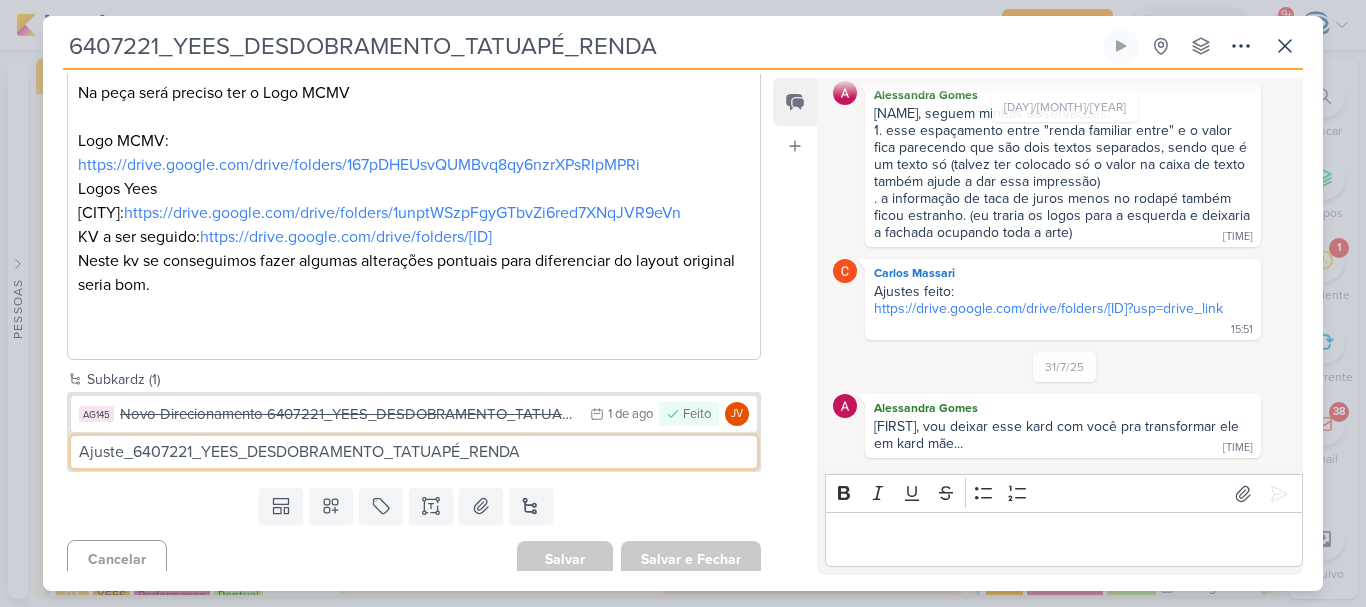scroll, scrollTop: 832, scrollLeft: 0, axis: vertical 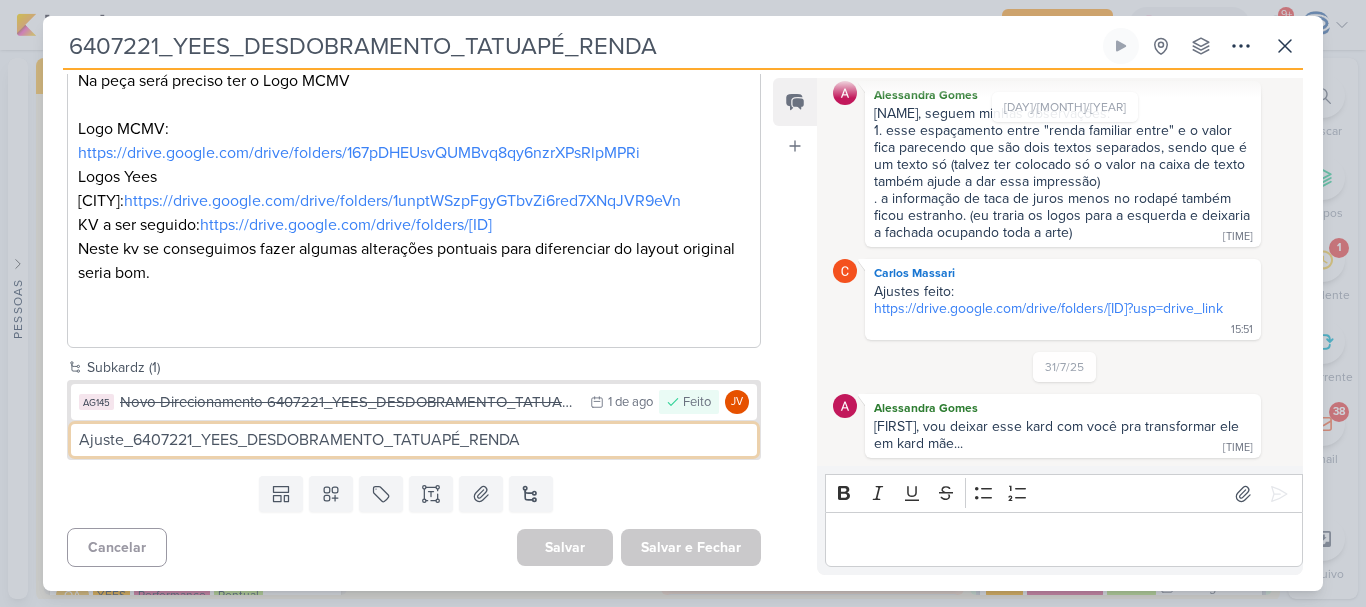type on "Ajuste_6407221_YEES_DESDOBRAMENTO_TATUAPÉ_RENDA" 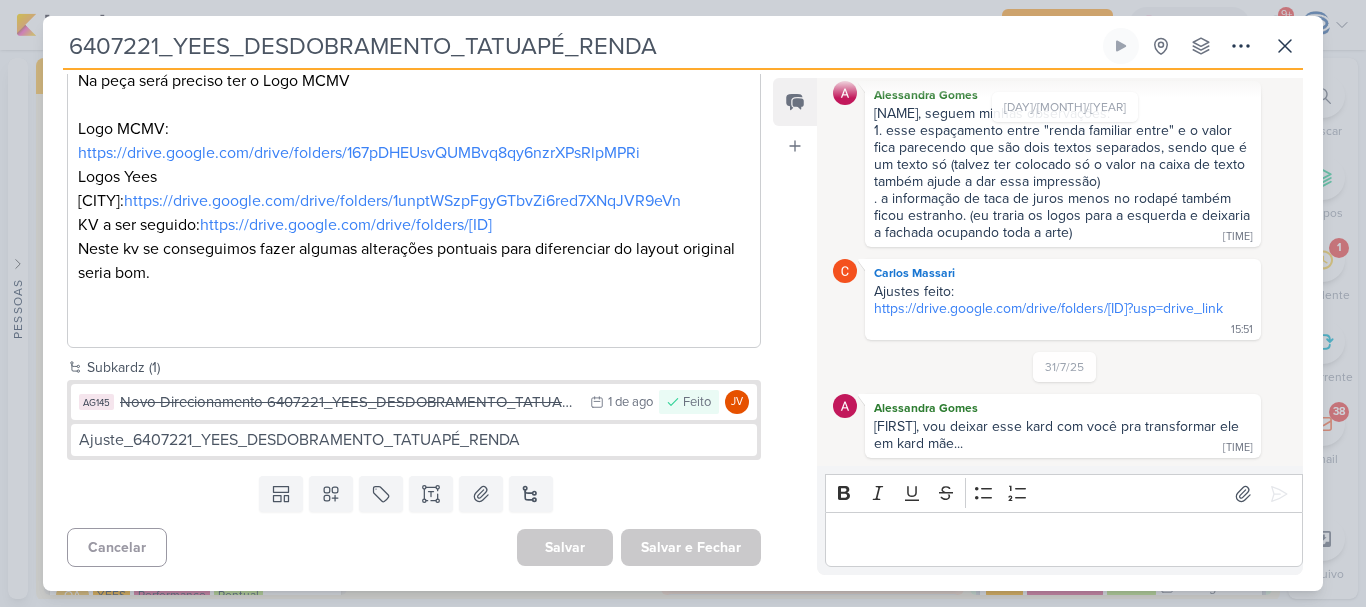 click on "Templates
Campos Personalizados
Marcadores
Caixa De Texto
Anexo
Novo Subkard" at bounding box center (406, 494) 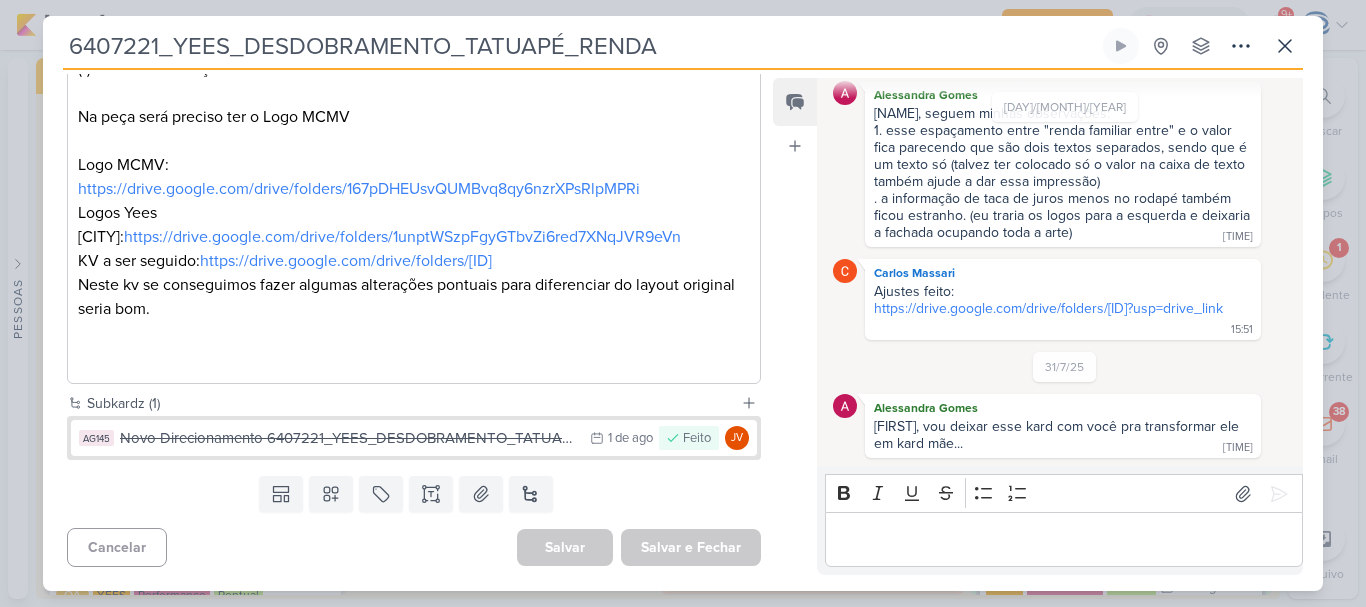 scroll, scrollTop: 796, scrollLeft: 0, axis: vertical 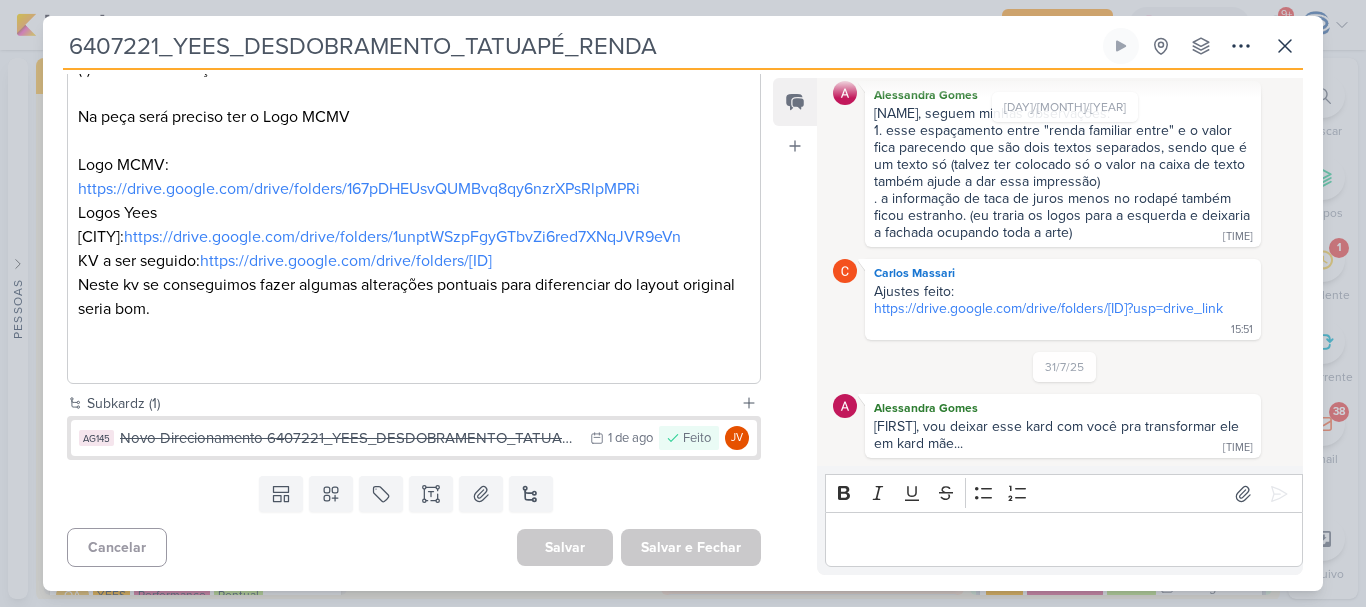 click on "Templates
Campos Personalizados
Marcadores
Caixa De Texto
Anexo
Novo Subkard" at bounding box center [406, 494] 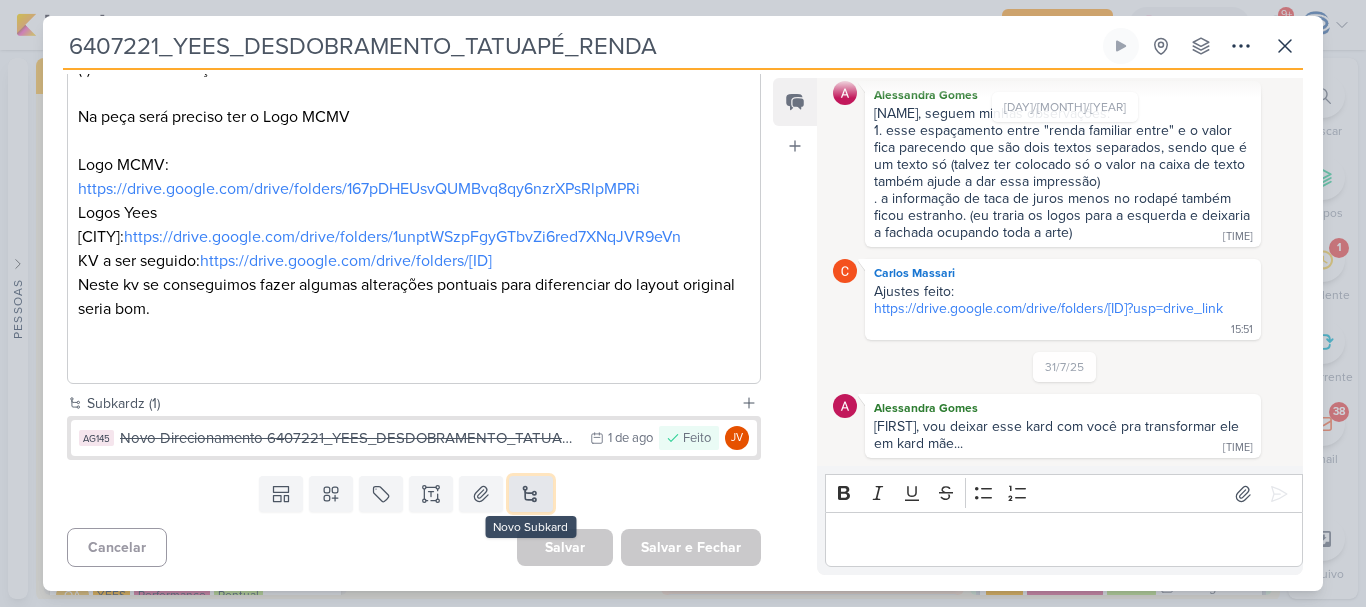 click at bounding box center (531, 494) 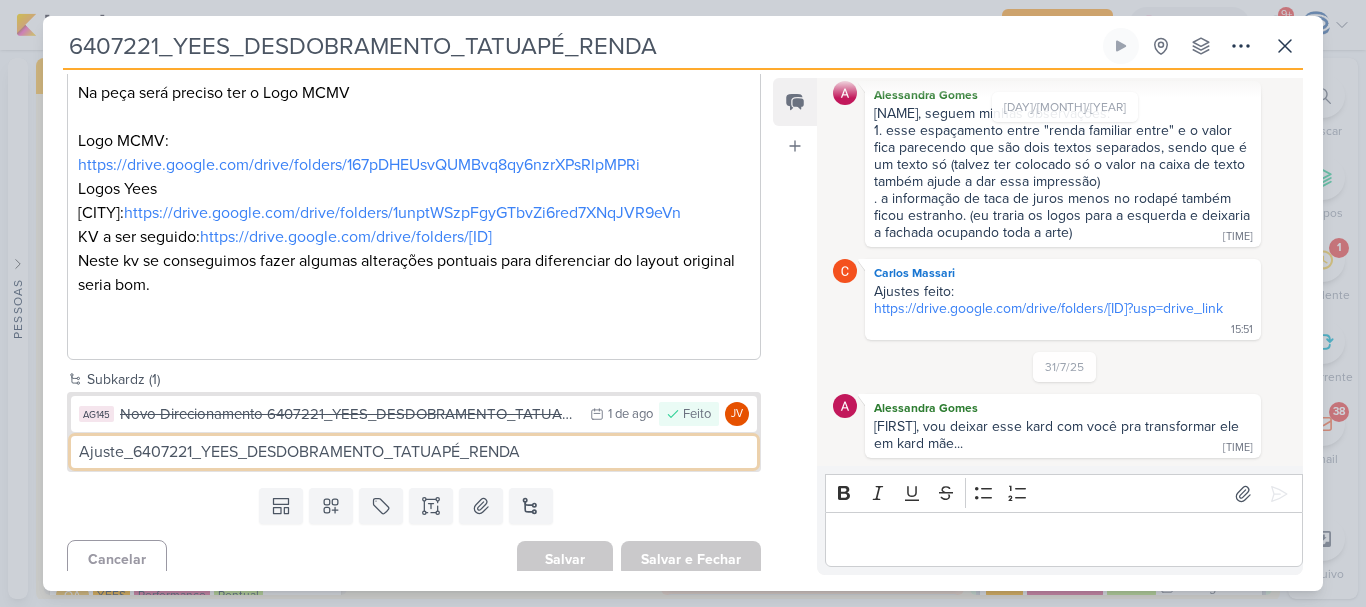 type 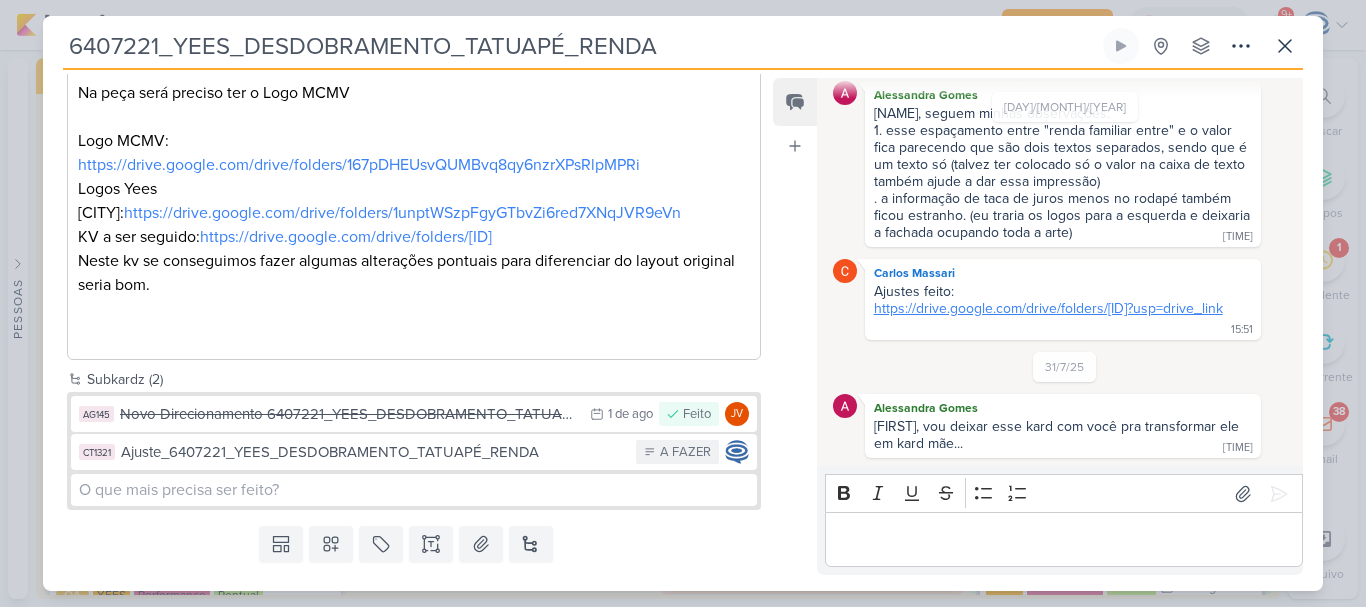 click on "https://drive.google.com/drive/folders/14hHtFy2xq-9_wYL5h8wsKKn9XZu-1oY1?usp=drive_link" at bounding box center (1048, 308) 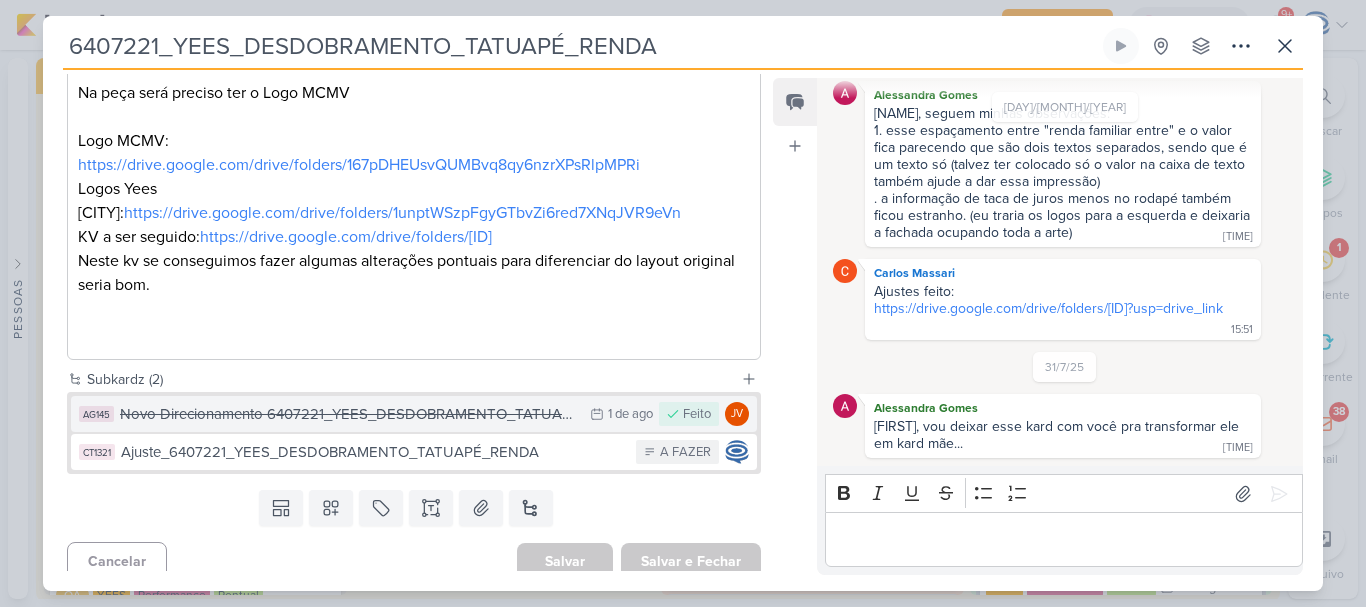 click on "Novo Direcionamento 6407221_YEES_DESDOBRAMENTO_TATUAPÉ_RENDA" at bounding box center [350, 414] 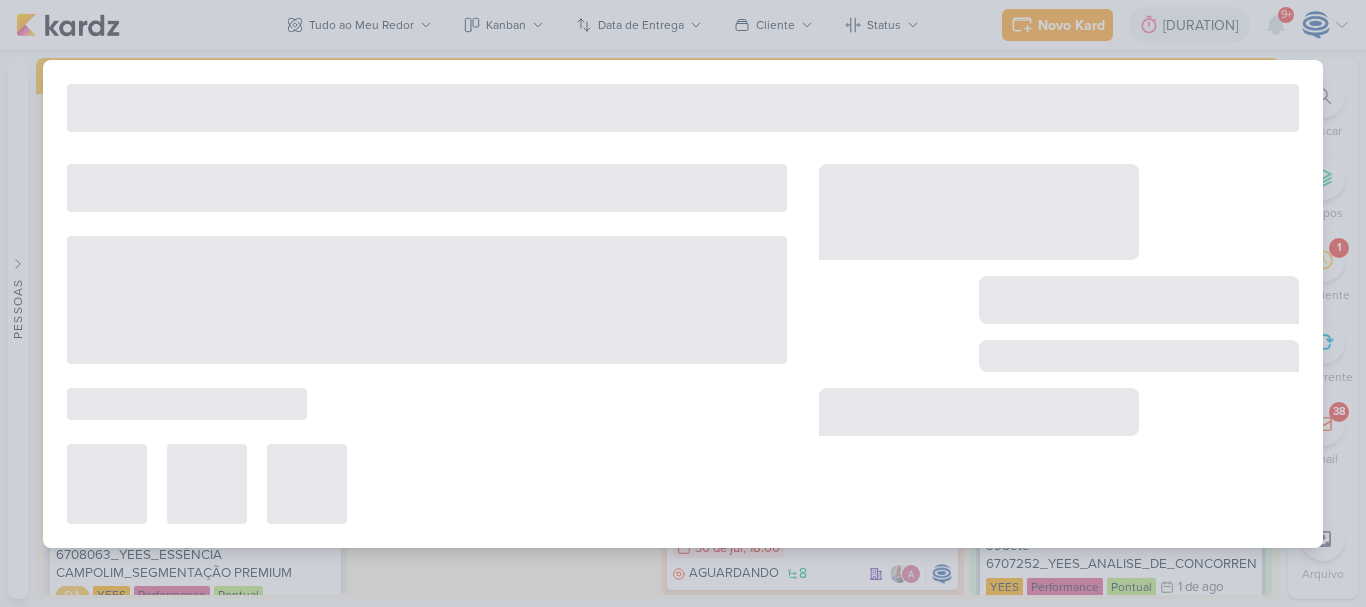 type on "Novo Direcionamento 6407221_YEES_DESDOBRAMENTO_TATUAPÉ_RENDA" 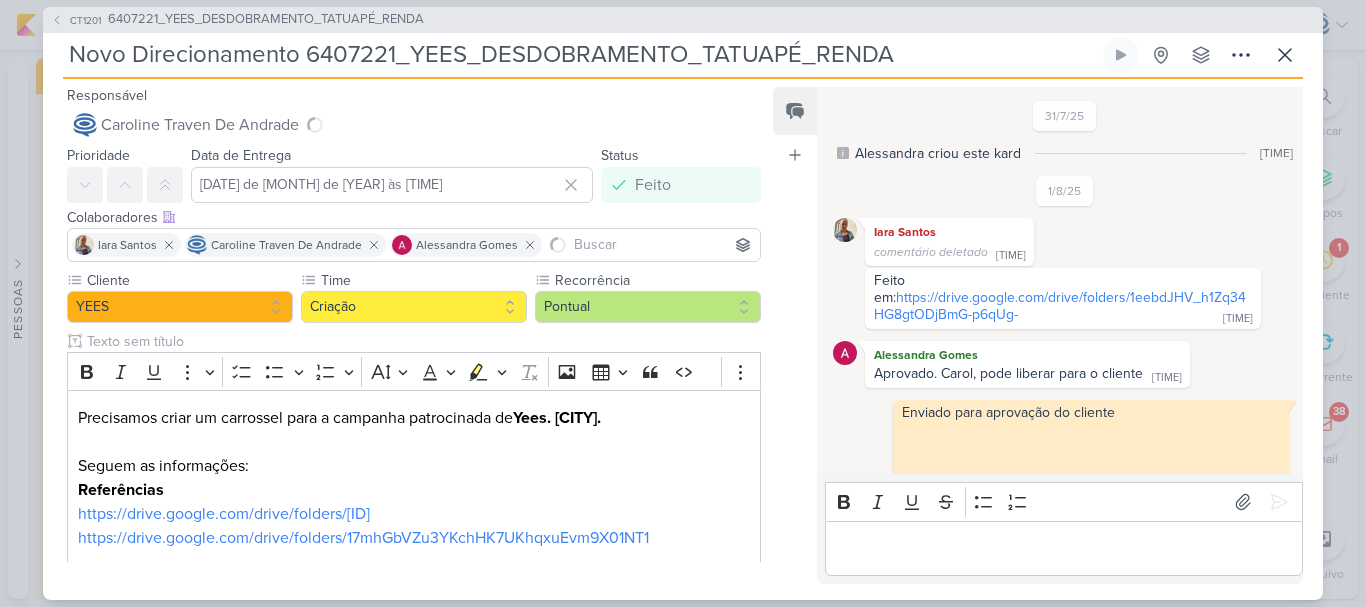 scroll, scrollTop: 96, scrollLeft: 0, axis: vertical 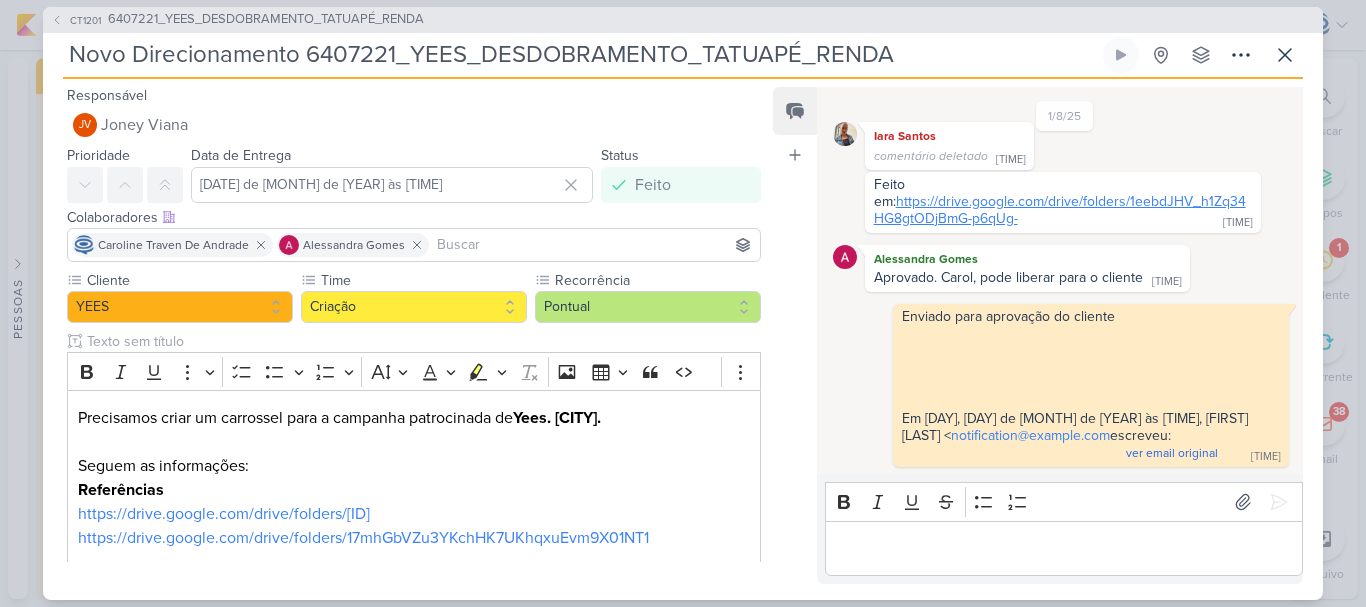 click on "https://drive.google.com/drive/folders/1eebdJHV_h1Zq34HG8gtODjBmG-p6qUg-" at bounding box center (1060, 210) 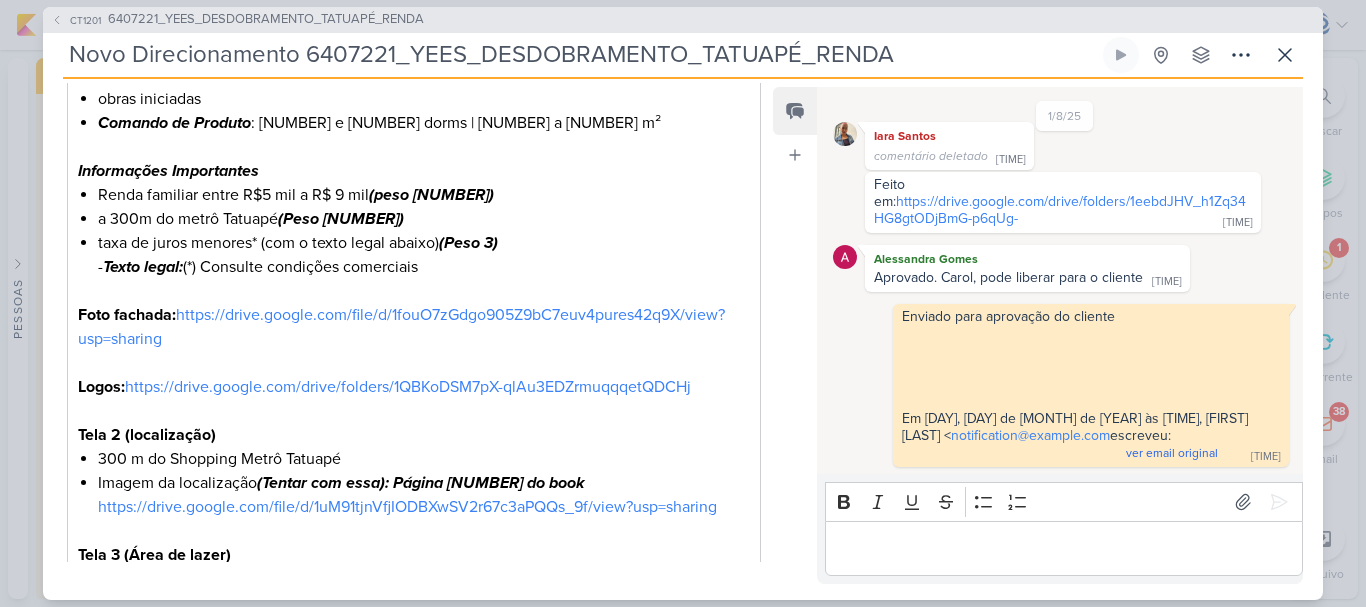 scroll, scrollTop: 824, scrollLeft: 0, axis: vertical 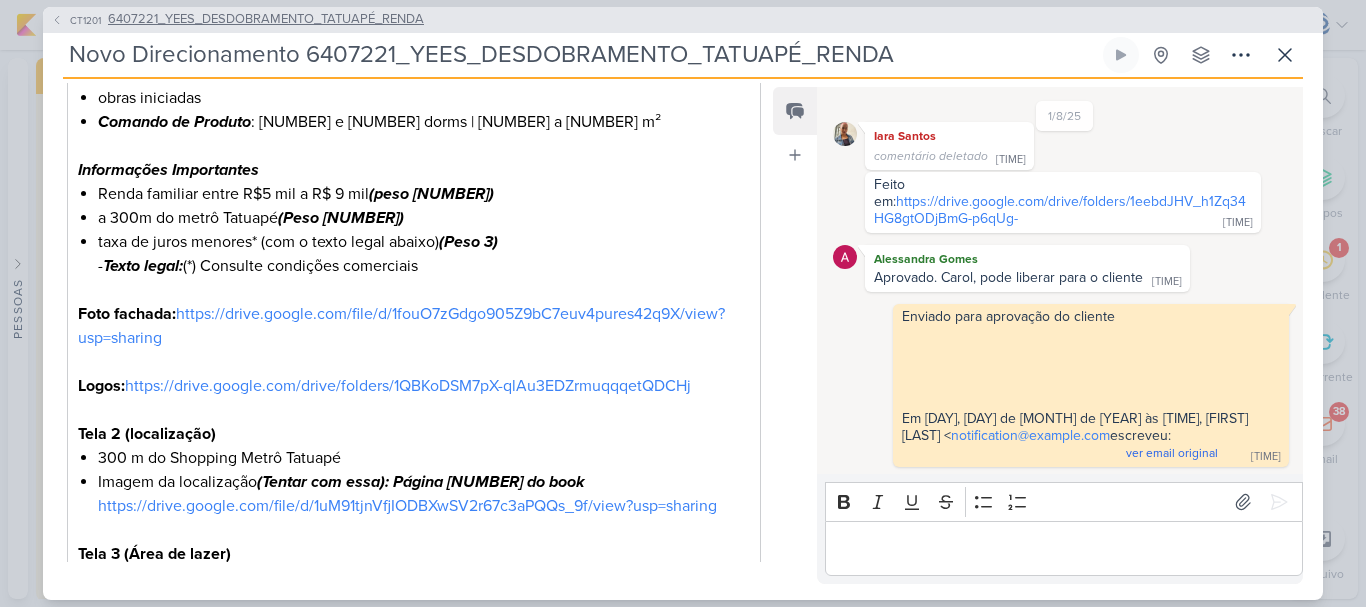click on "6407221_YEES_DESDOBRAMENTO_TATUAPÉ_RENDA" at bounding box center (266, 20) 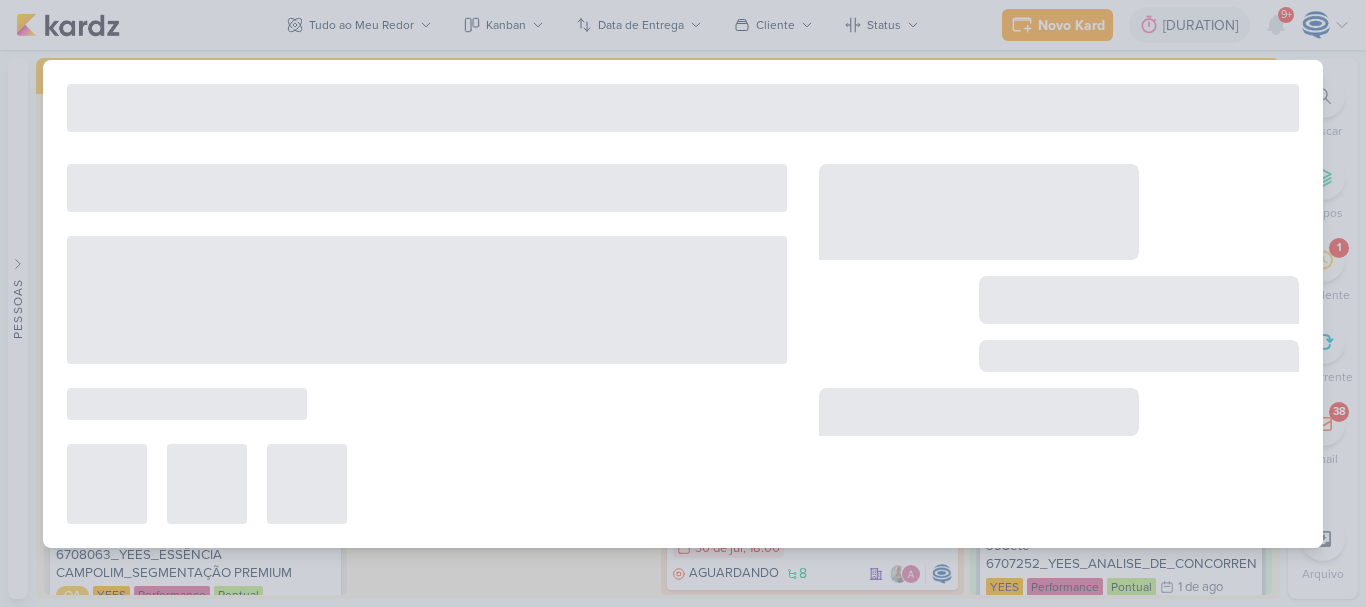 type on "6407221_YEES_DESDOBRAMENTO_TATUAPÉ_RENDA" 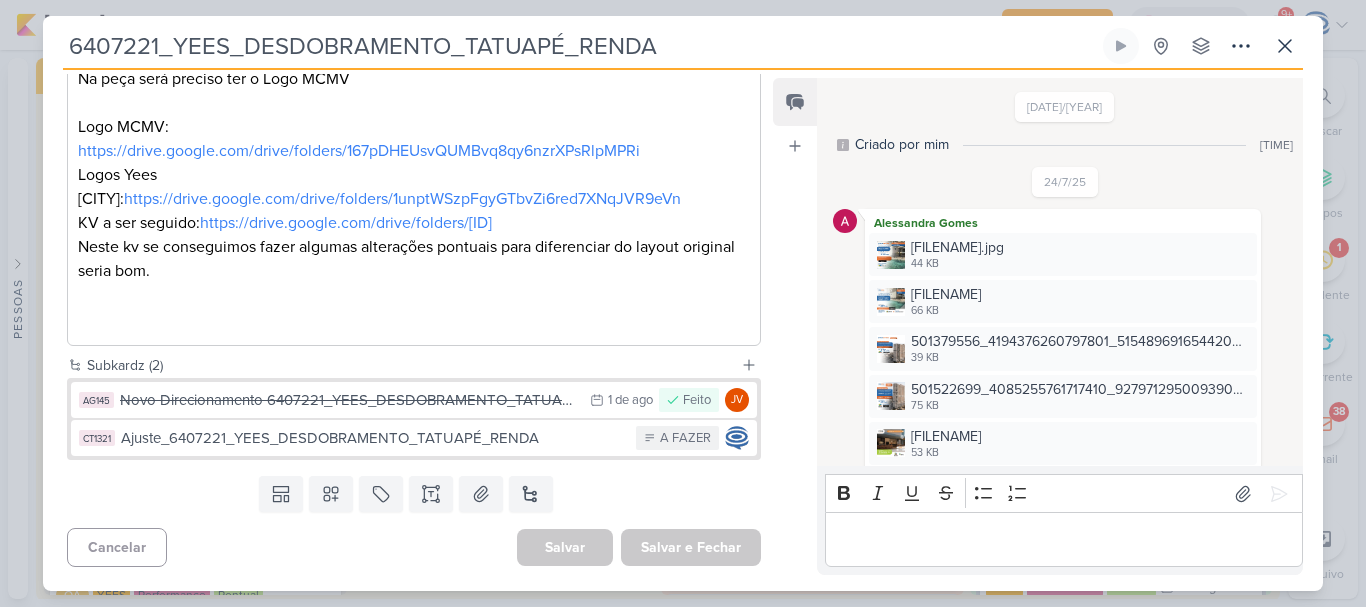 scroll, scrollTop: 0, scrollLeft: 0, axis: both 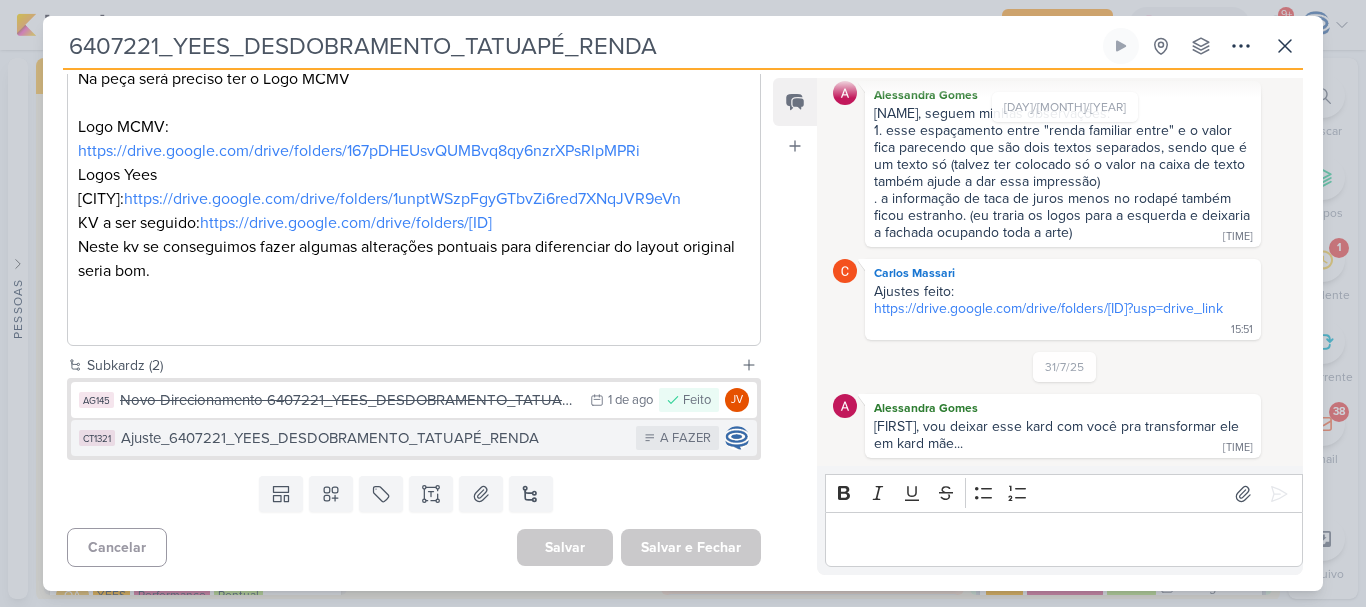 click on "Ajuste_6407221_YEES_DESDOBRAMENTO_TATUAPÉ_RENDA" at bounding box center [373, 438] 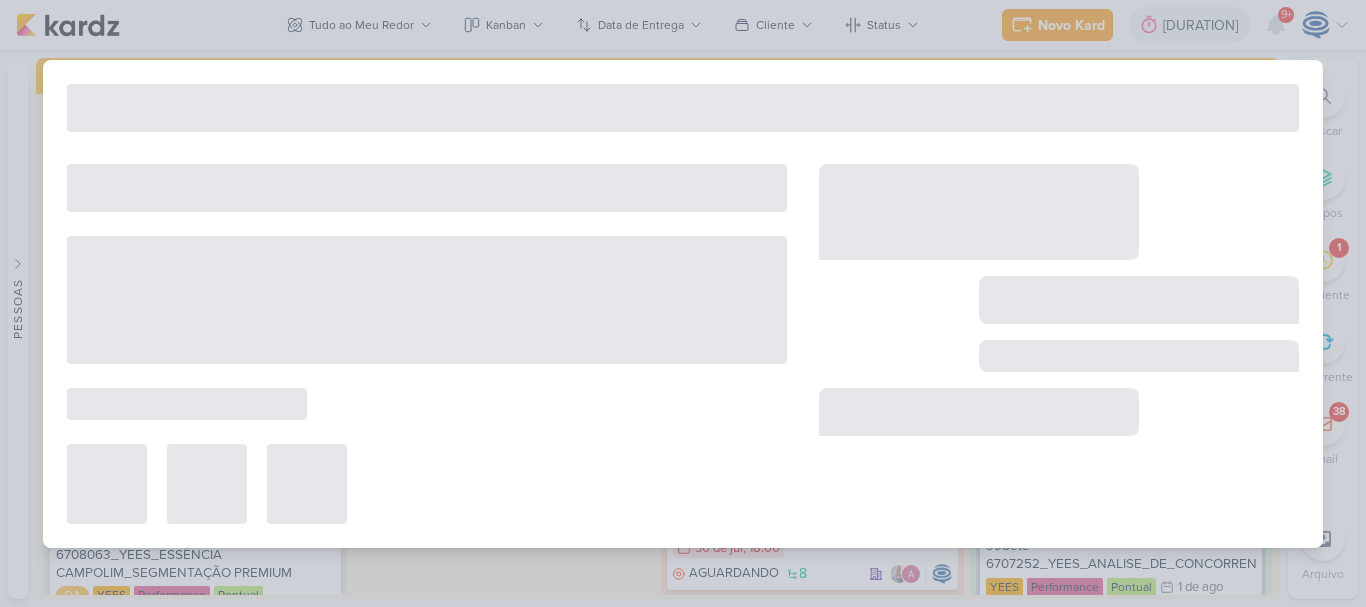 type on "Ajuste_6407221_YEES_DESDOBRAMENTO_TATUAPÉ_RENDA" 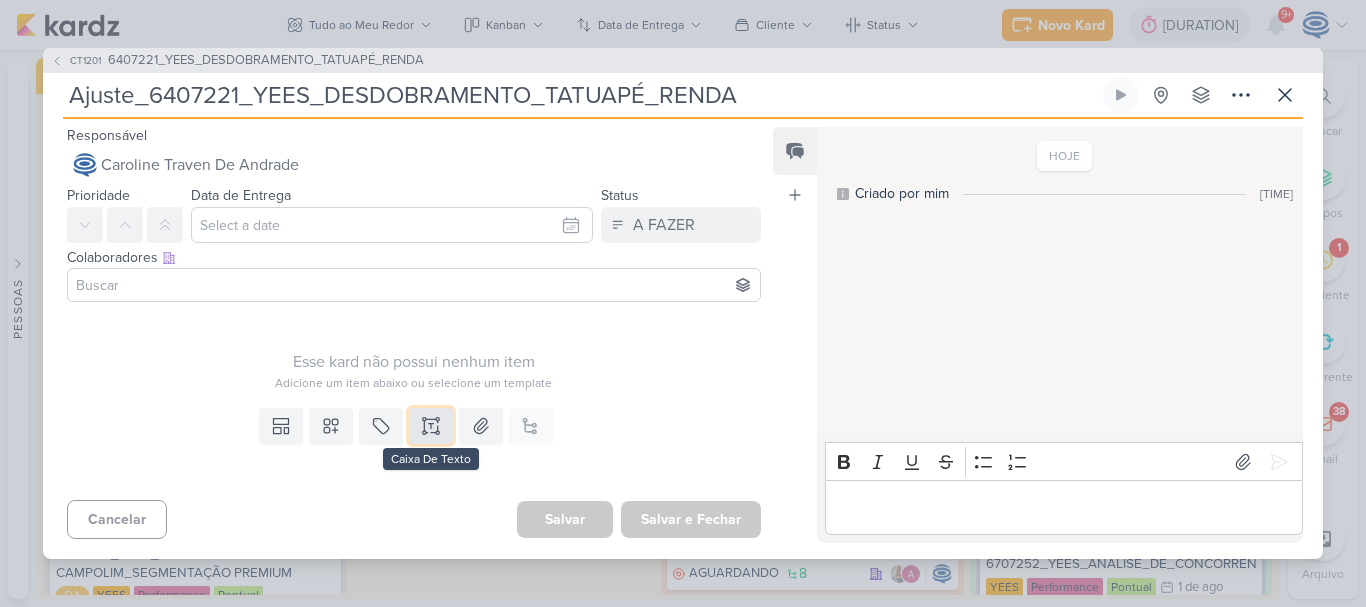 click 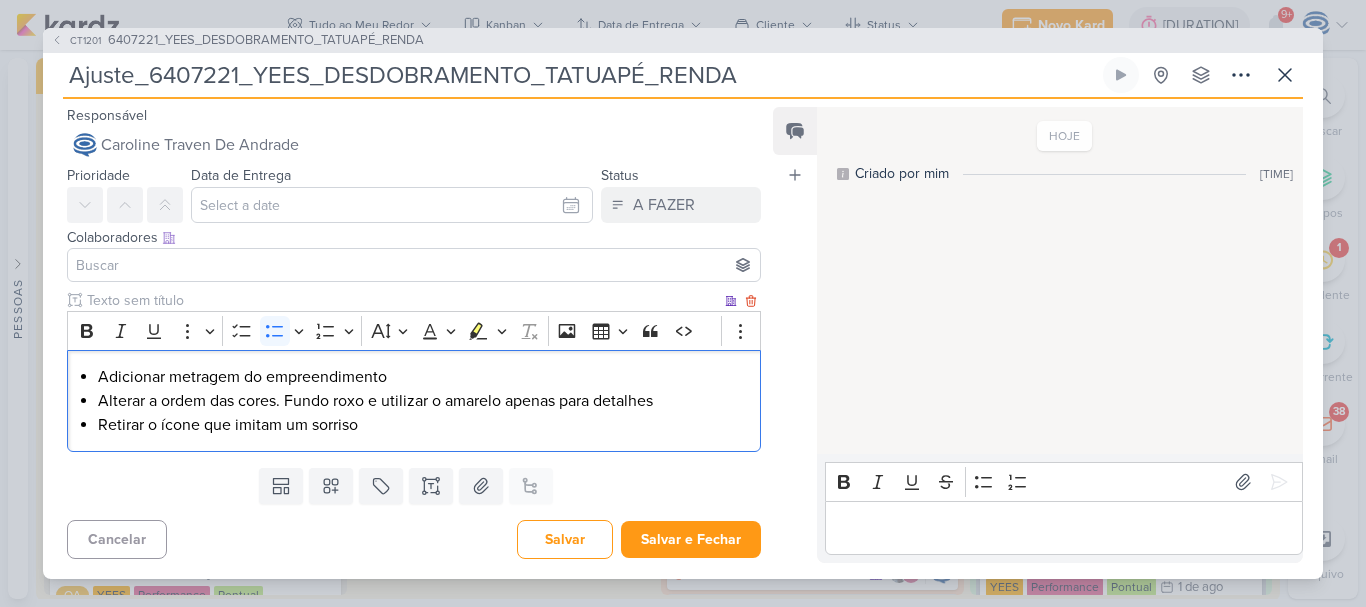 click on "Retirar o ícone que imitam um sorriso" at bounding box center (424, 425) 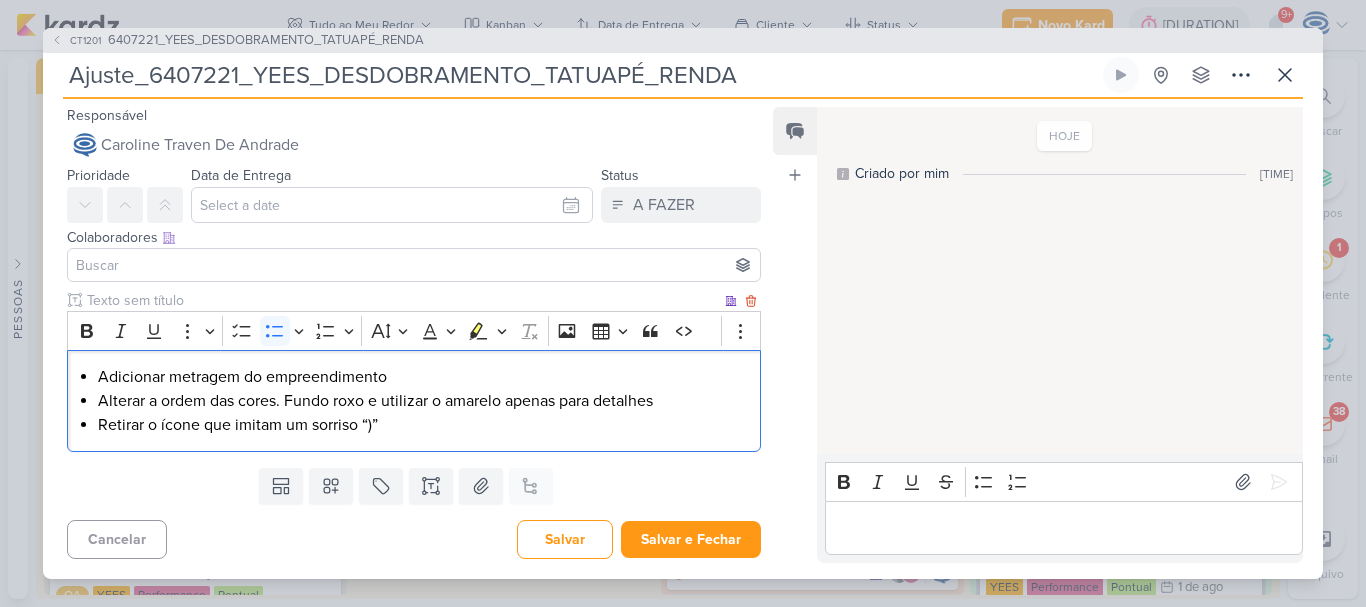 click on "Adicionar metragem do empreendimento" at bounding box center (424, 377) 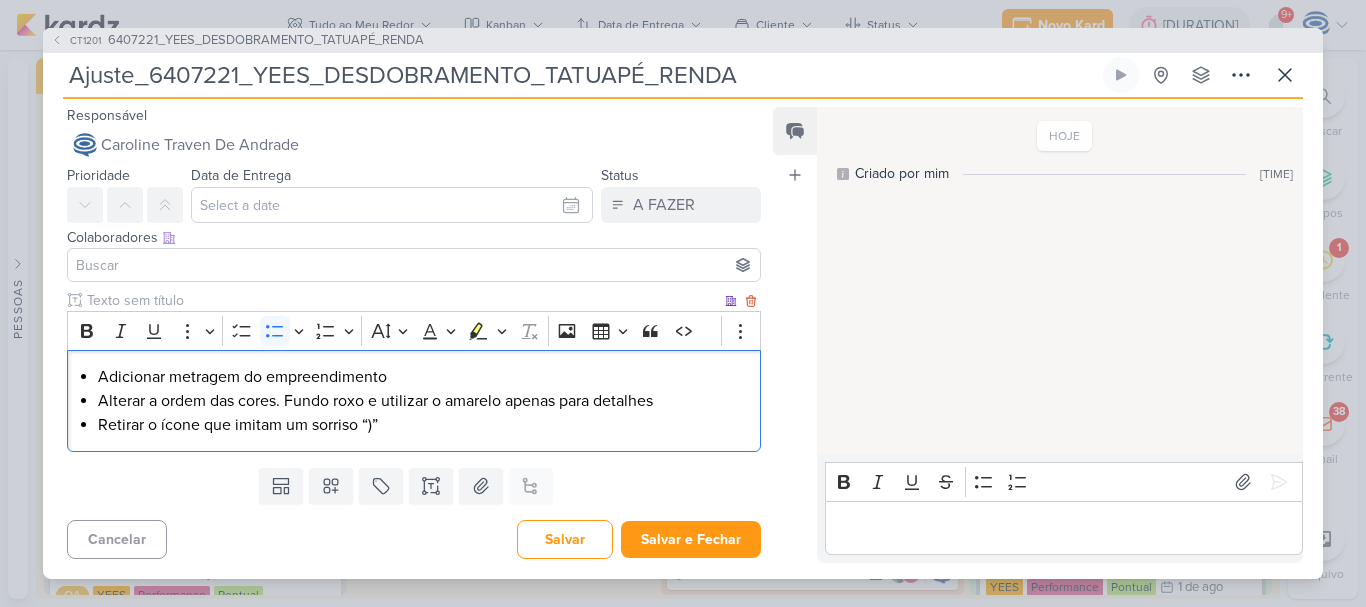 click on "Adicionar metragem do empreendimento Alterar a ordem das cores. Fundo roxo e utilizar o amarelo apenas para detalhes Retirar o ícone que imitam um sorriso “)”" at bounding box center [414, 401] 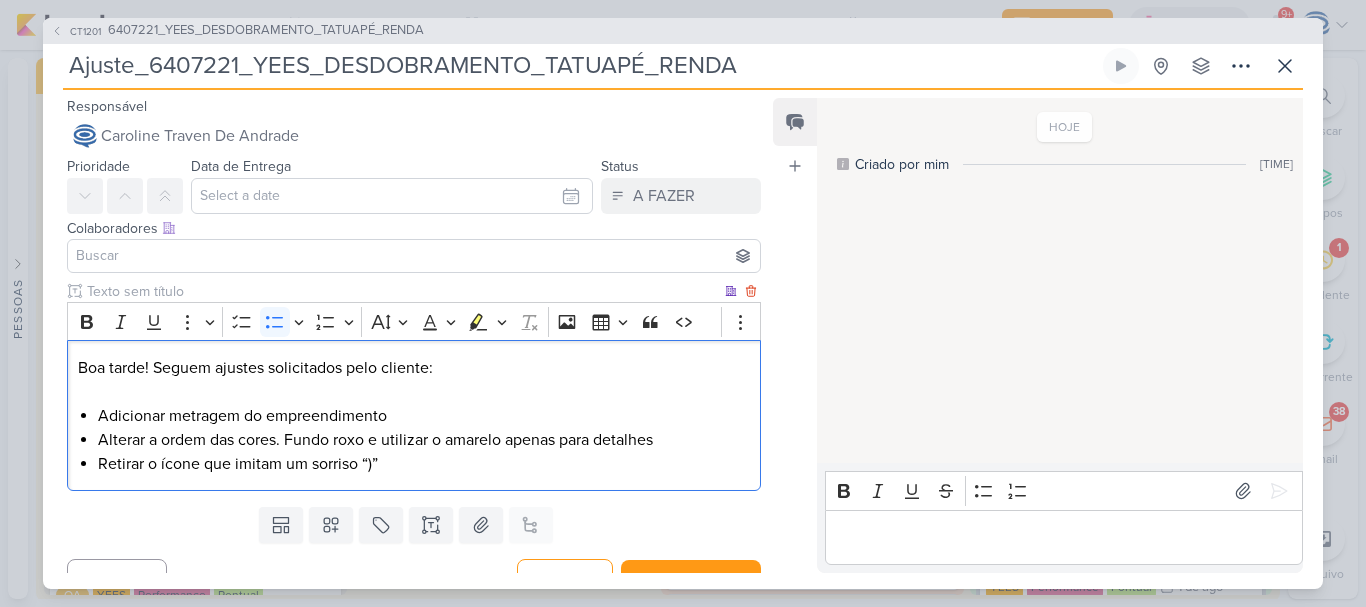 click on "Adicionar metragem do empreendimento" at bounding box center (424, 416) 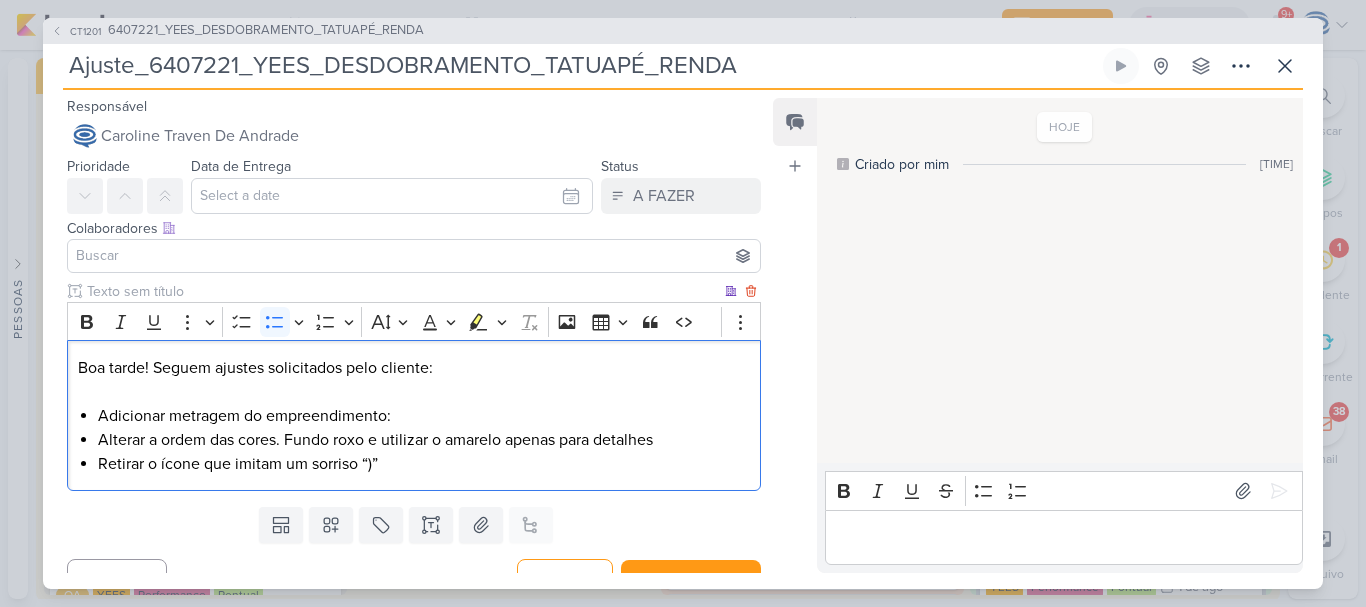 scroll, scrollTop: 29, scrollLeft: 0, axis: vertical 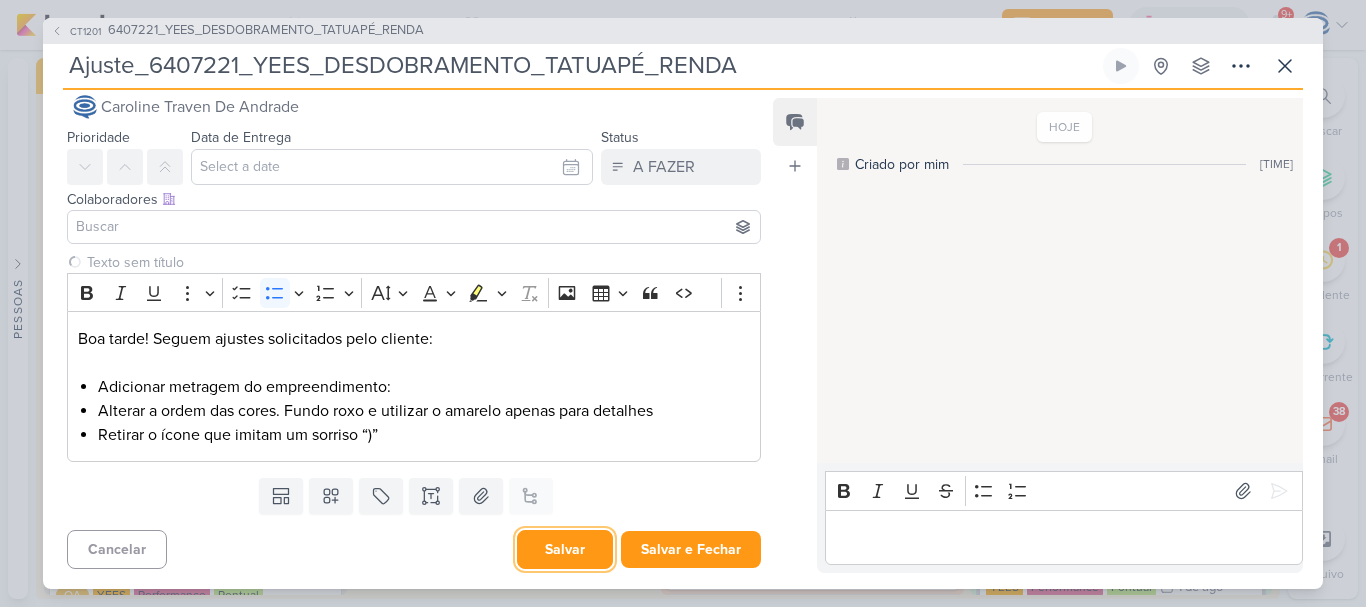 click on "Salvar" at bounding box center [565, 549] 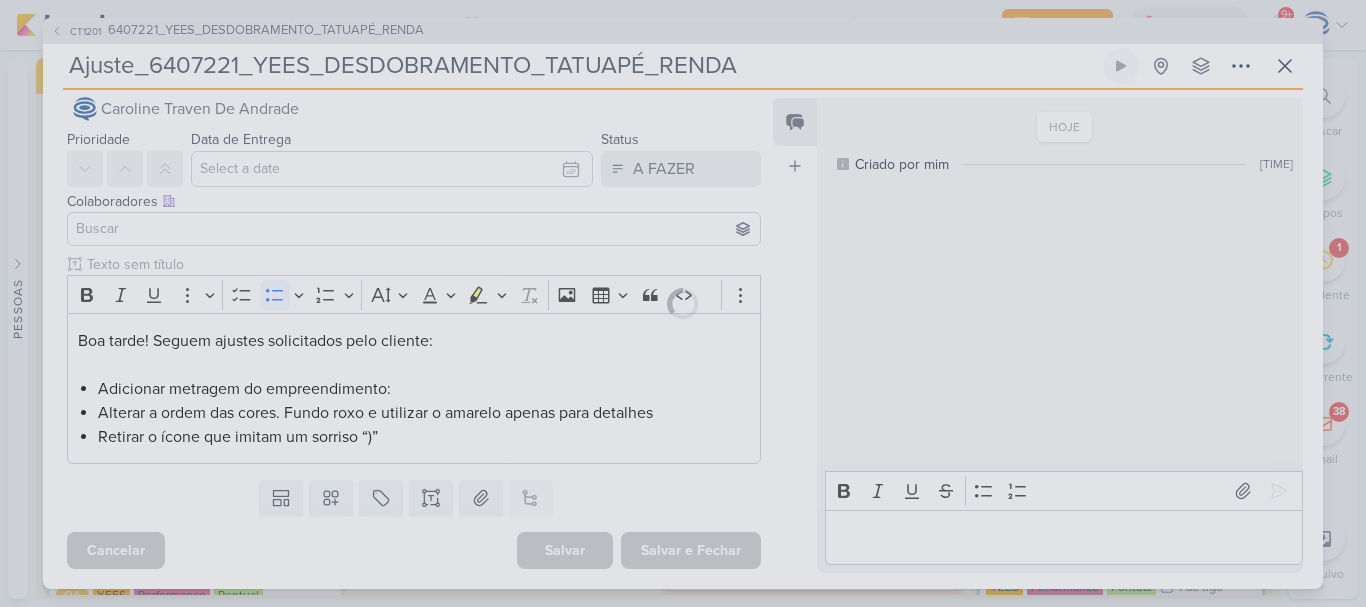 scroll, scrollTop: 27, scrollLeft: 0, axis: vertical 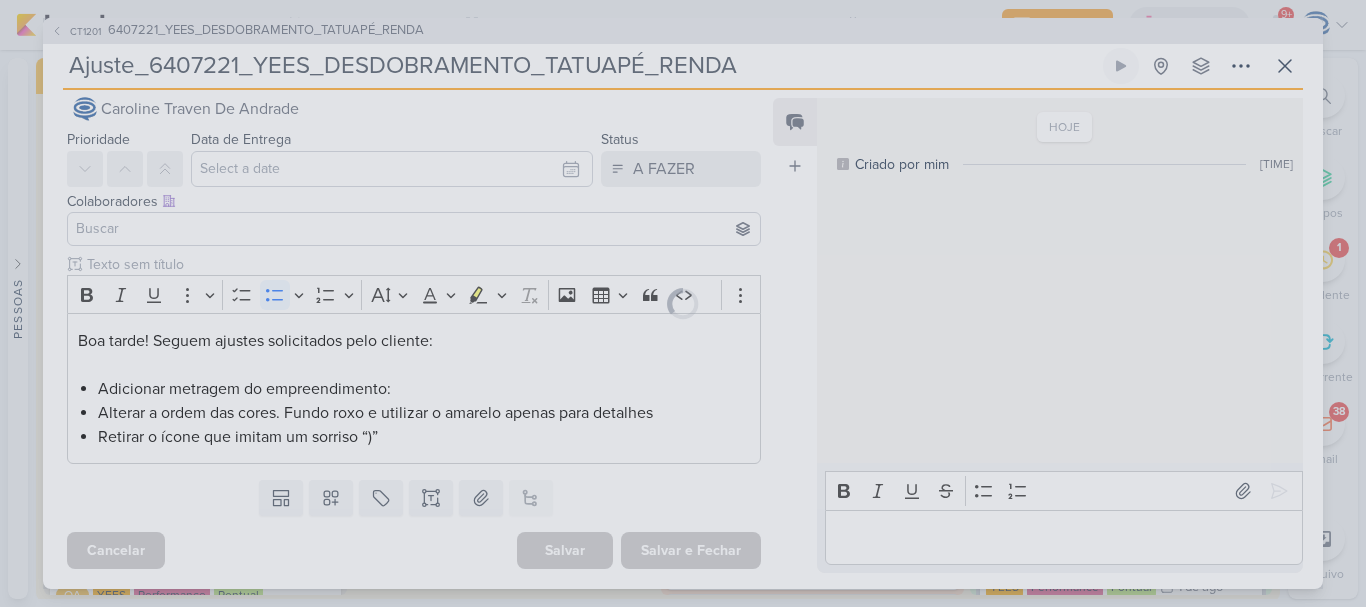 click at bounding box center [683, 303] 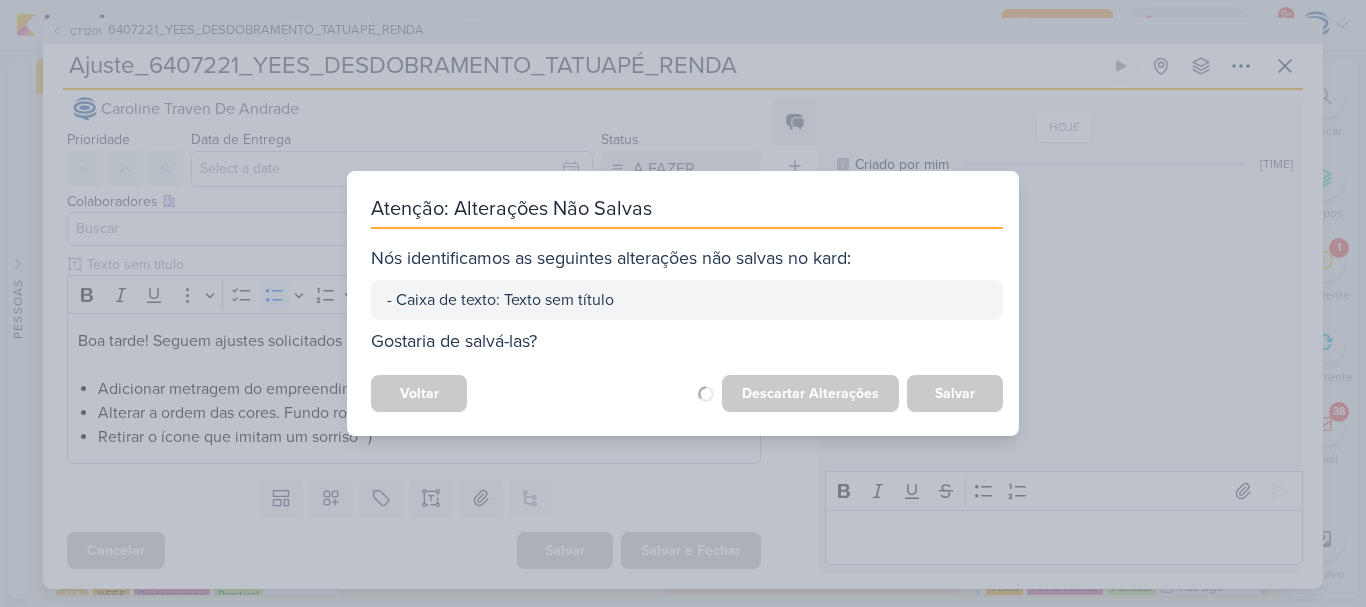 type 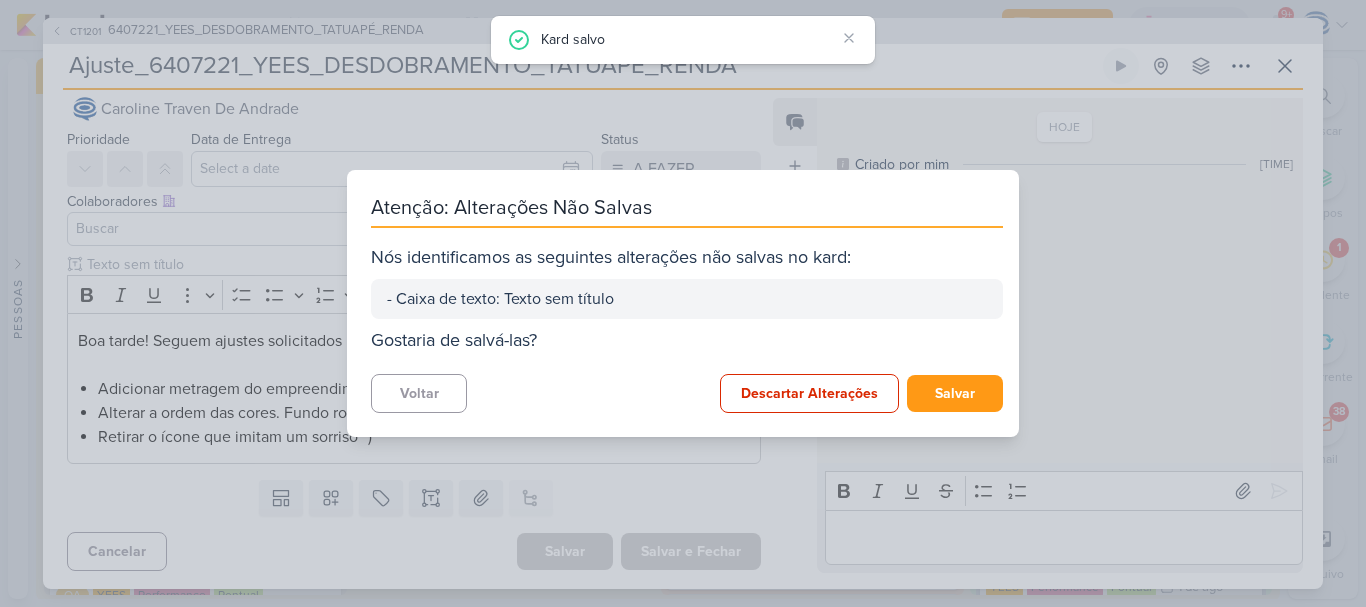 scroll, scrollTop: 0, scrollLeft: 0, axis: both 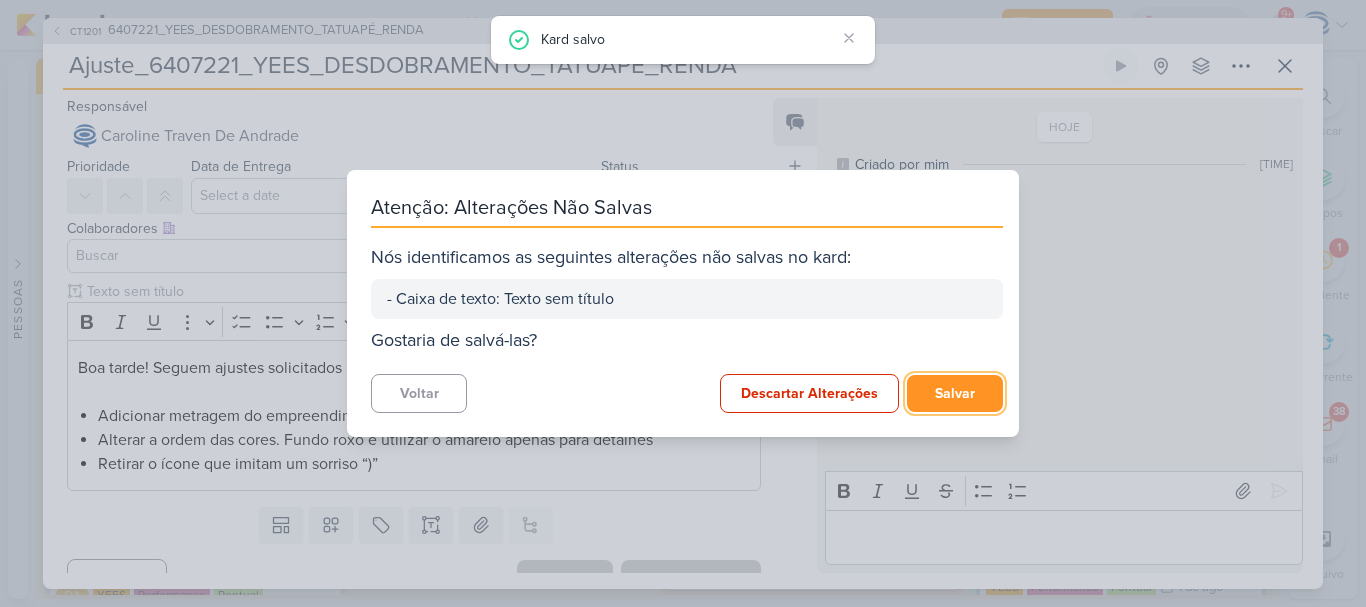 click on "Salvar" at bounding box center (955, 393) 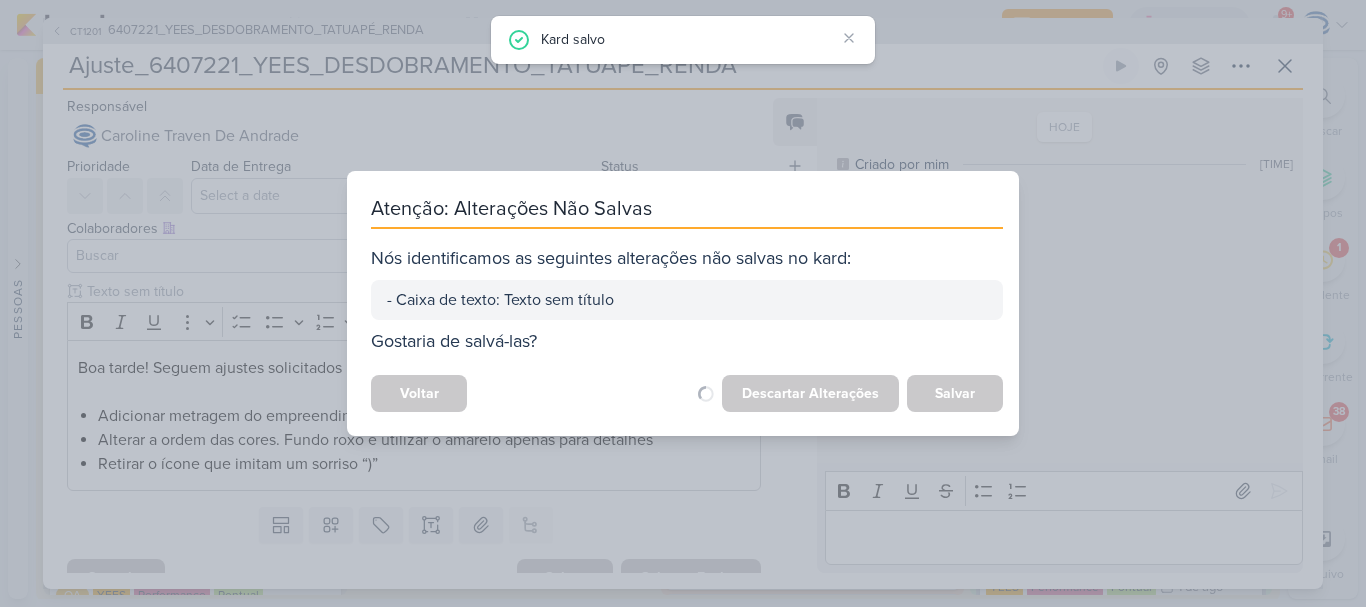 click on "Preferências de Quadros
Pessoal
Organização
Não tem nenhum quadro aqui ainda :/
Novo Quadro" at bounding box center (683, 328) 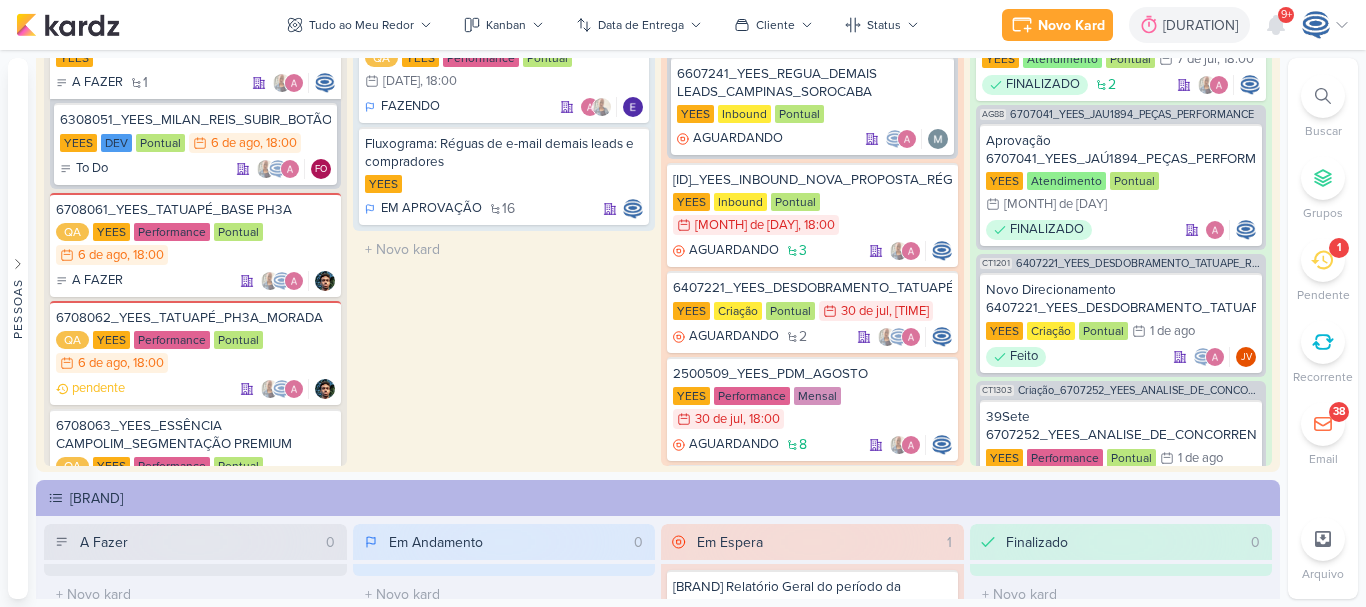 scroll, scrollTop: 130, scrollLeft: 0, axis: vertical 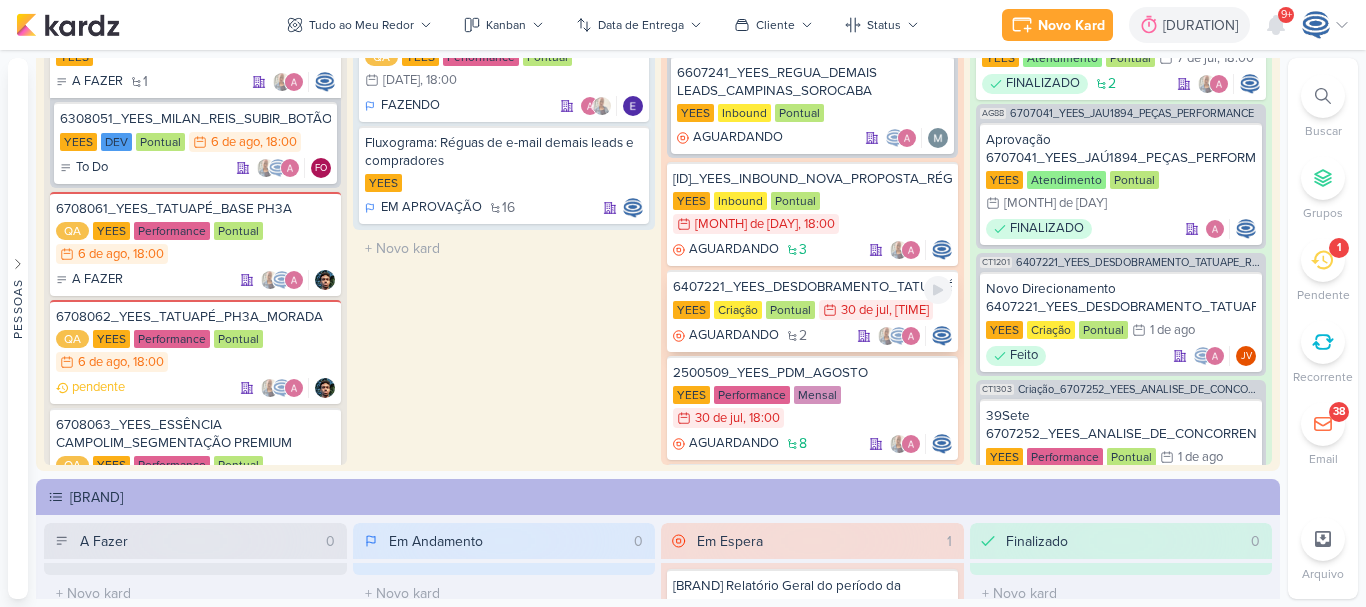 click on "6407221_YEES_DESDOBRAMENTO_TATUAPÉ_RENDA" at bounding box center (812, 287) 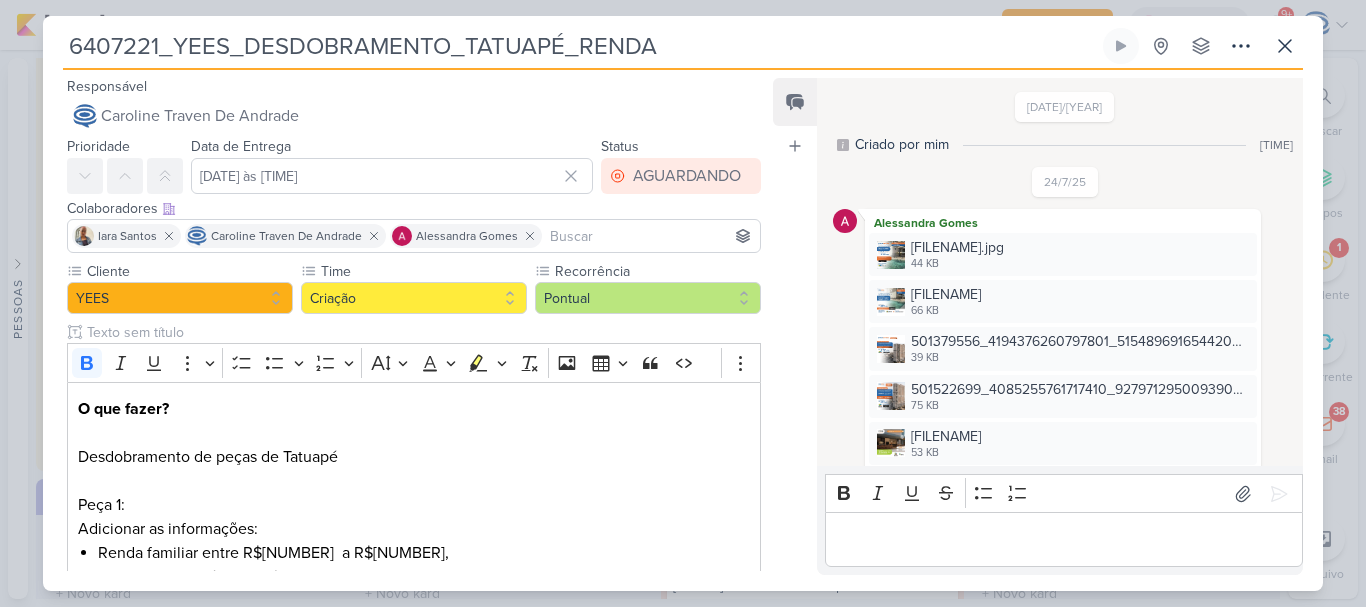 scroll, scrollTop: 1714, scrollLeft: 0, axis: vertical 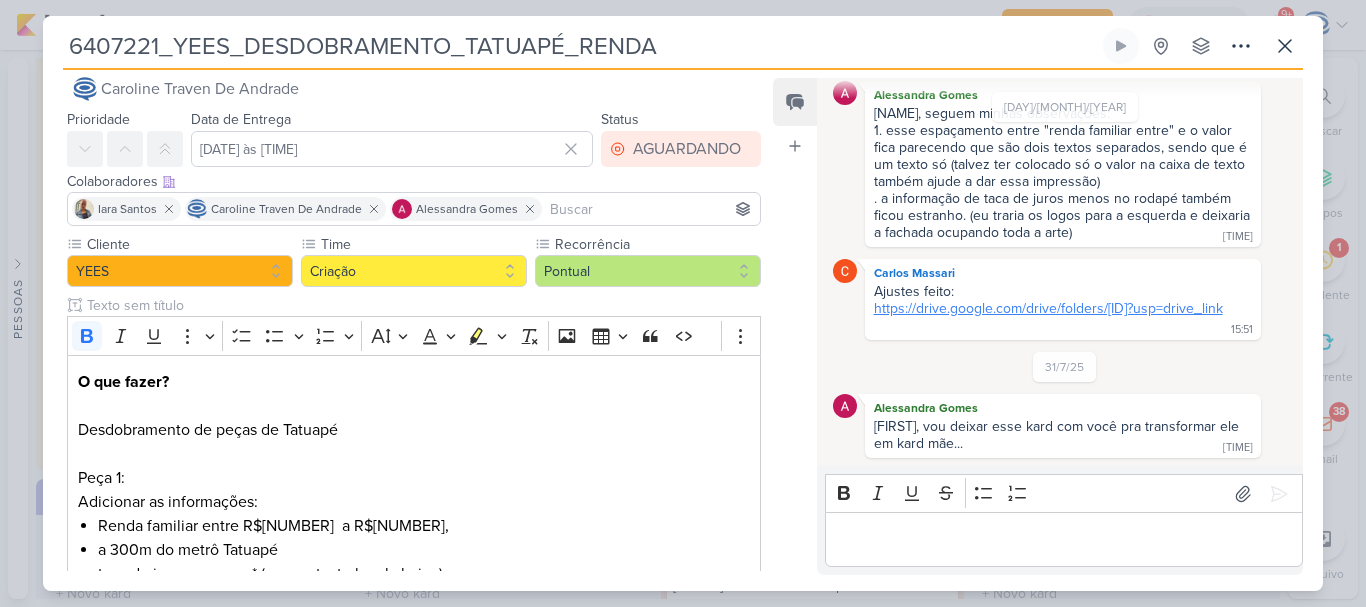 click on "https://drive.google.com/drive/folders/14hHtFy2xq-9_wYL5h8wsKKn9XZu-1oY1?usp=drive_link" at bounding box center [1048, 308] 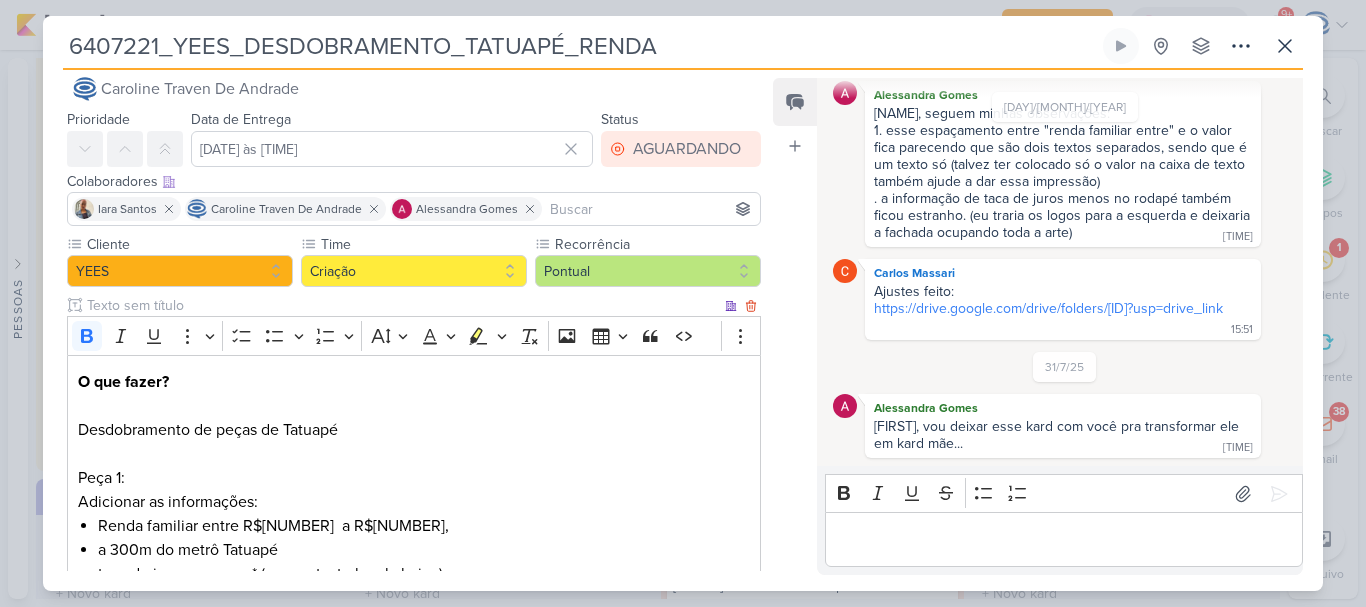 scroll, scrollTop: 834, scrollLeft: 0, axis: vertical 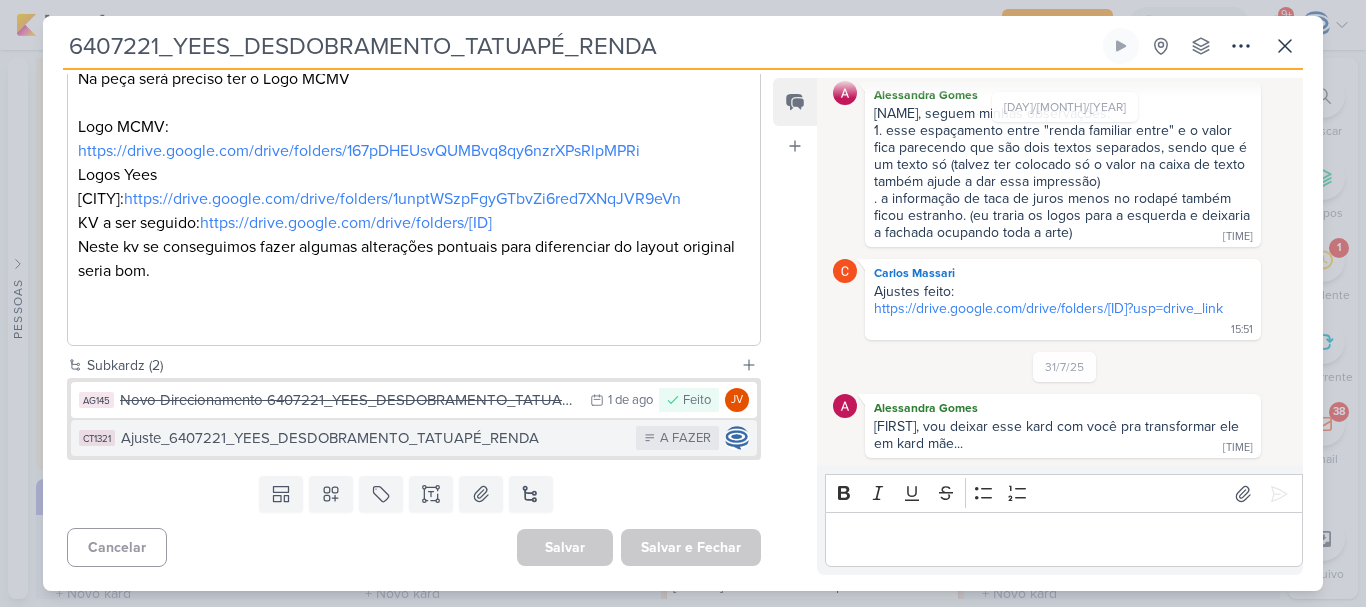 click on "Ajuste_6407221_YEES_DESDOBRAMENTO_TATUAPÉ_RENDA" at bounding box center [373, 438] 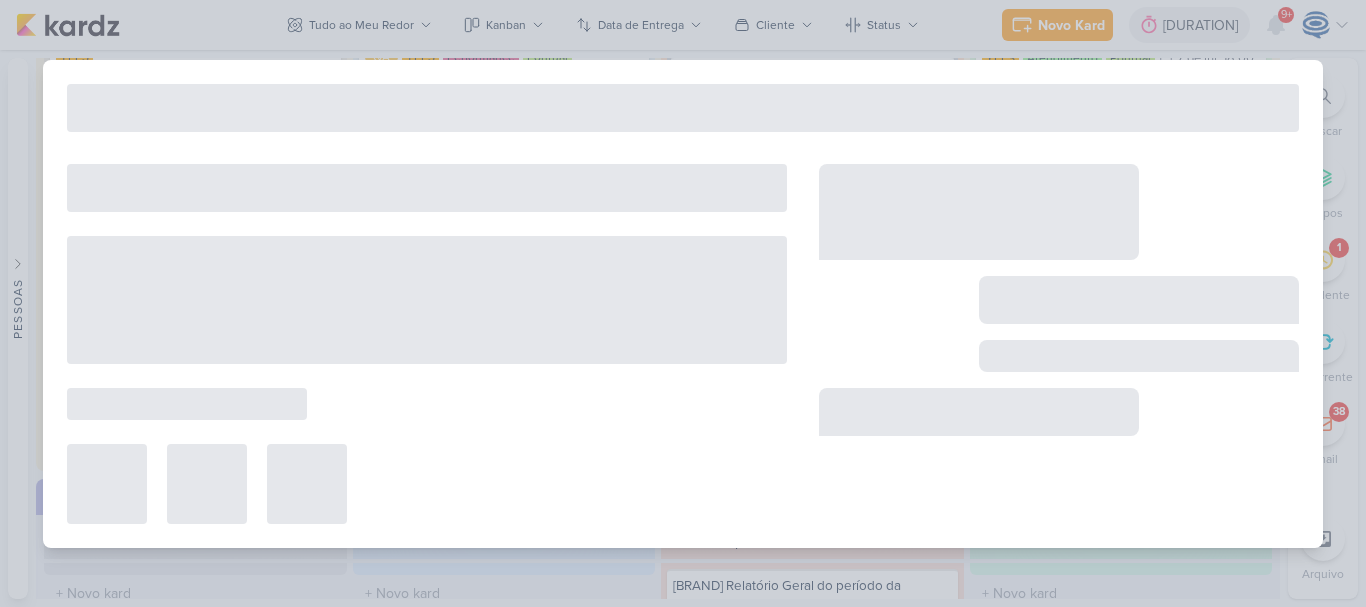 type on "Ajuste_6407221_YEES_DESDOBRAMENTO_TATUAPÉ_RENDA" 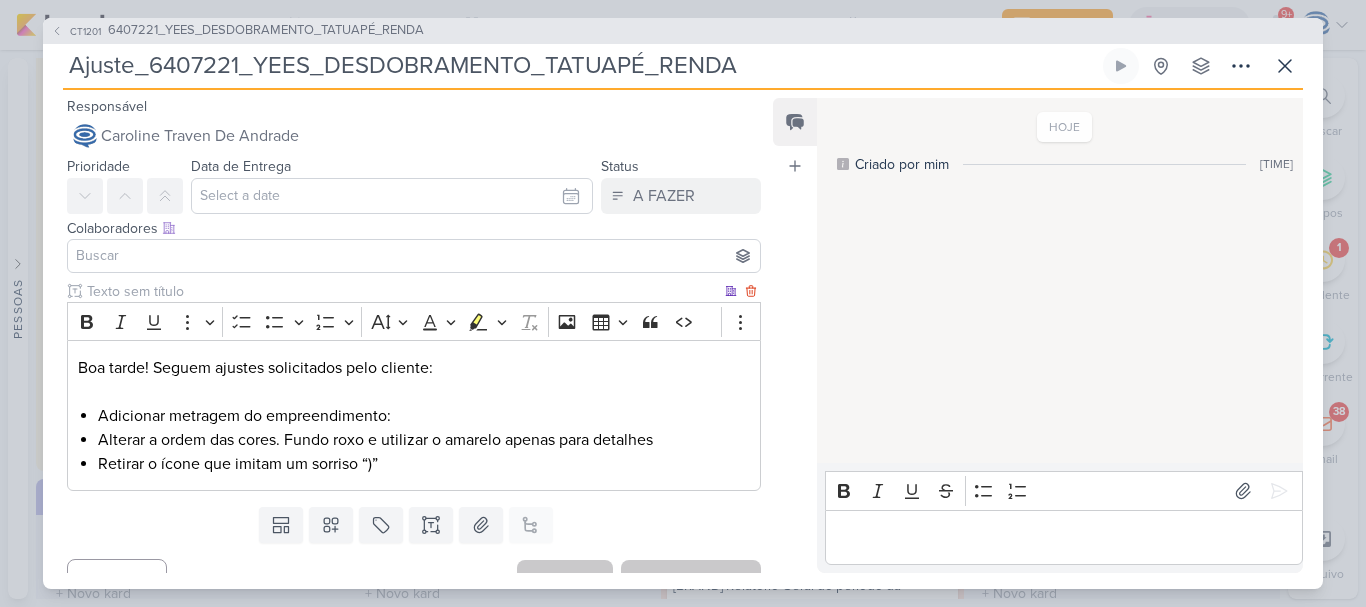 click on "Adicionar metragem do empreendimento:" at bounding box center (424, 416) 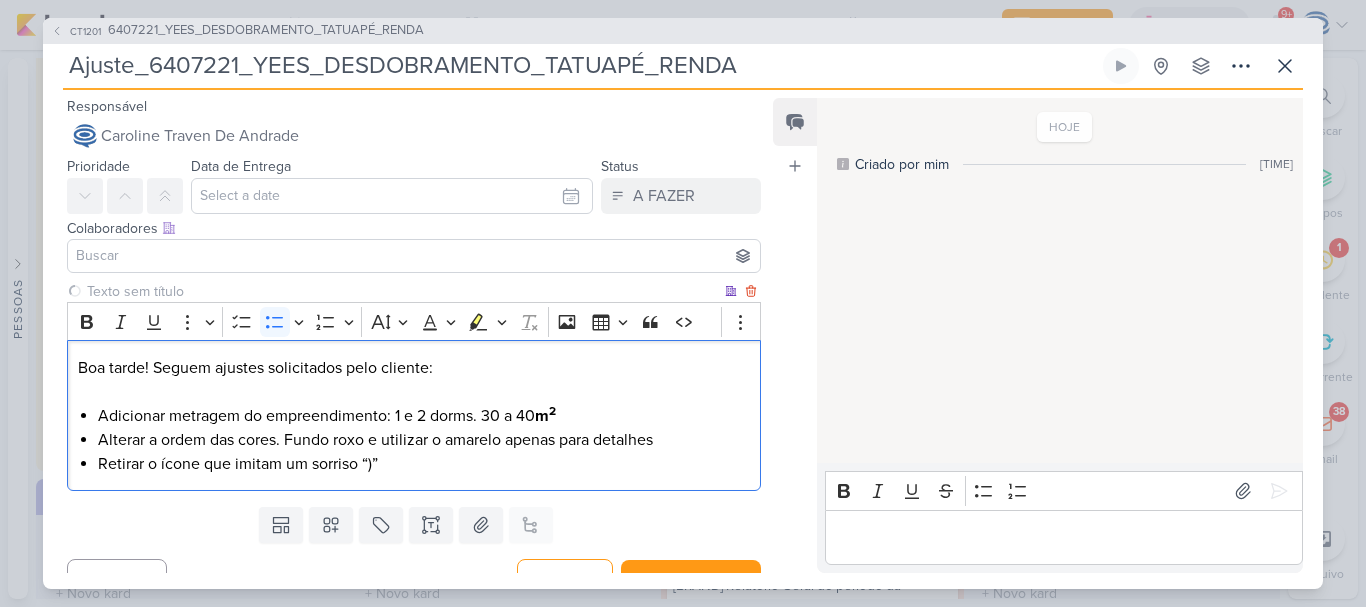 click on "Alterar a ordem das cores. Fundo roxo e utilizar o amarelo apenas para detalhes" at bounding box center (424, 440) 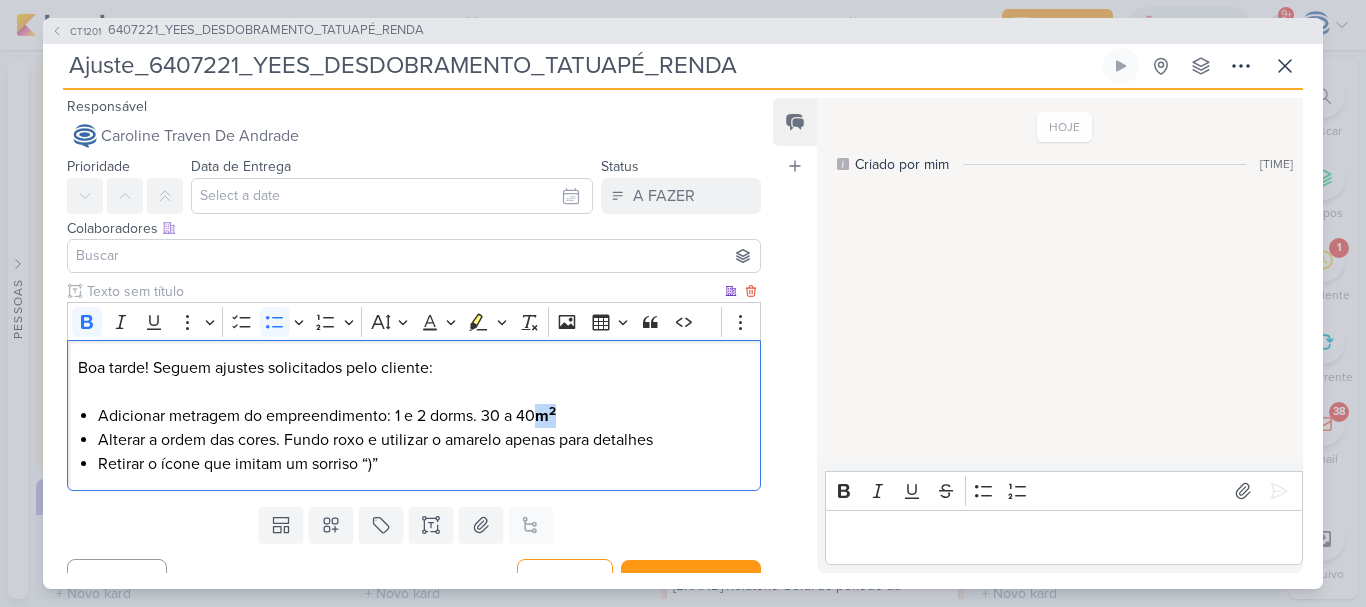 drag, startPoint x: 572, startPoint y: 415, endPoint x: 540, endPoint y: 418, distance: 32.140316 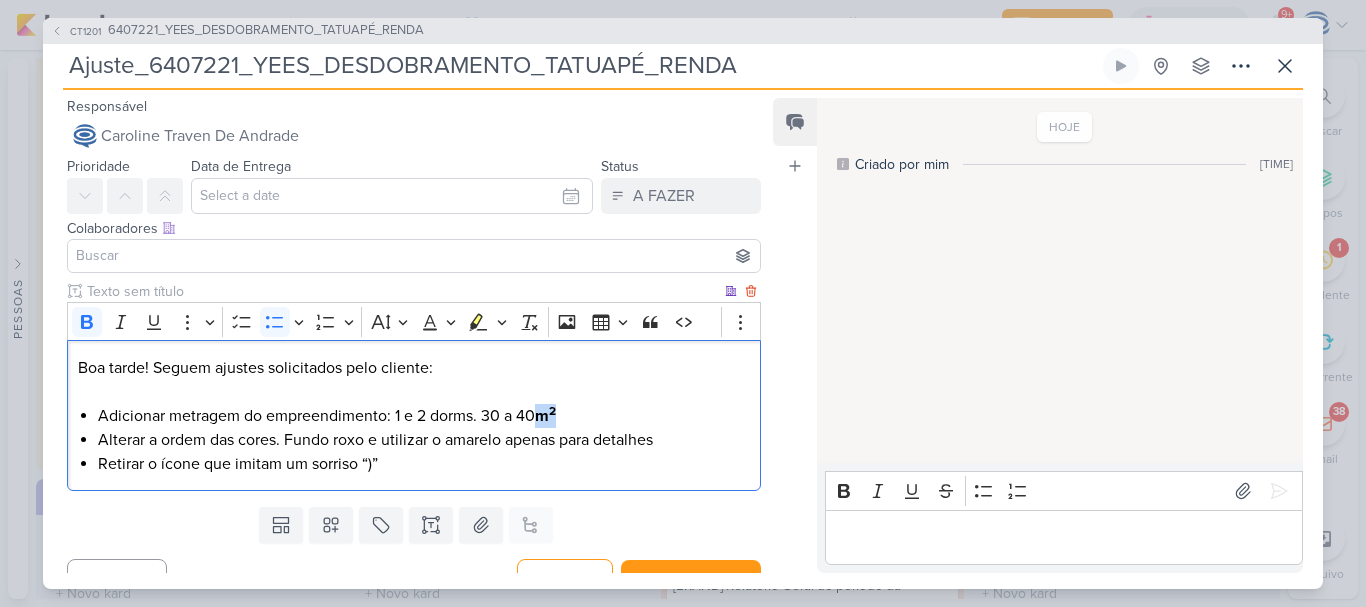 click on "Adicionar metragem do empreendimento: 1 e 2 dorms. 30 a 40  m 2" at bounding box center (424, 416) 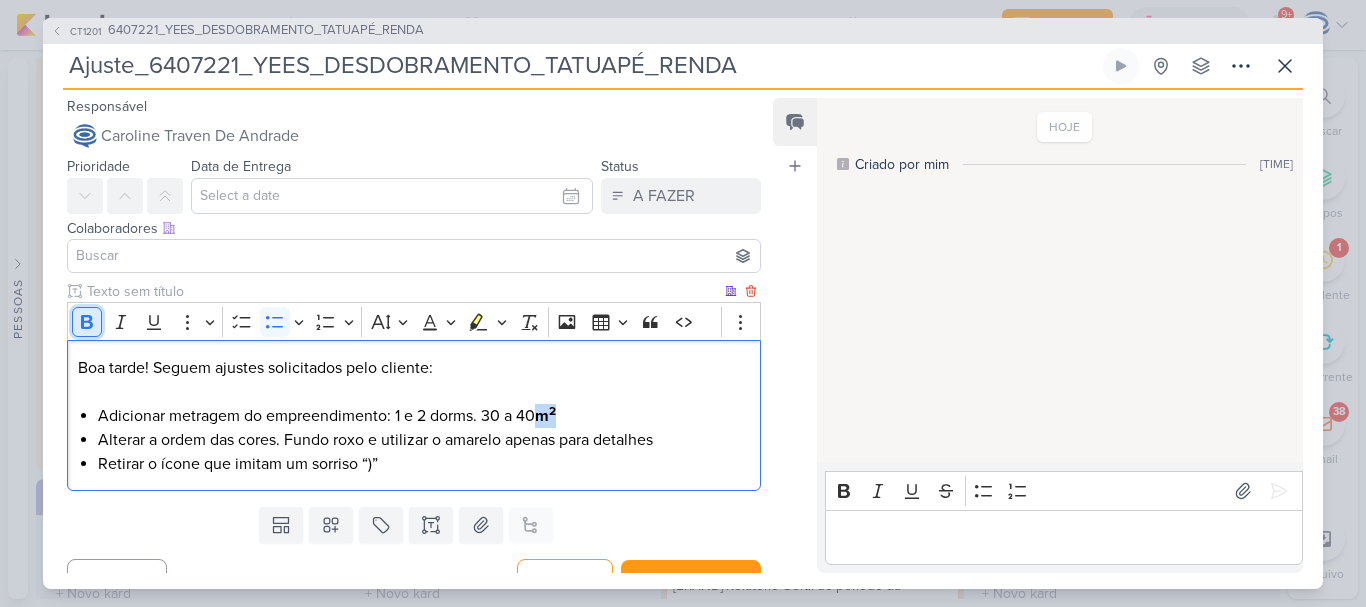 click 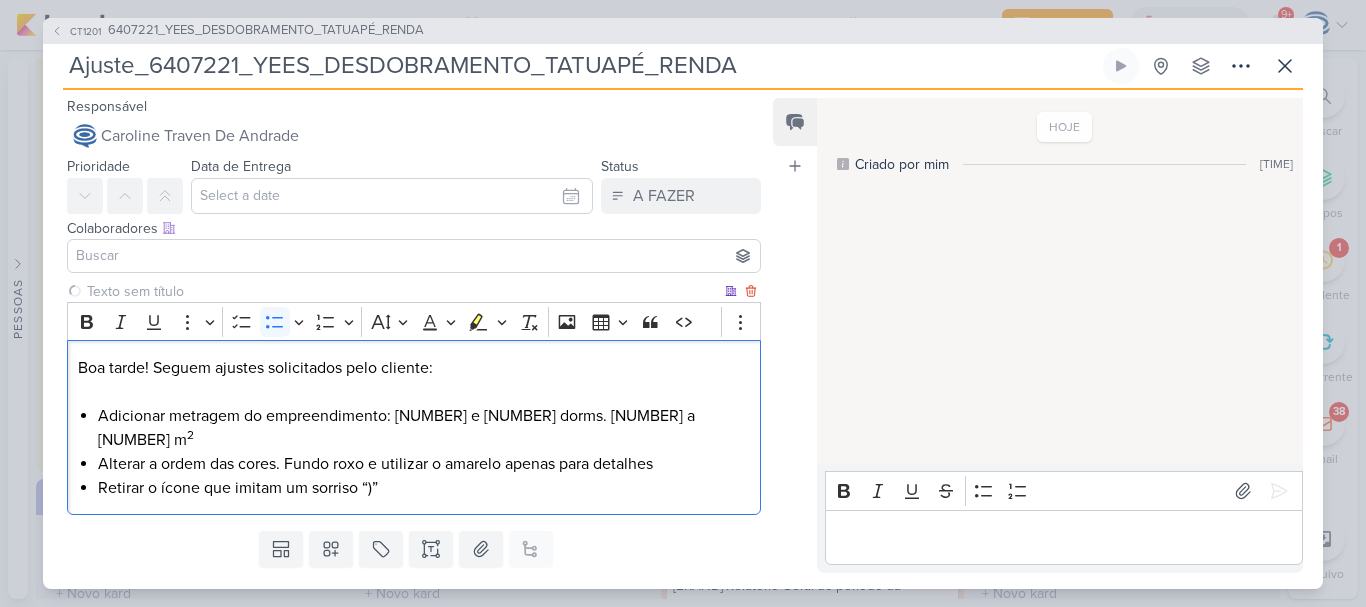 click on "Adicionar metragem do empreendimento: 1 e 2 dorms. 30 a 40 m 2" at bounding box center [424, 428] 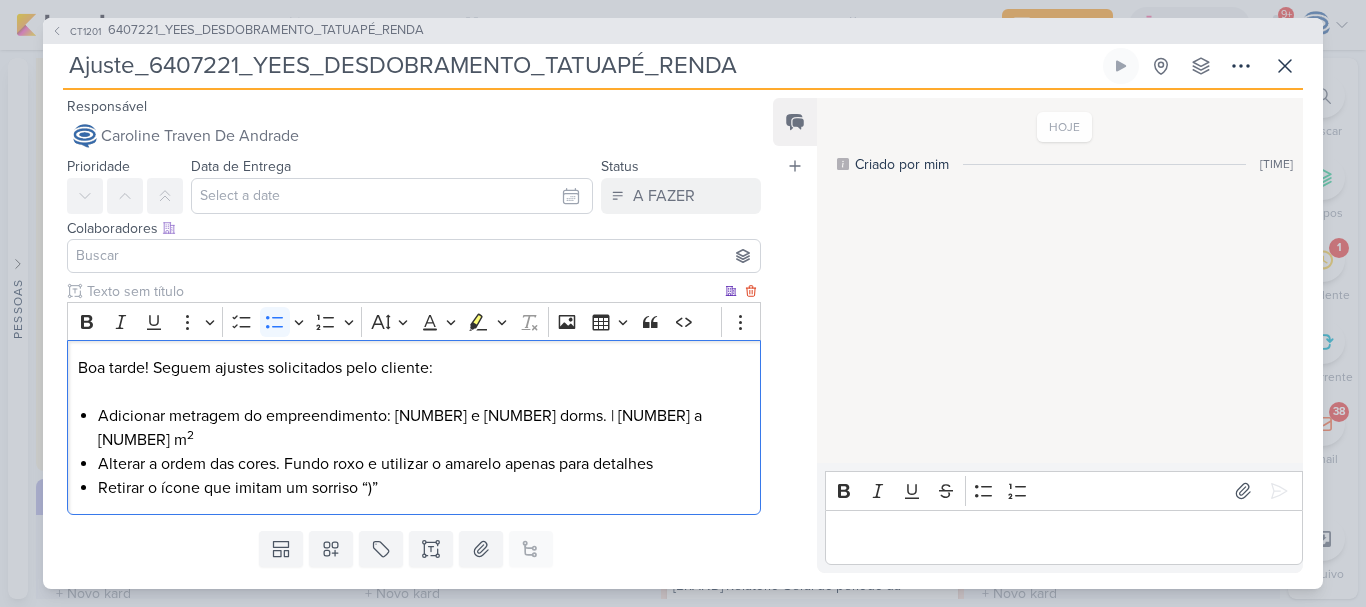 click on "Adicionar metragem do empreendimento: 1 e 2 dorms. | 30 a 40 m 2" at bounding box center [424, 428] 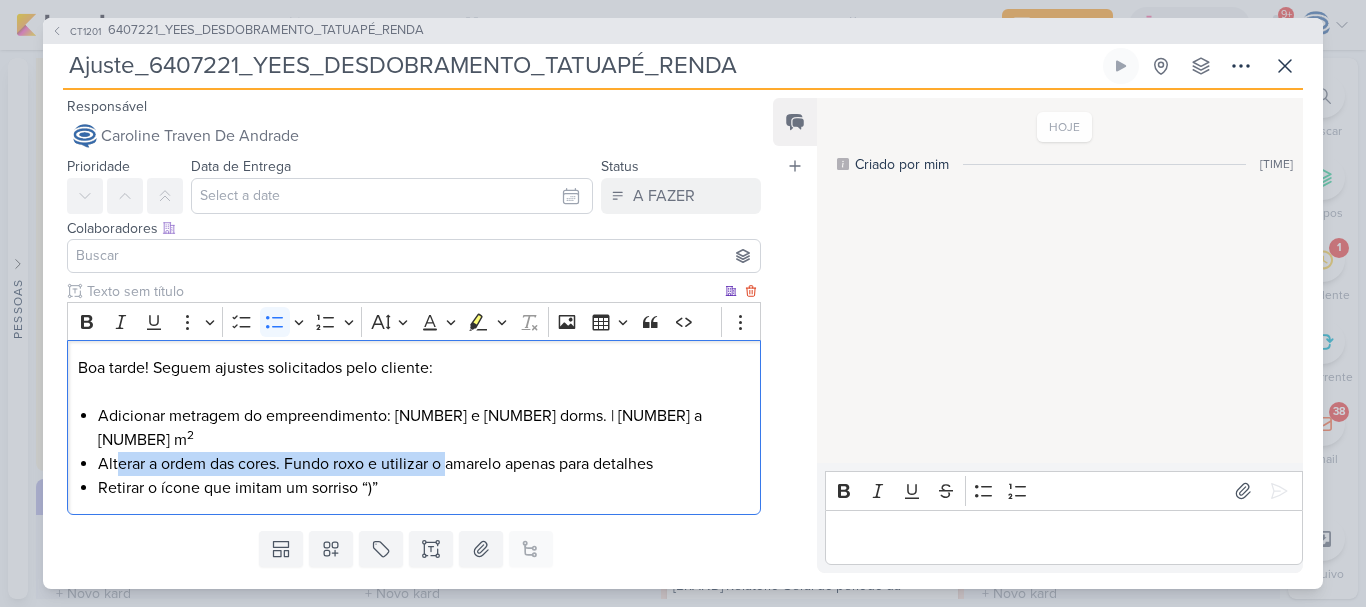 drag, startPoint x: 120, startPoint y: 450, endPoint x: 450, endPoint y: 443, distance: 330.07425 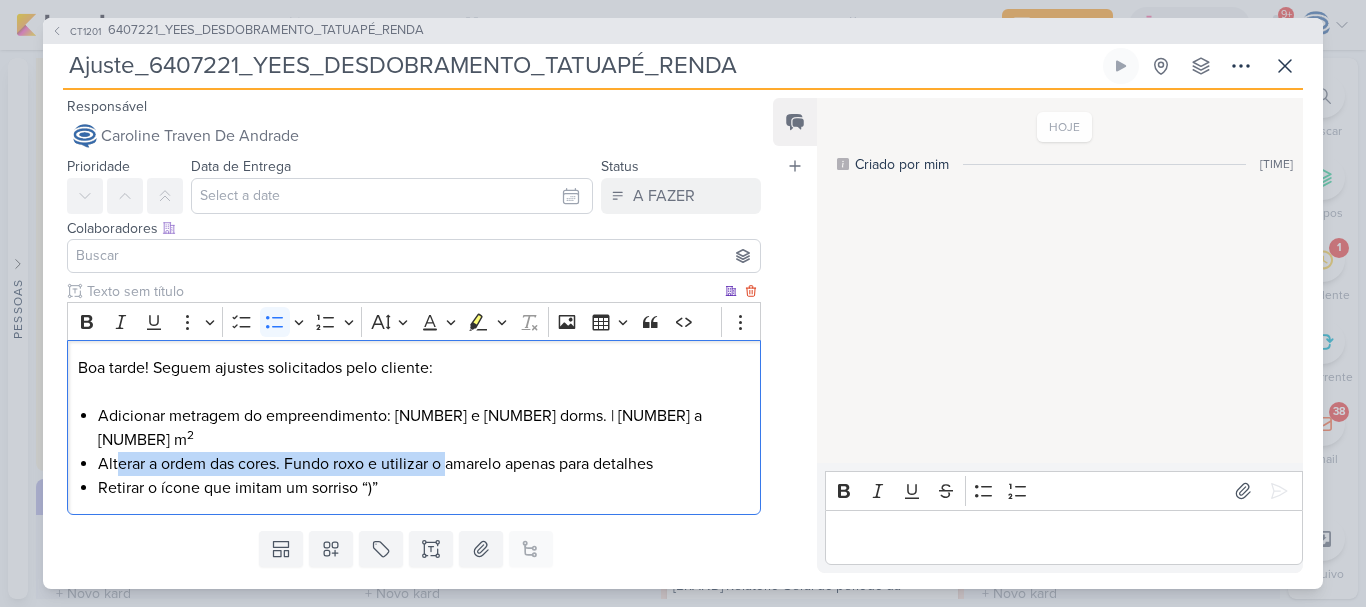 click on "Alterar a ordem das cores. Fundo roxo e utilizar o amarelo apenas para detalhes" at bounding box center (424, 464) 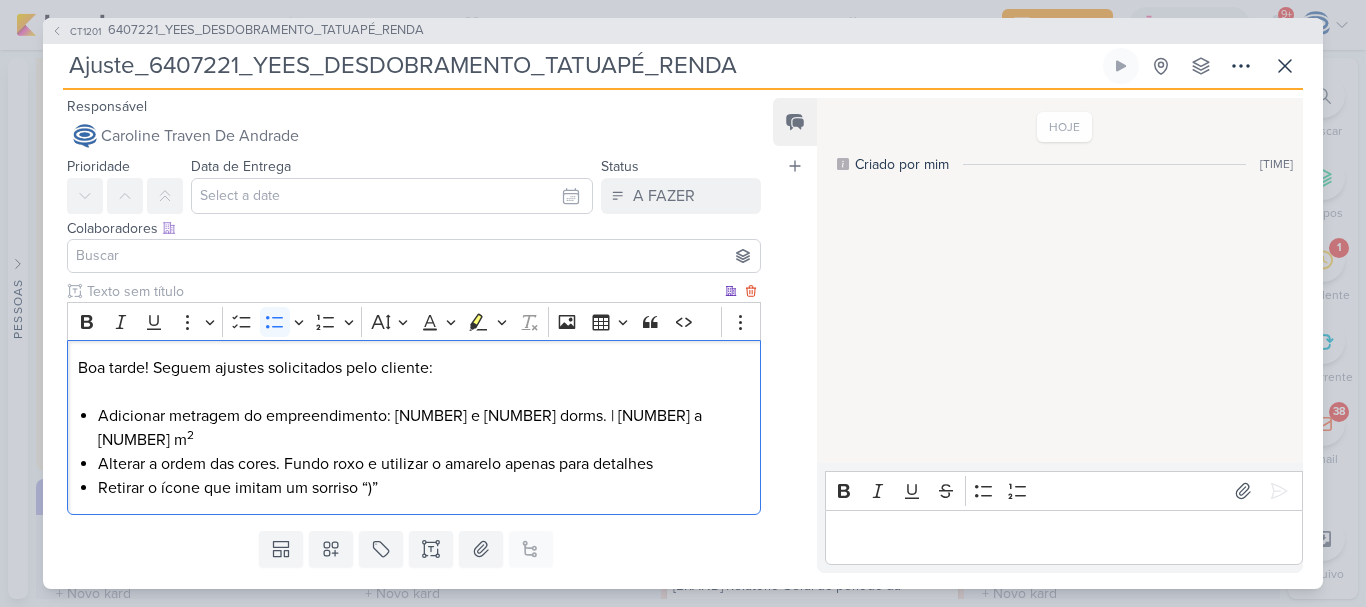 click on "Retirar o ícone que imitam um sorriso “)”" at bounding box center [424, 488] 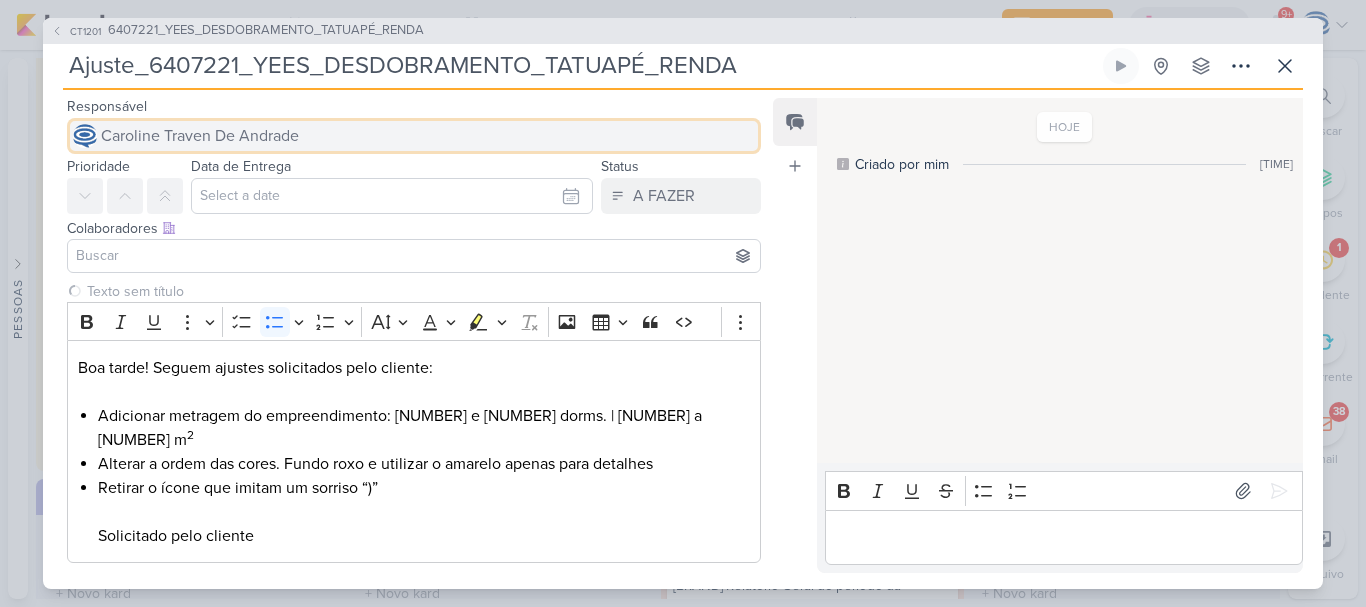 click on "[FIRST] [LAST]" at bounding box center (414, 136) 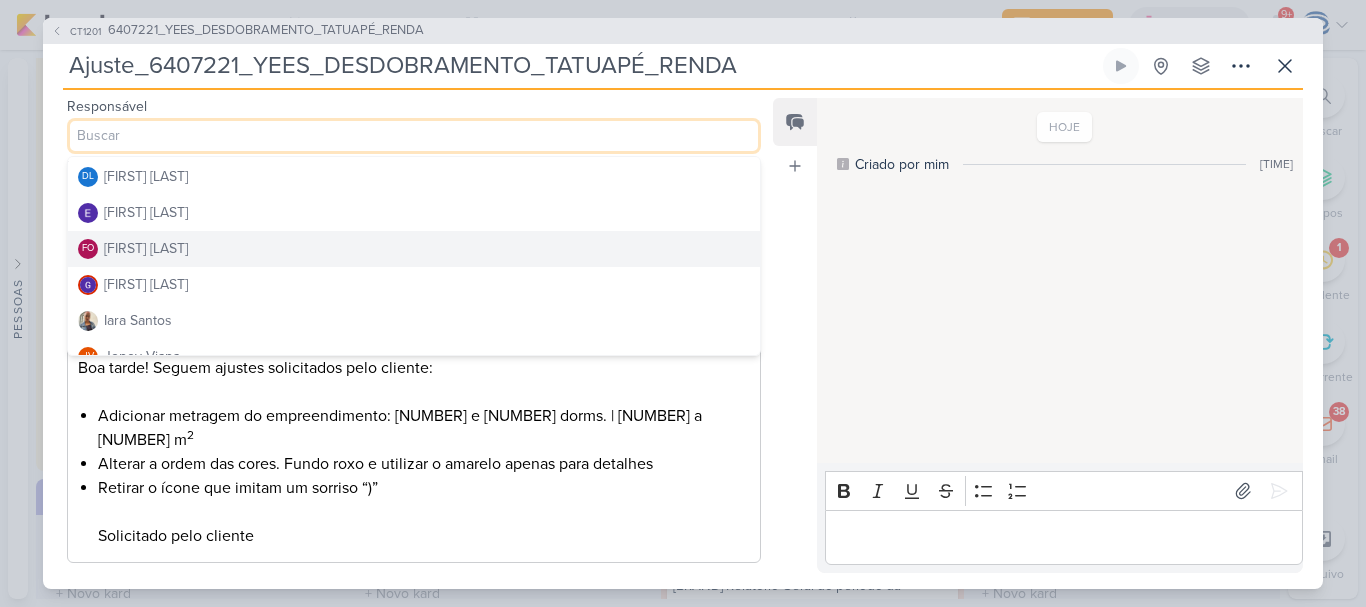 scroll, scrollTop: 141, scrollLeft: 0, axis: vertical 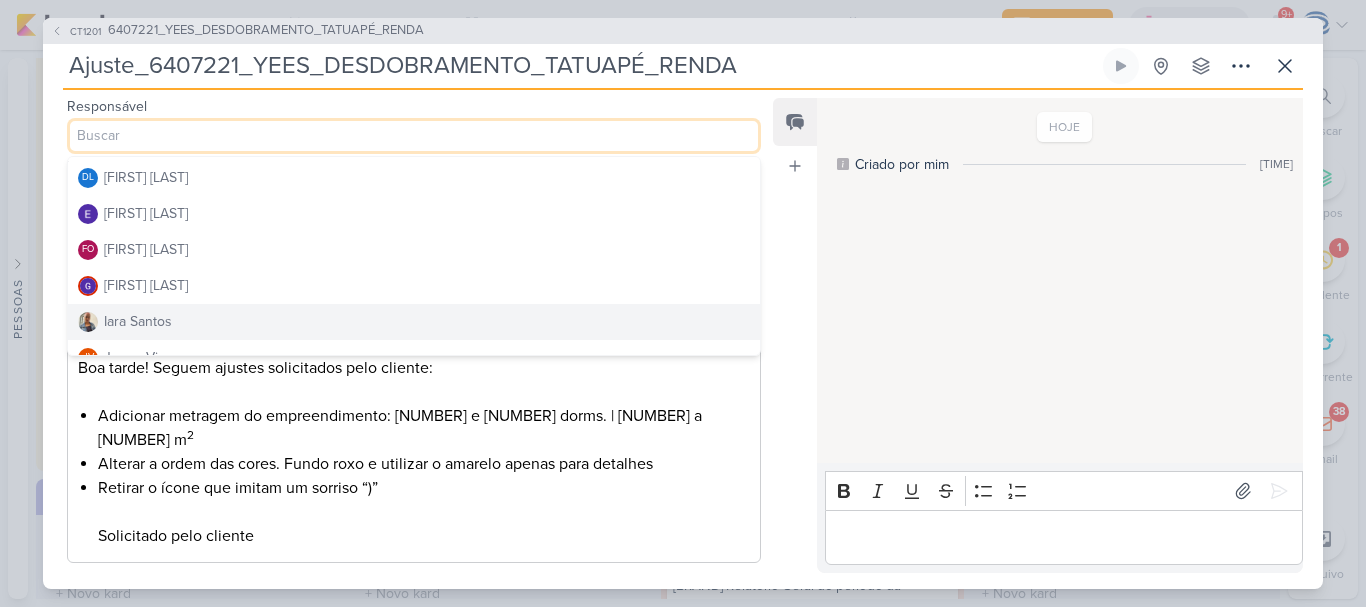 click on "Iara Santos" at bounding box center [414, 322] 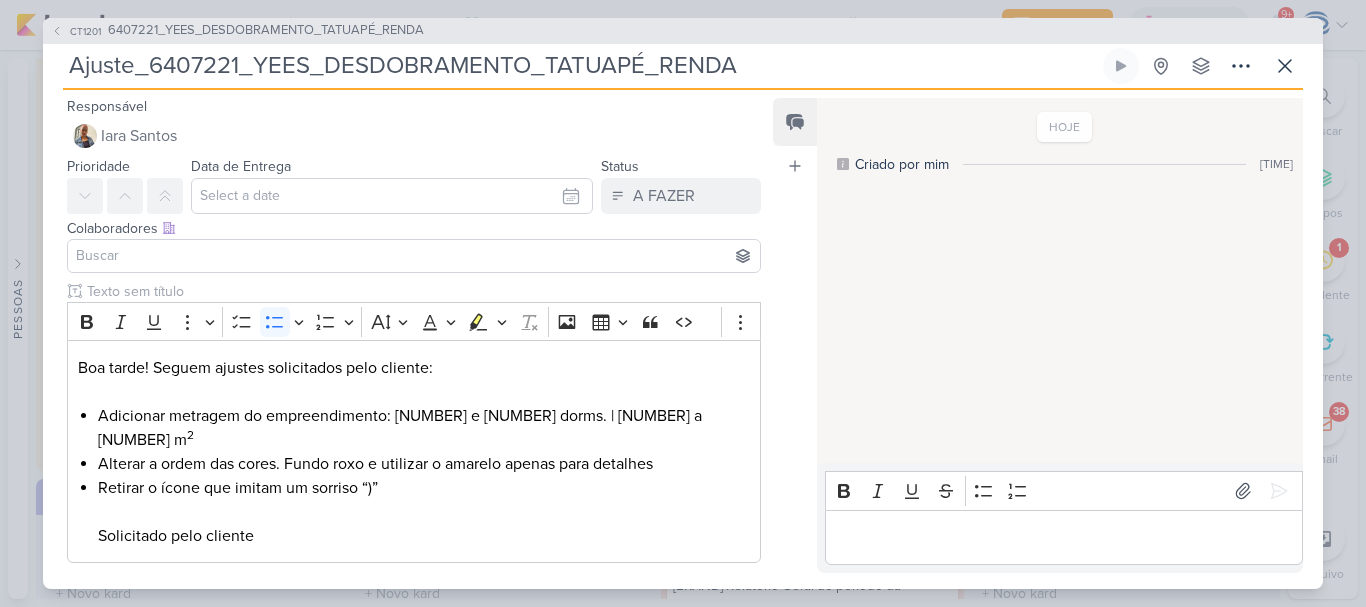 click at bounding box center (414, 256) 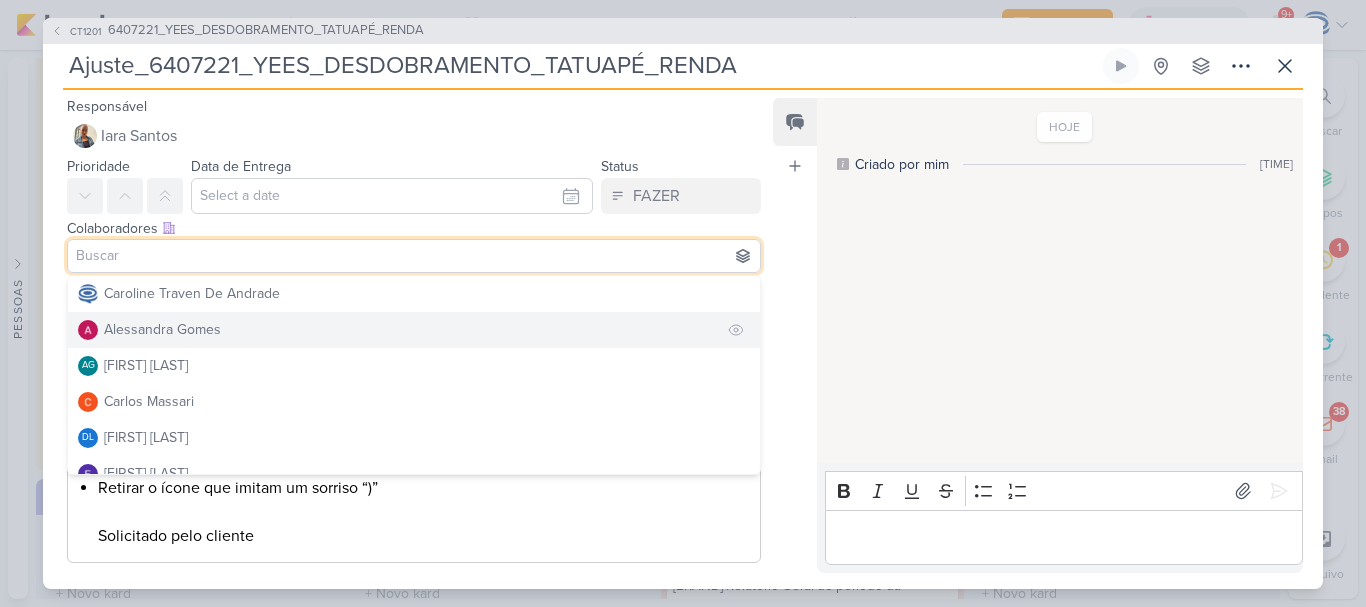 click on "Alessandra Gomes" at bounding box center (162, 329) 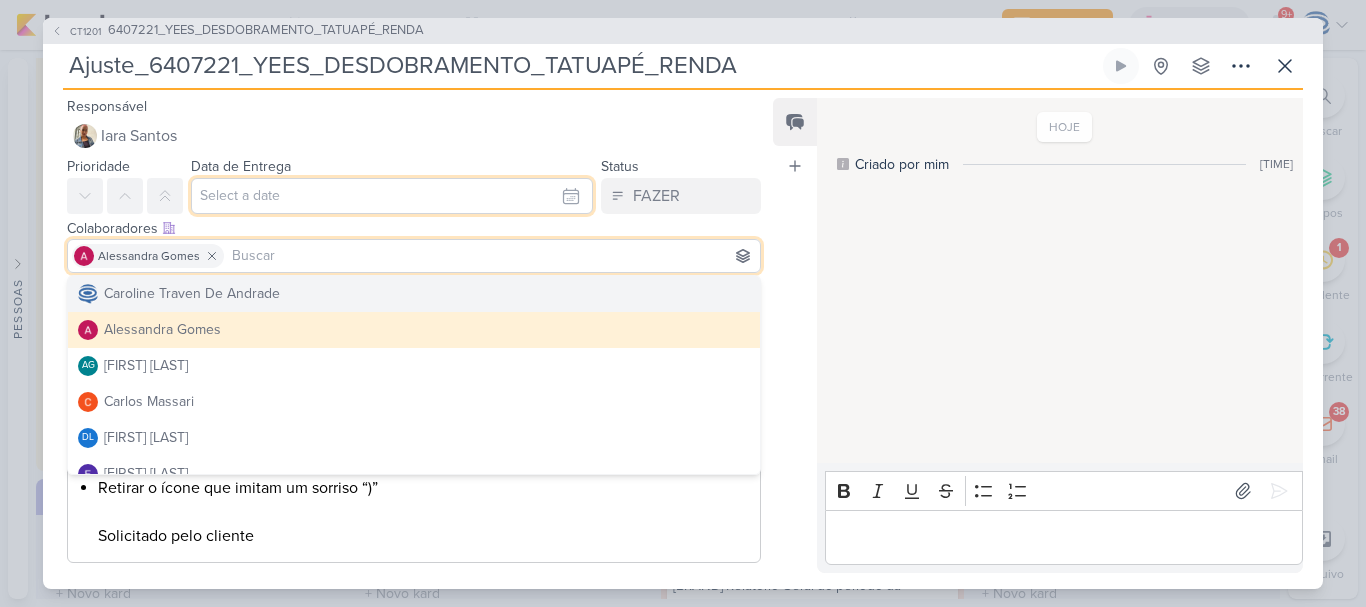 click at bounding box center (392, 196) 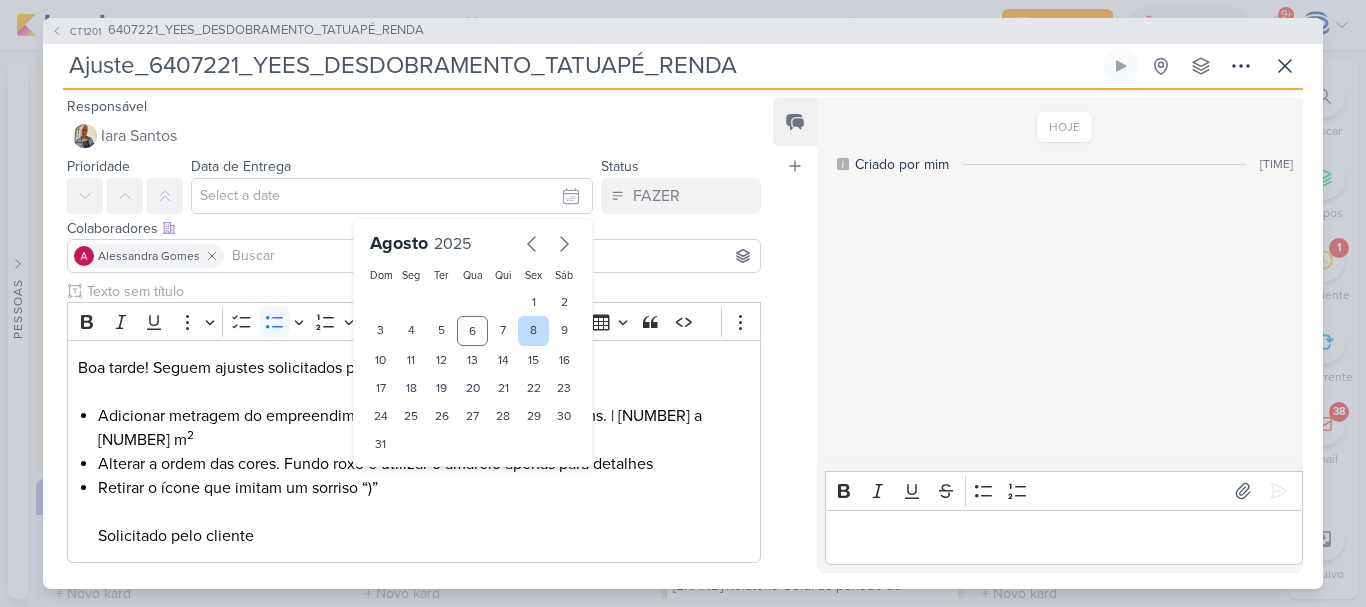 click on "8" at bounding box center [533, 331] 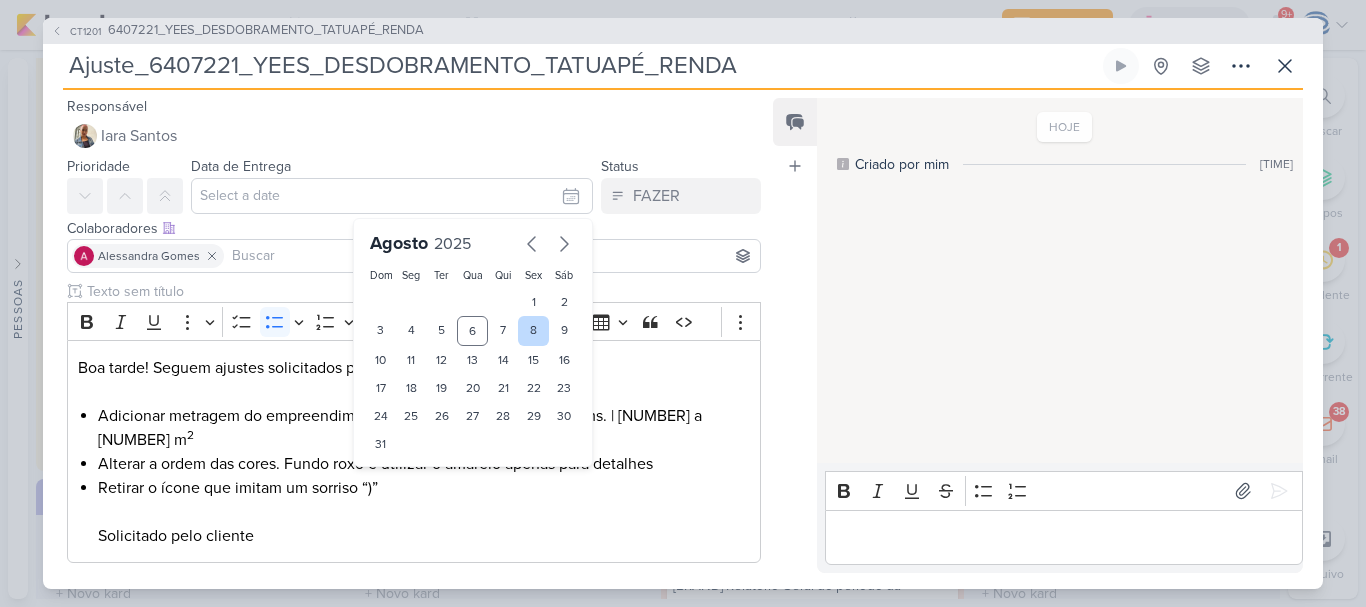 type on "8 de agosto de 2025 às 23:59" 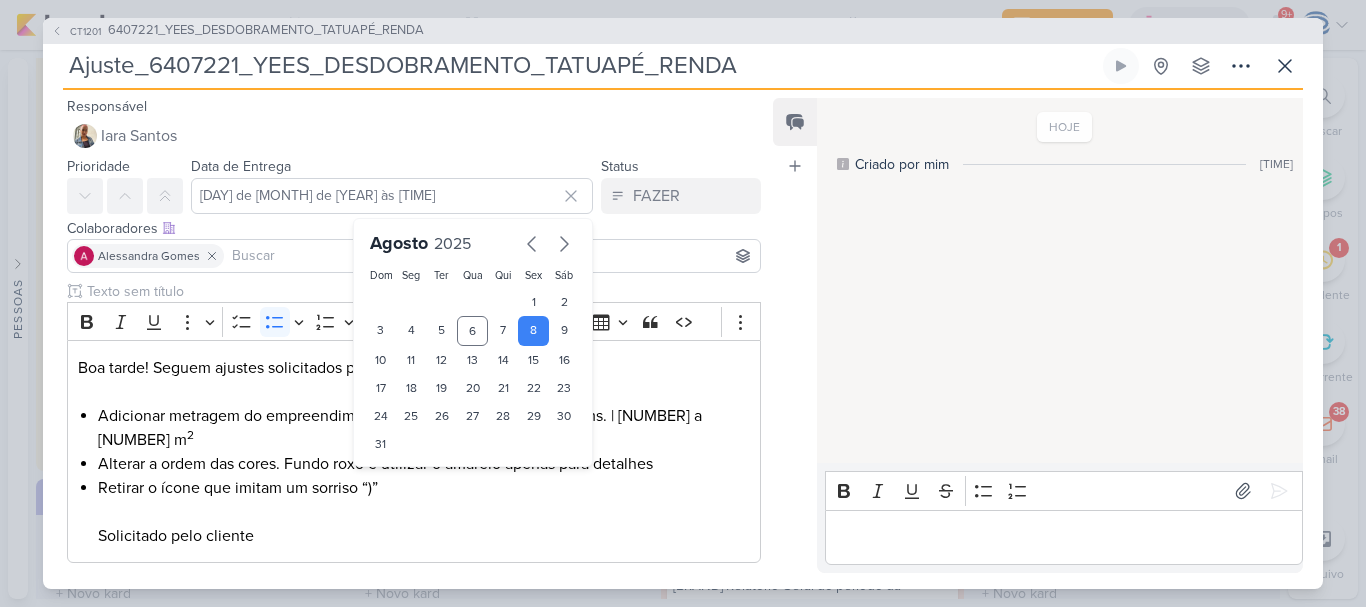 scroll, scrollTop: 77, scrollLeft: 0, axis: vertical 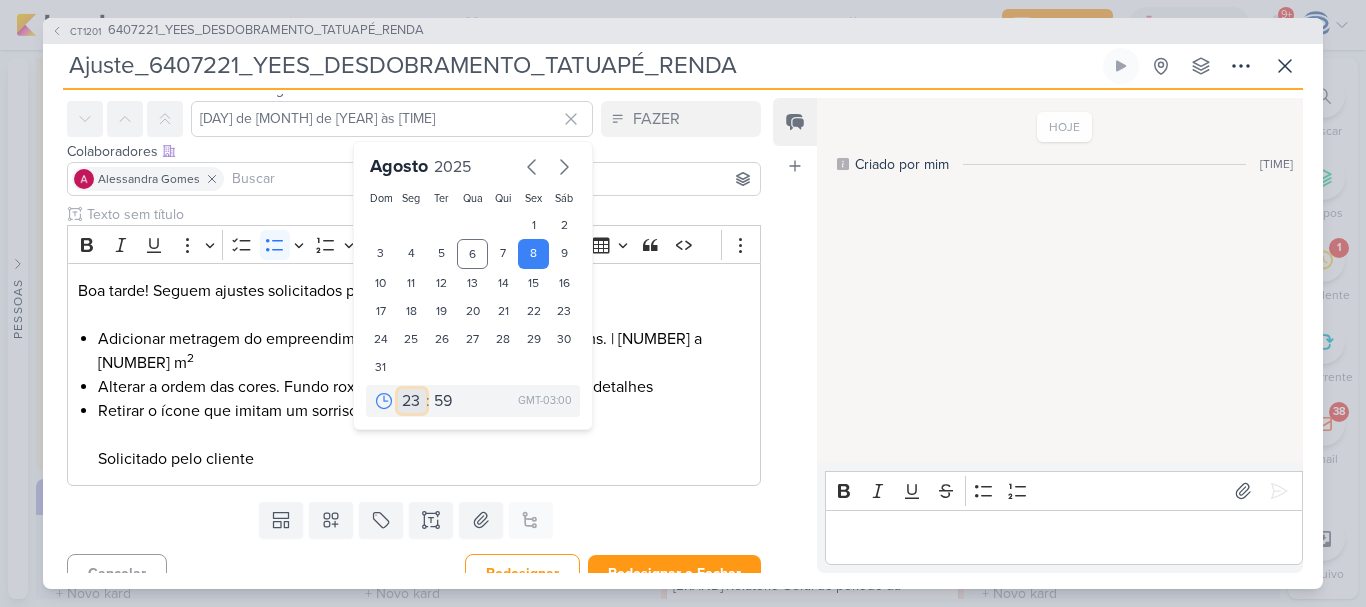 click on "00 01 02 03 04 05 06 07 08 09 10 11 12 13 14 15 16 17 18 19 20 21 22 23" at bounding box center [412, 401] 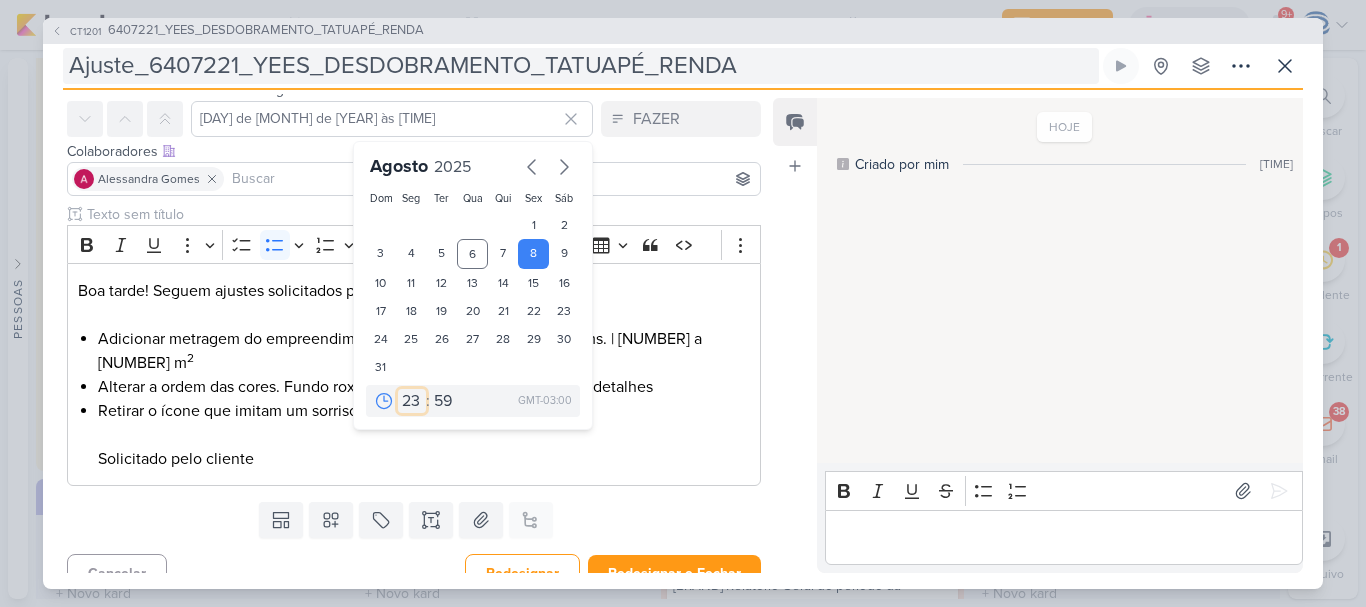 select on "18" 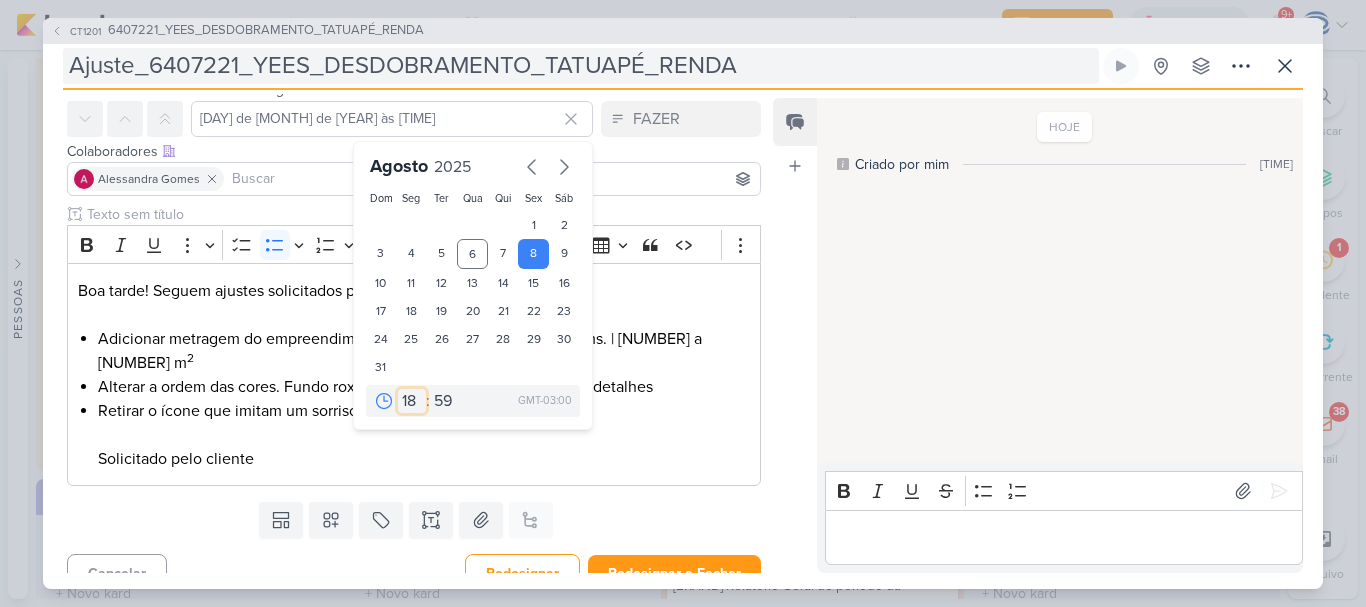 click on "00 01 02 03 04 05 06 07 08 09 10 11 12 13 14 15 16 17 18 19 20 21 22 23" at bounding box center [412, 401] 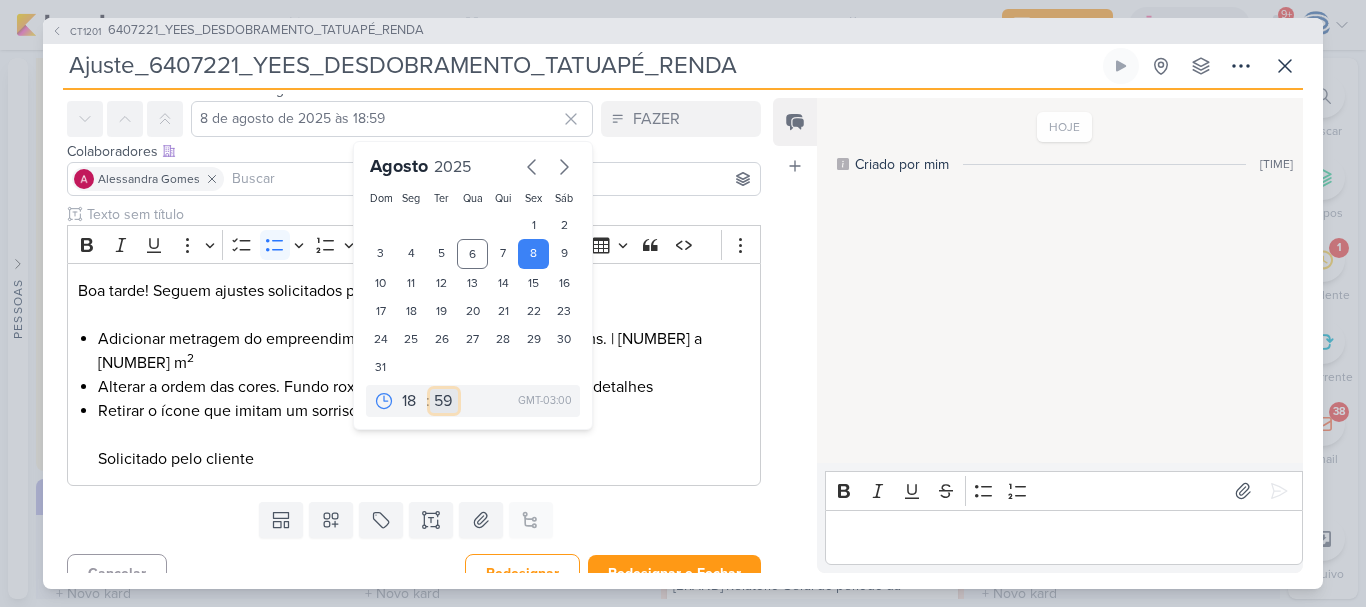 click on "00 05 10 15 20 25 30 35 40 45 50 55
59" at bounding box center (444, 401) 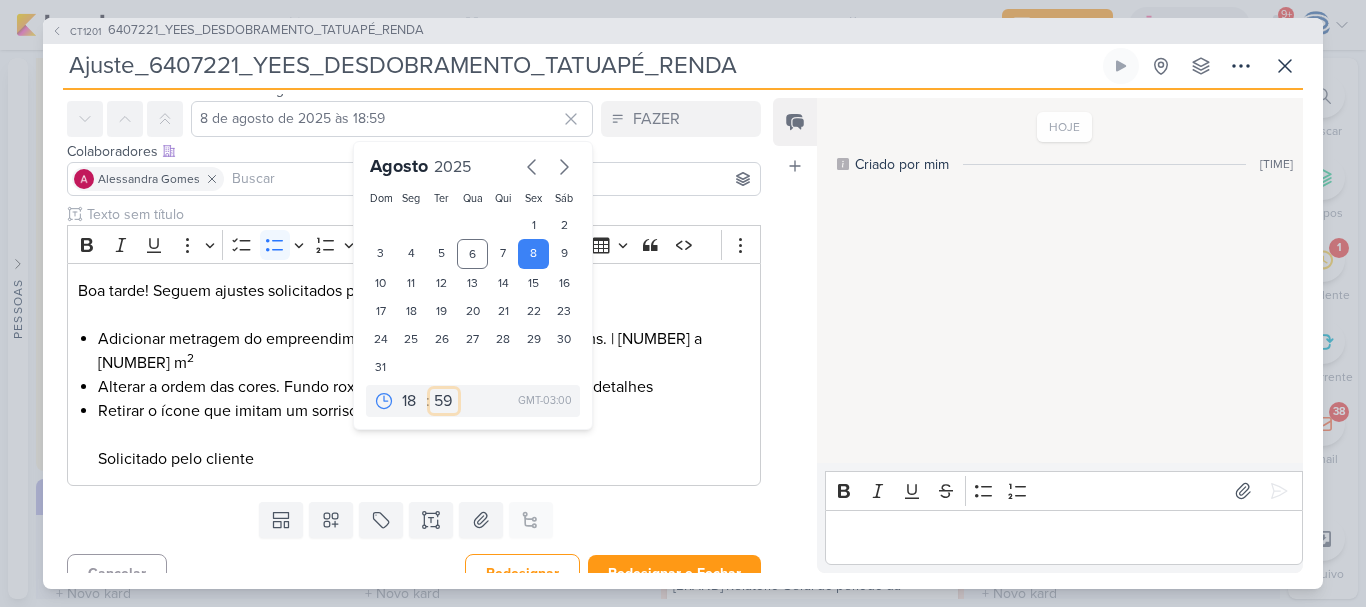 select on "0" 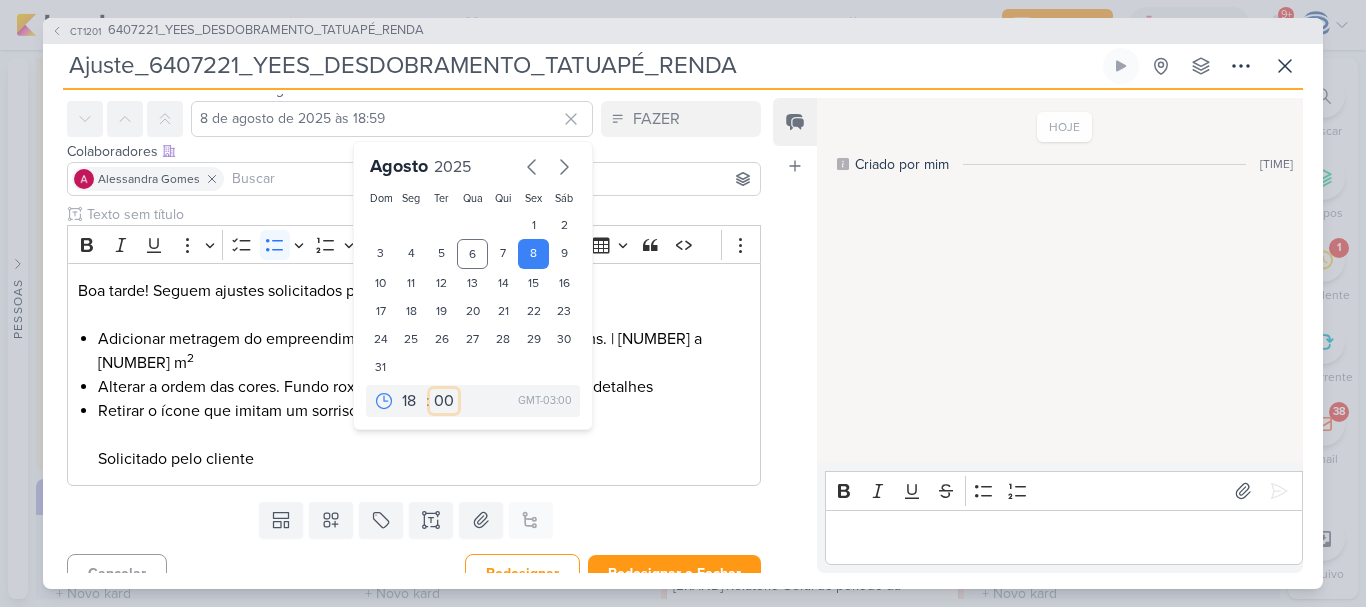 click on "00 05 10 15 20 25 30 35 40 45 50 55
59" at bounding box center (444, 401) 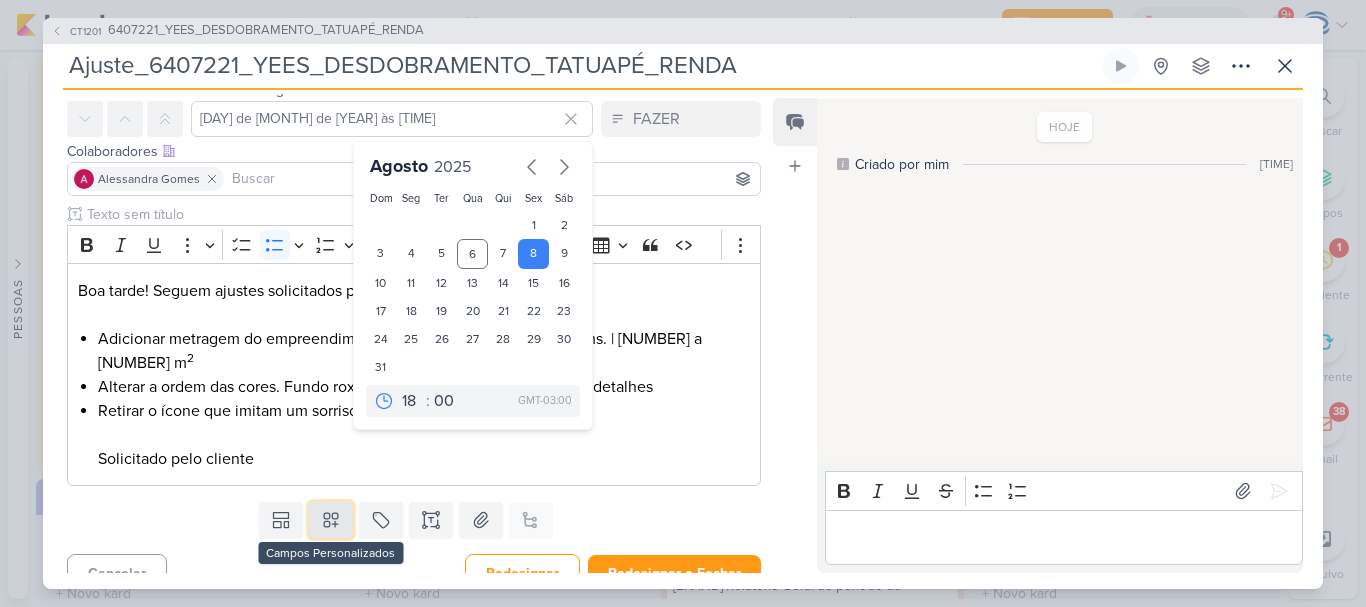 click 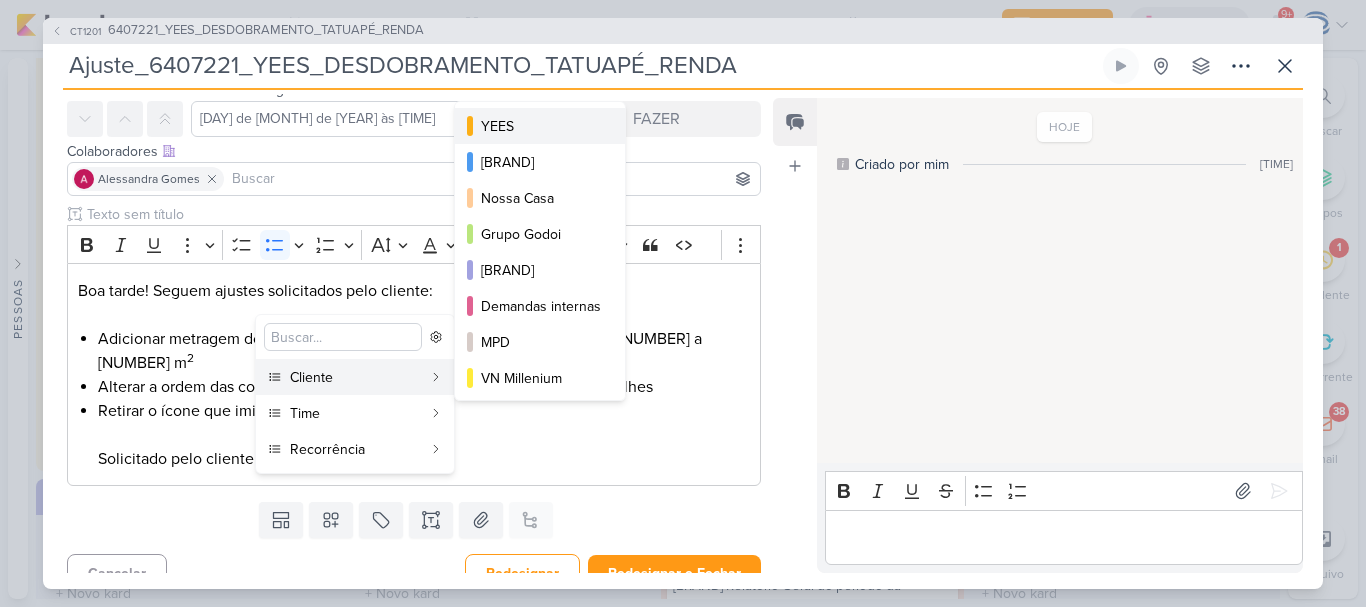 click on "YEES" at bounding box center (541, 126) 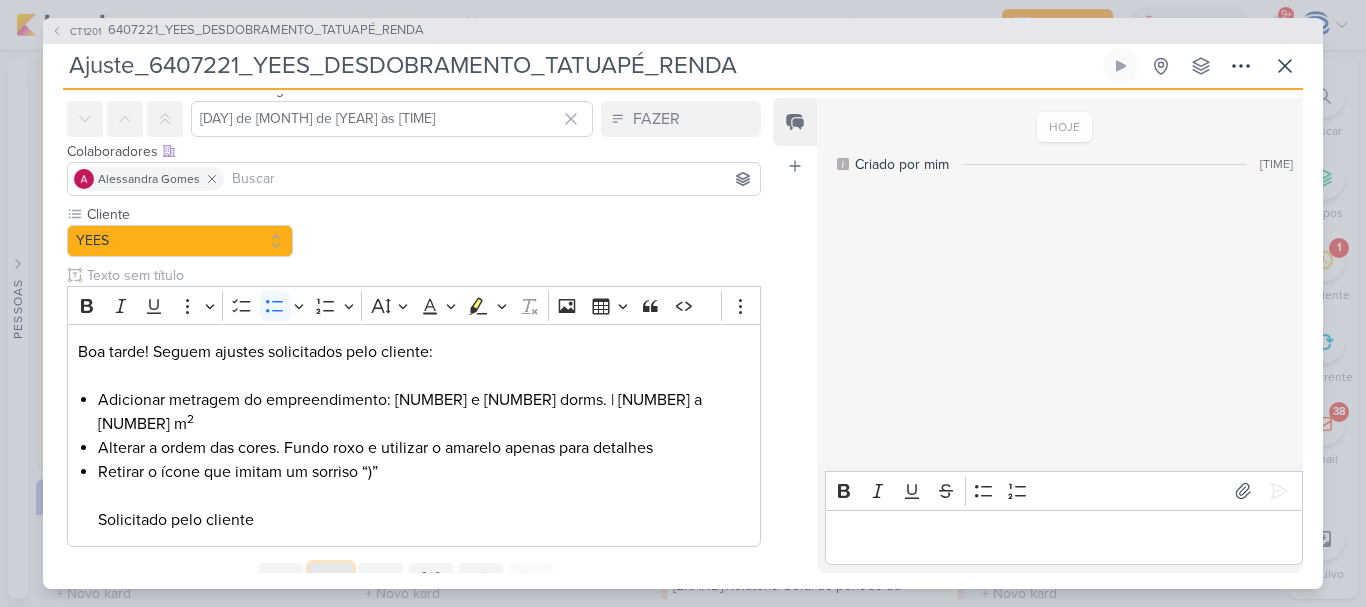 click on "Responsável
Iara Santos
Caroline Traven De Andrade
Alessandra Gomes
AG
Aline Gimenez Graciano
Carlos Massari
DL
Diego Lima
Eduardo Quaresma
FO
Fabio Oliveira
Giulia Boschi
Iara Santos
JV" at bounding box center [406, 333] 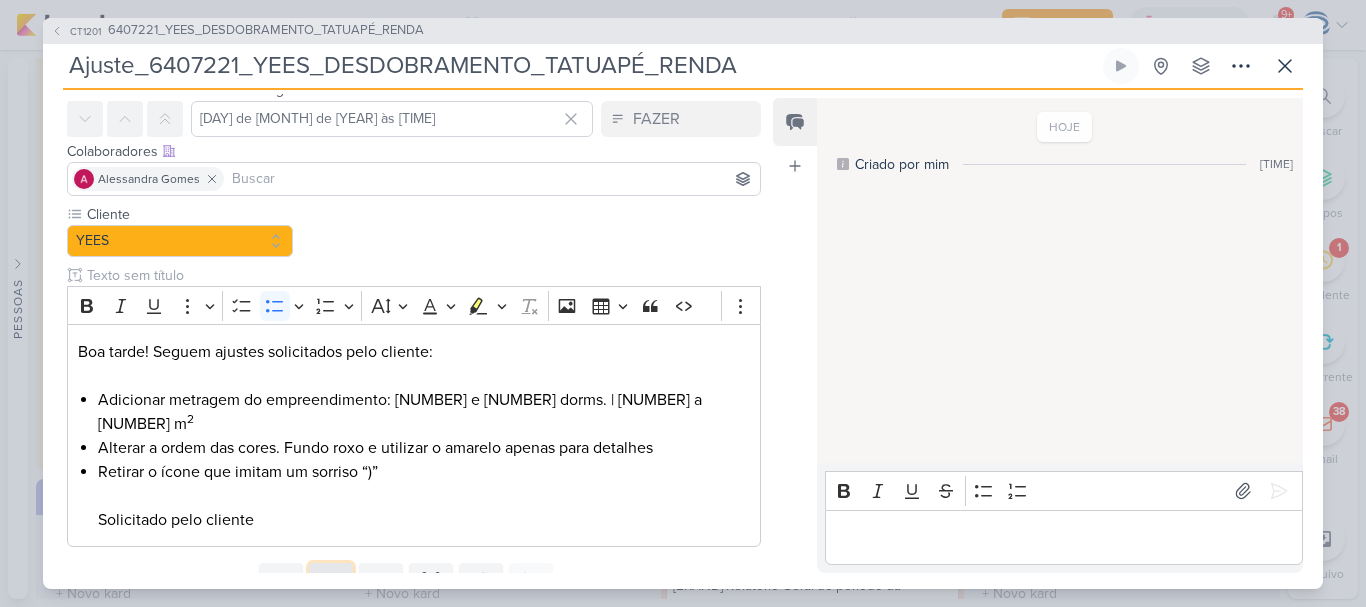 click 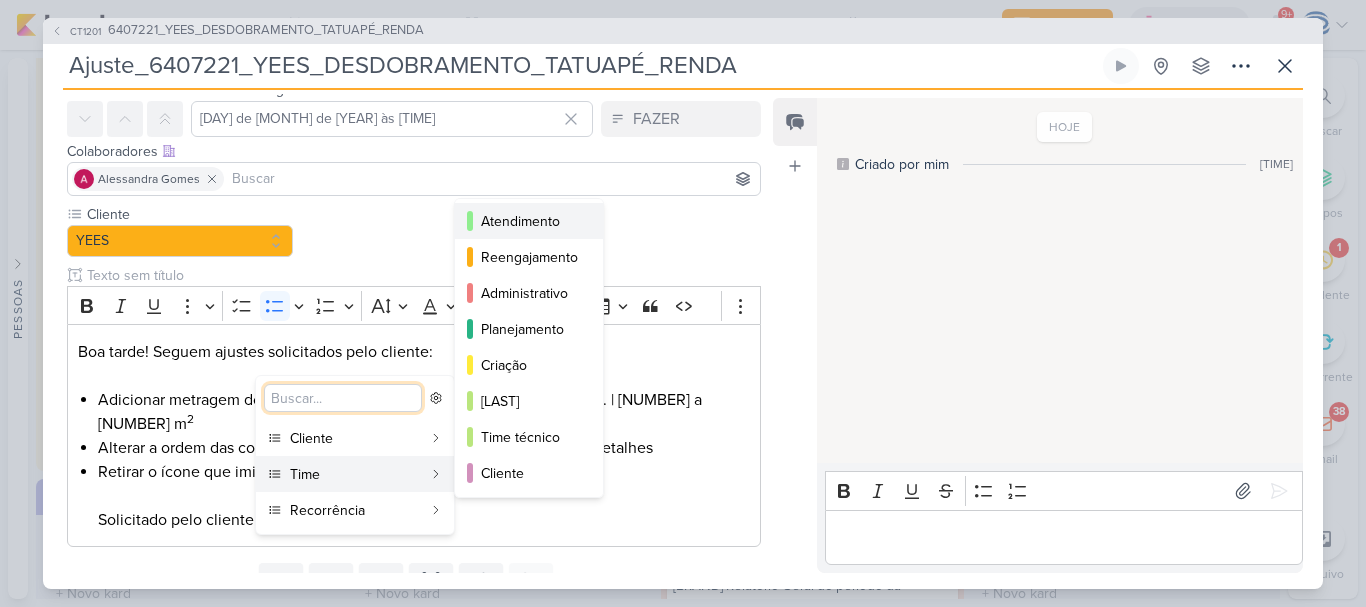 scroll, scrollTop: 182, scrollLeft: 0, axis: vertical 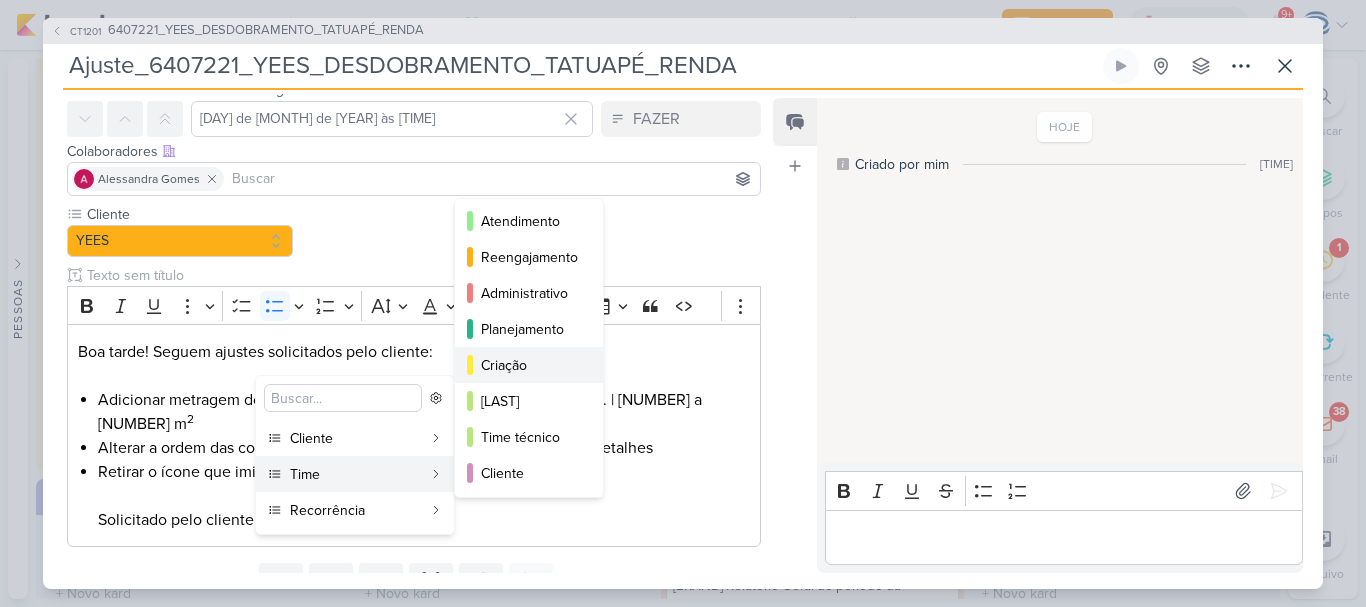 click on "Criação" at bounding box center [530, 365] 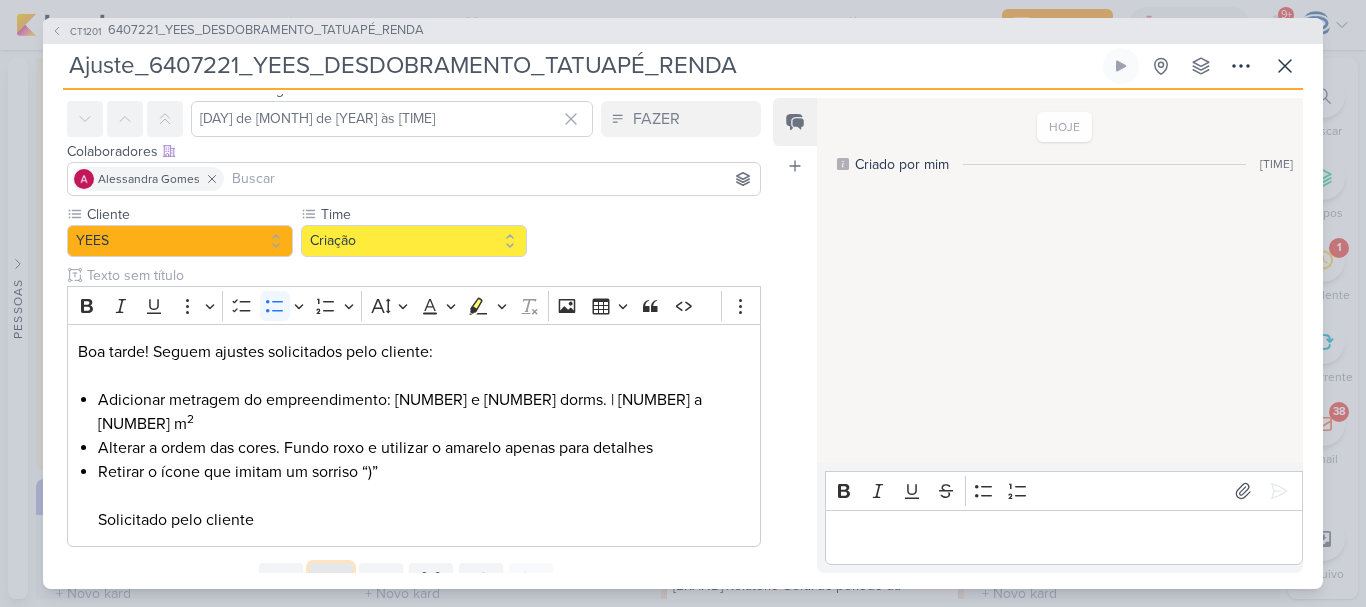 click 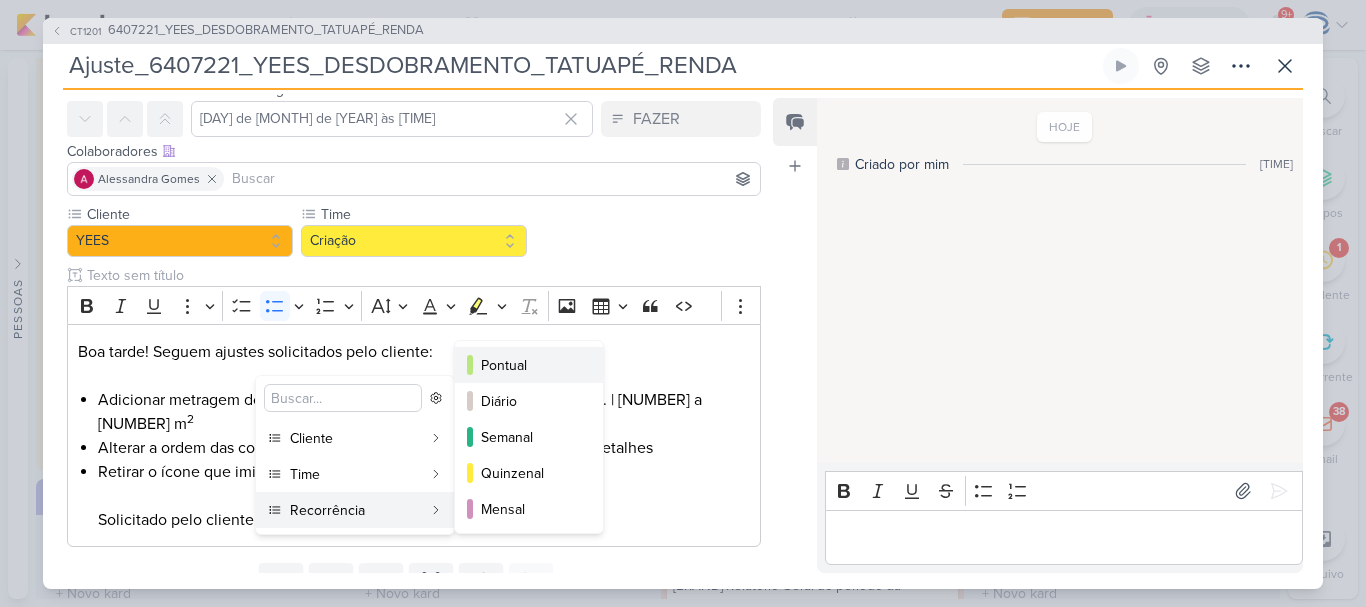 click on "Pontual" at bounding box center (530, 365) 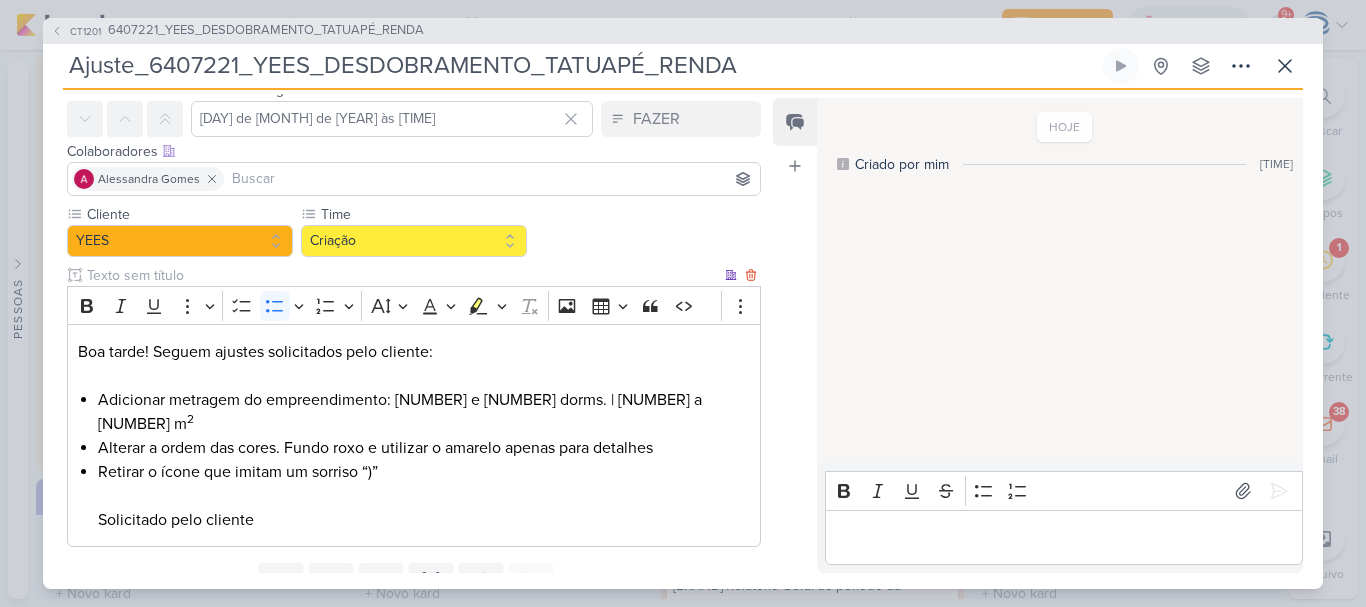 scroll, scrollTop: 138, scrollLeft: 0, axis: vertical 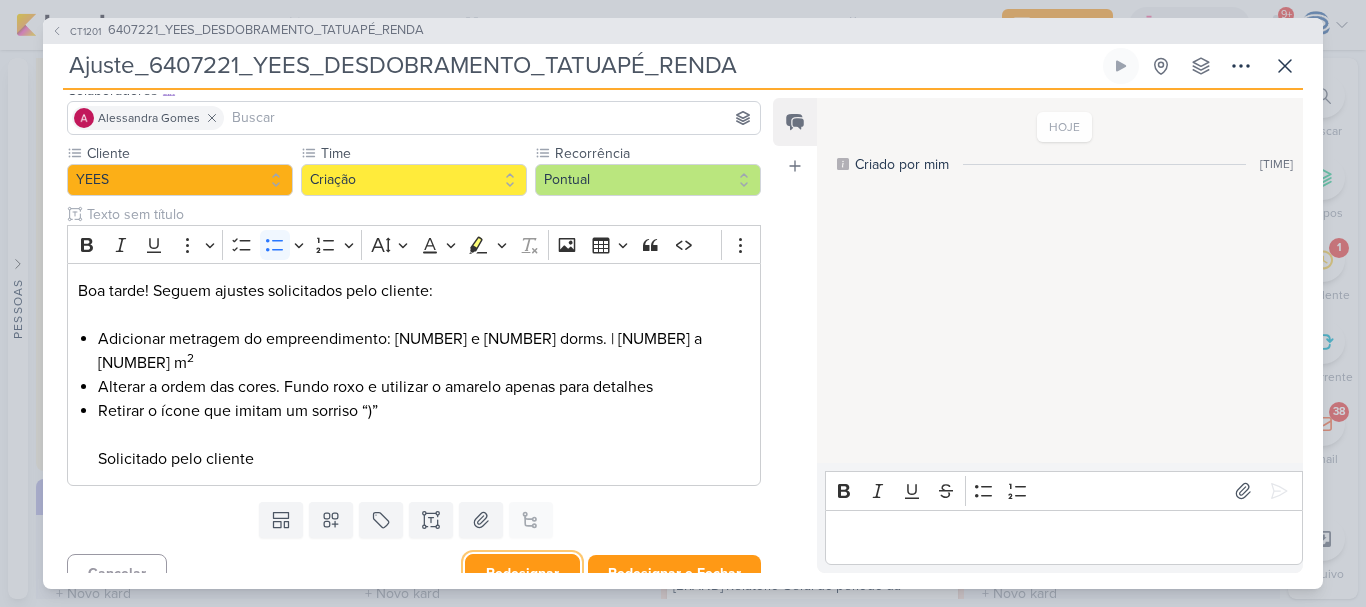 click on "Redesignar" at bounding box center [522, 573] 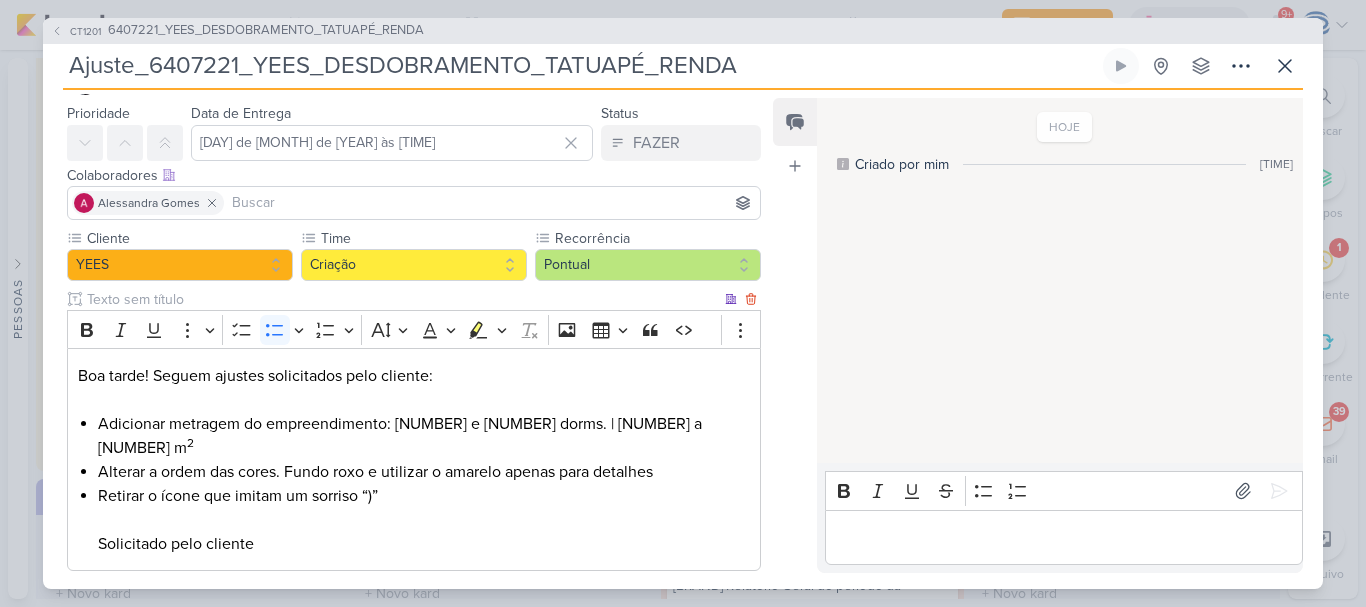 scroll, scrollTop: 0, scrollLeft: 0, axis: both 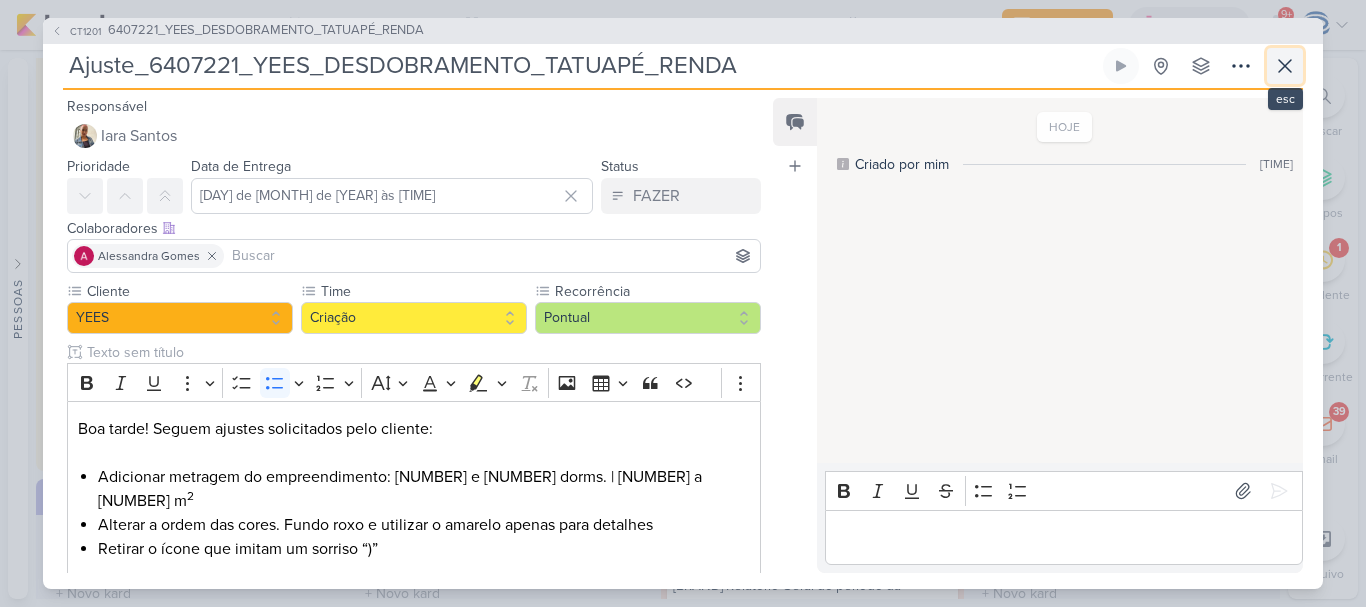 click 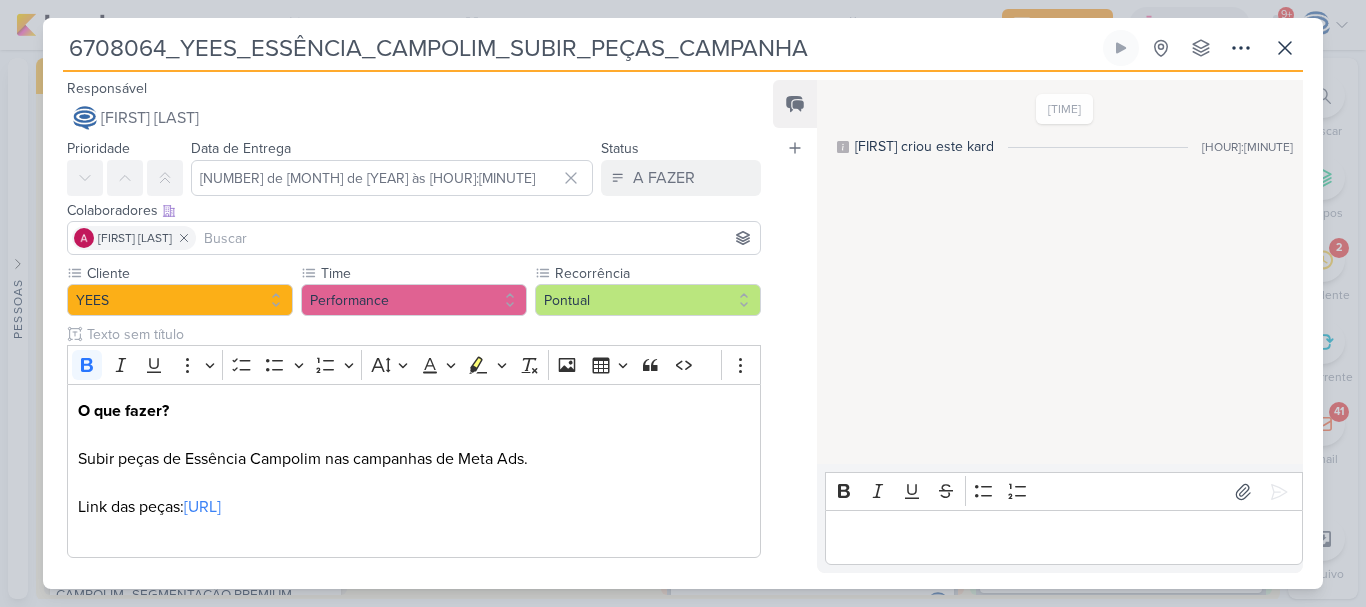 scroll, scrollTop: 0, scrollLeft: 0, axis: both 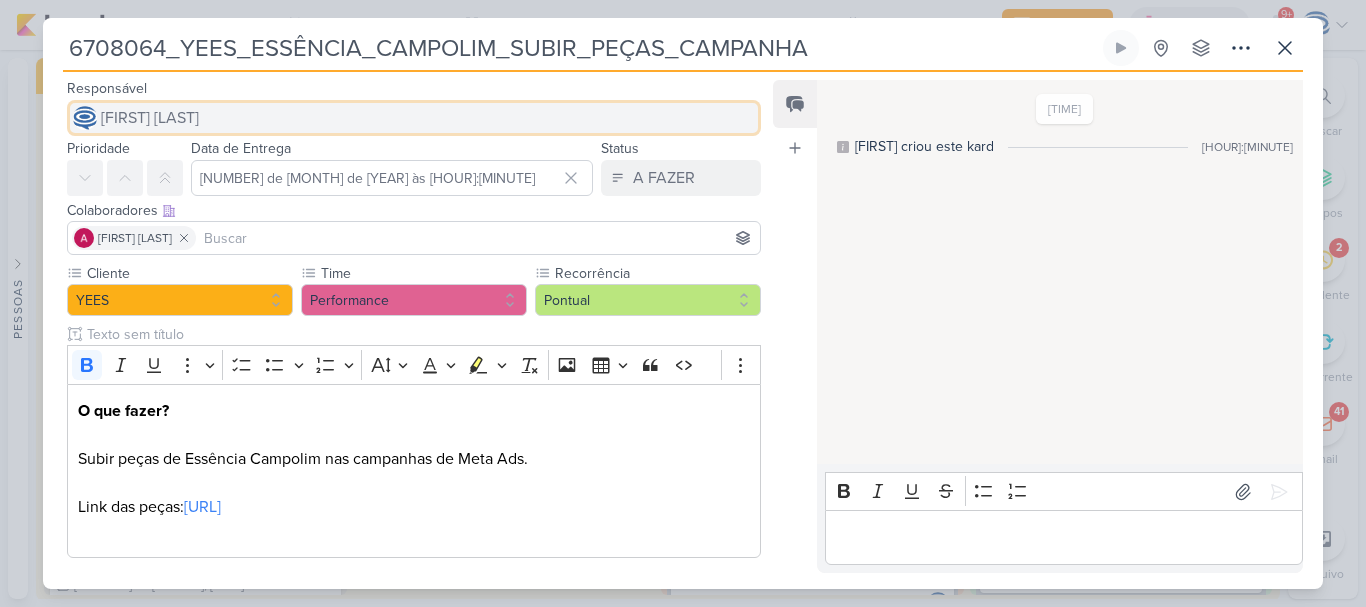 click on "[FIRST] [LAST]" at bounding box center [414, 118] 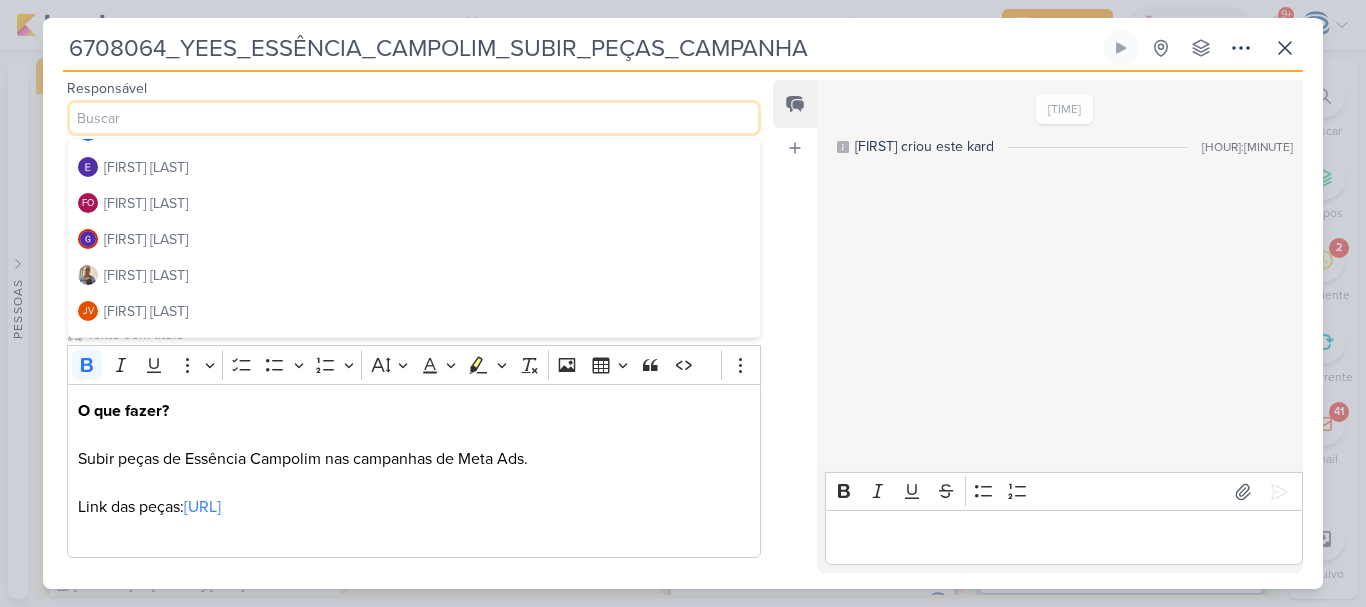 scroll, scrollTop: 172, scrollLeft: 0, axis: vertical 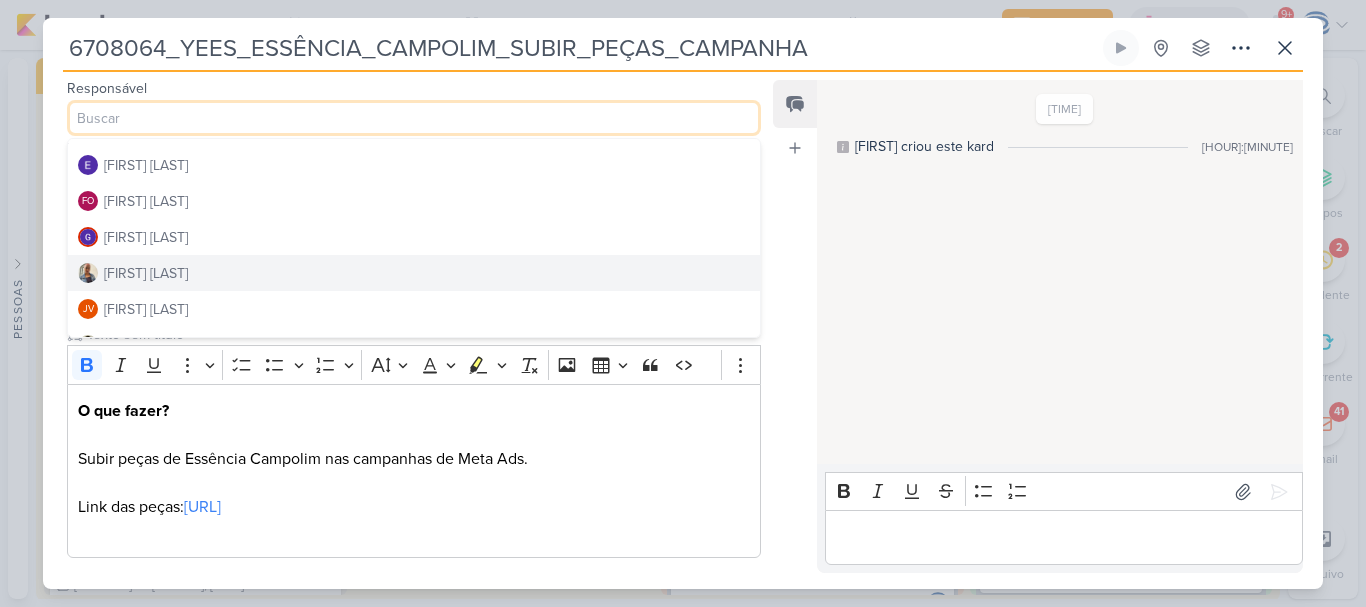 click on "Iara Santos" at bounding box center (414, 273) 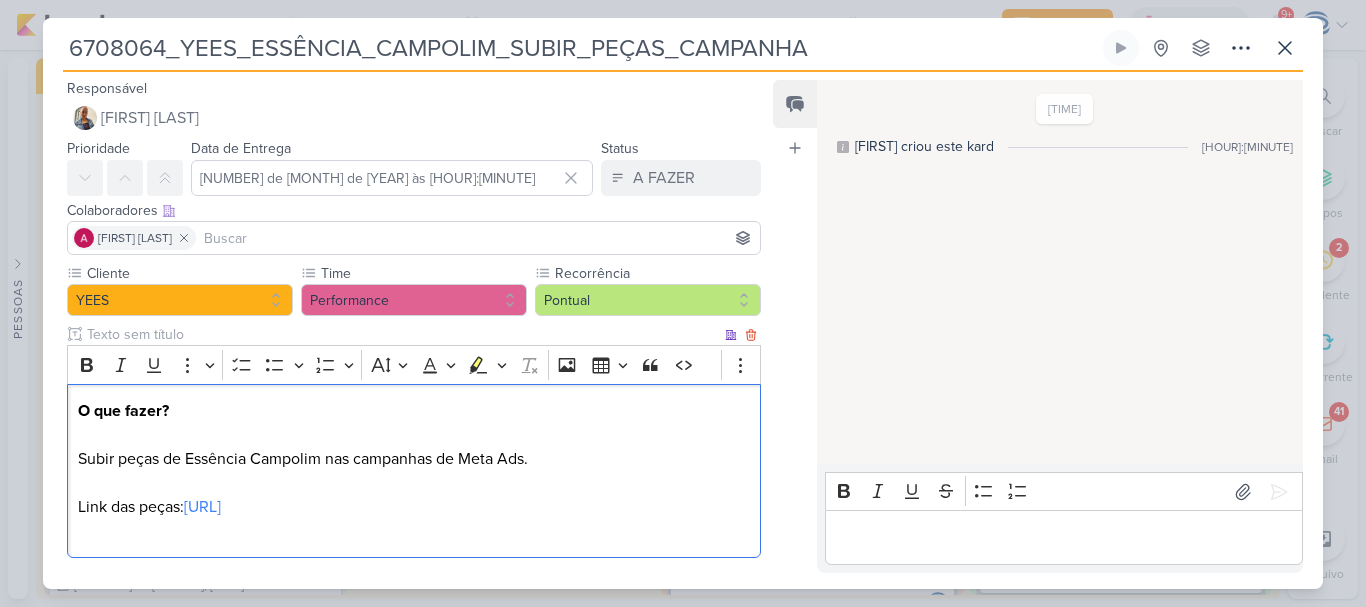 click on "O que fazer?  Subir peças de Essência Campolim nas campanhas de Meta Ads. Link das peças:  https://drive.google.com/drive/folders/1BfV_l9RASlb9Tu-IiO6wrzrpPNffS0wa" at bounding box center [414, 471] 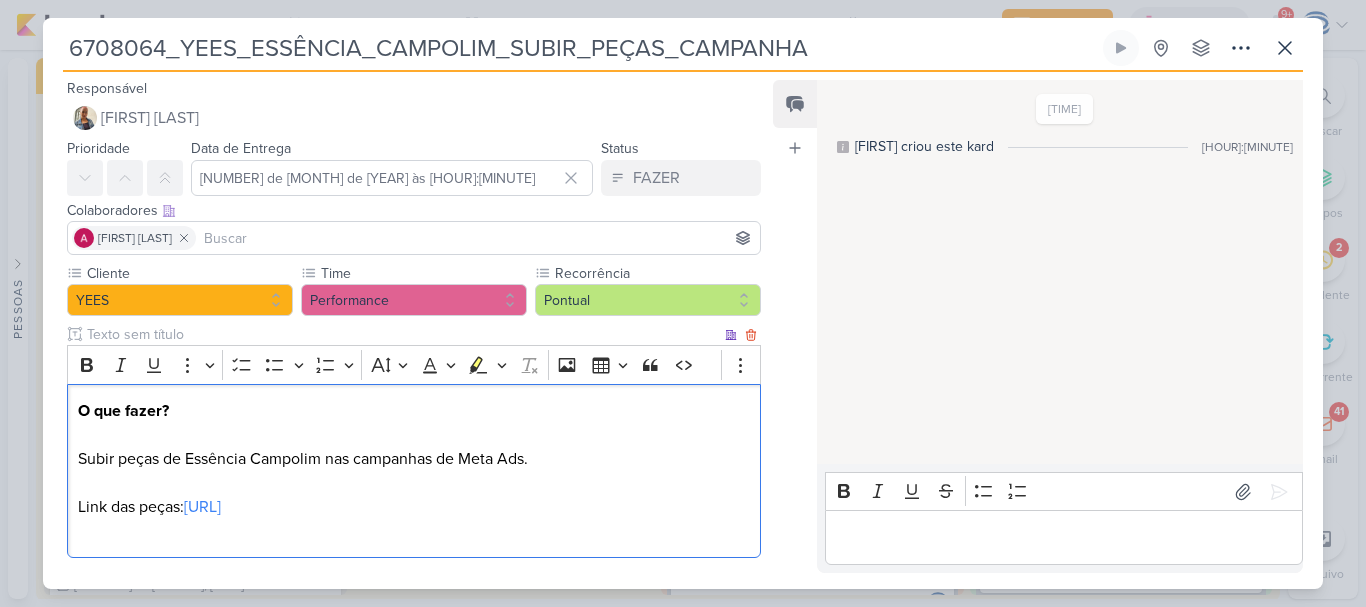 scroll, scrollTop: 96, scrollLeft: 0, axis: vertical 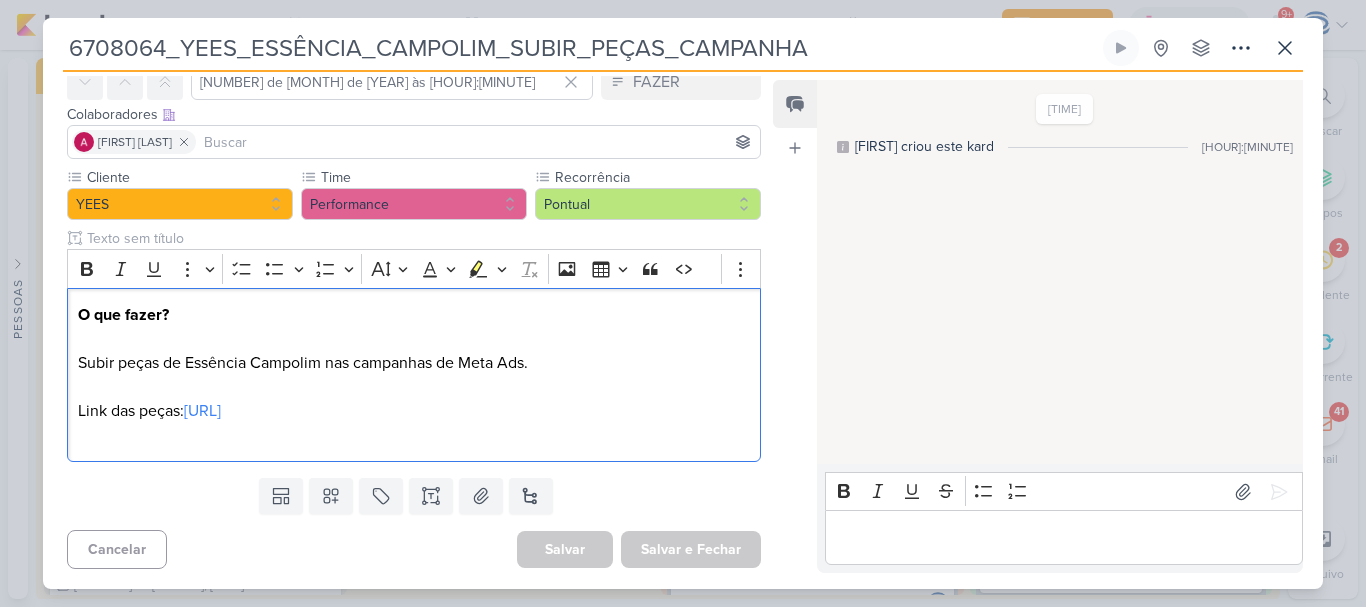 click on "Salvar
Salvar e Fechar
Ctrl + Enter" at bounding box center [639, 549] 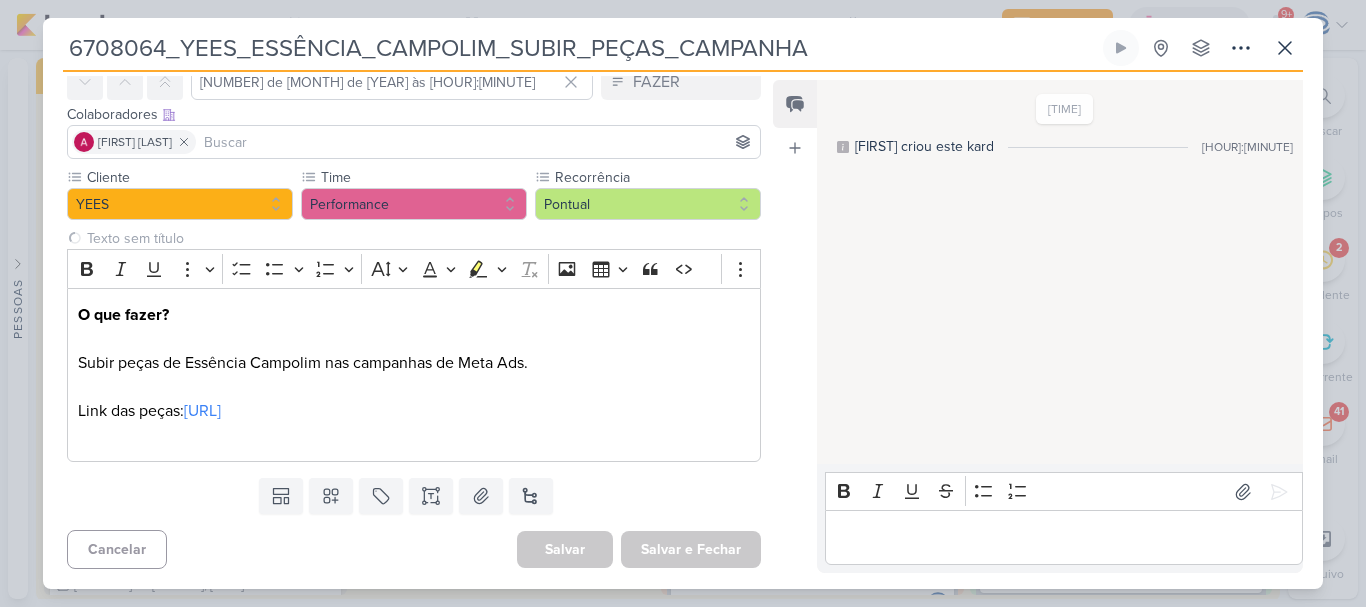 click on "Salvar
Salvar e Fechar
Ctrl + Enter" at bounding box center (639, 549) 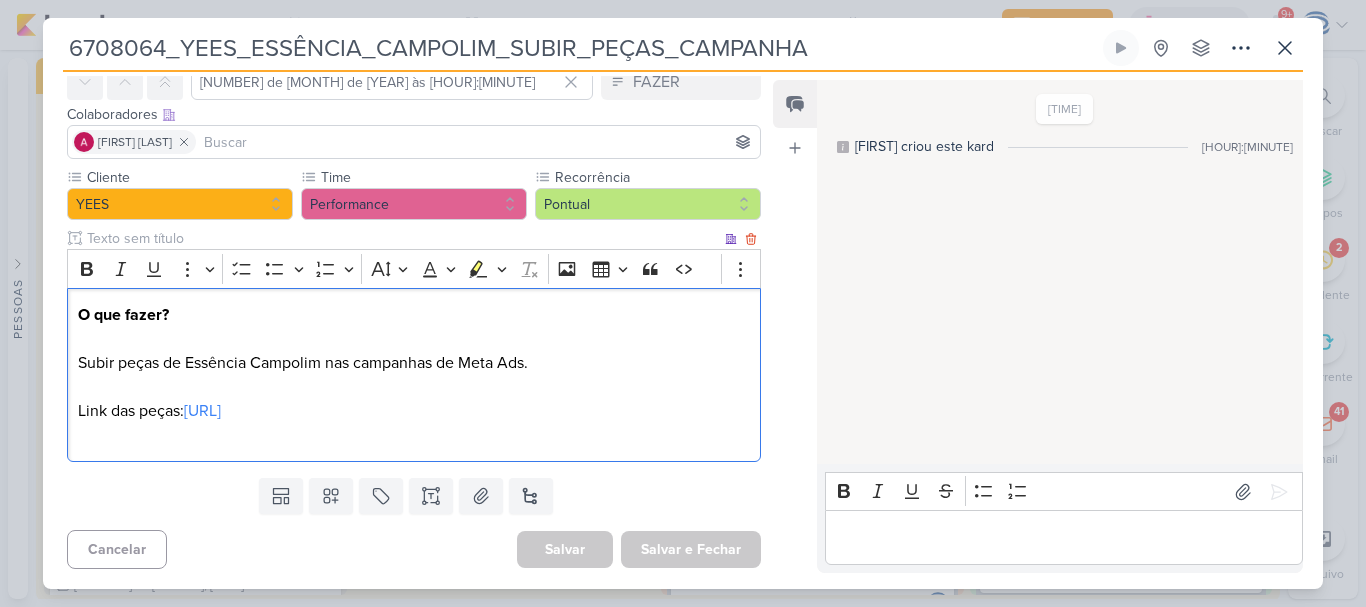 click on "O que fazer?  Subir peças de Essência Campolim nas campanhas de Meta Ads. ⁠⁠⁠⁠⁠⁠⁠ Link das peças:  https://drive.google.com/drive/folders/1BfV_l9RASlb9Tu-IiO6wrzrpPNffS0wa" at bounding box center (414, 375) 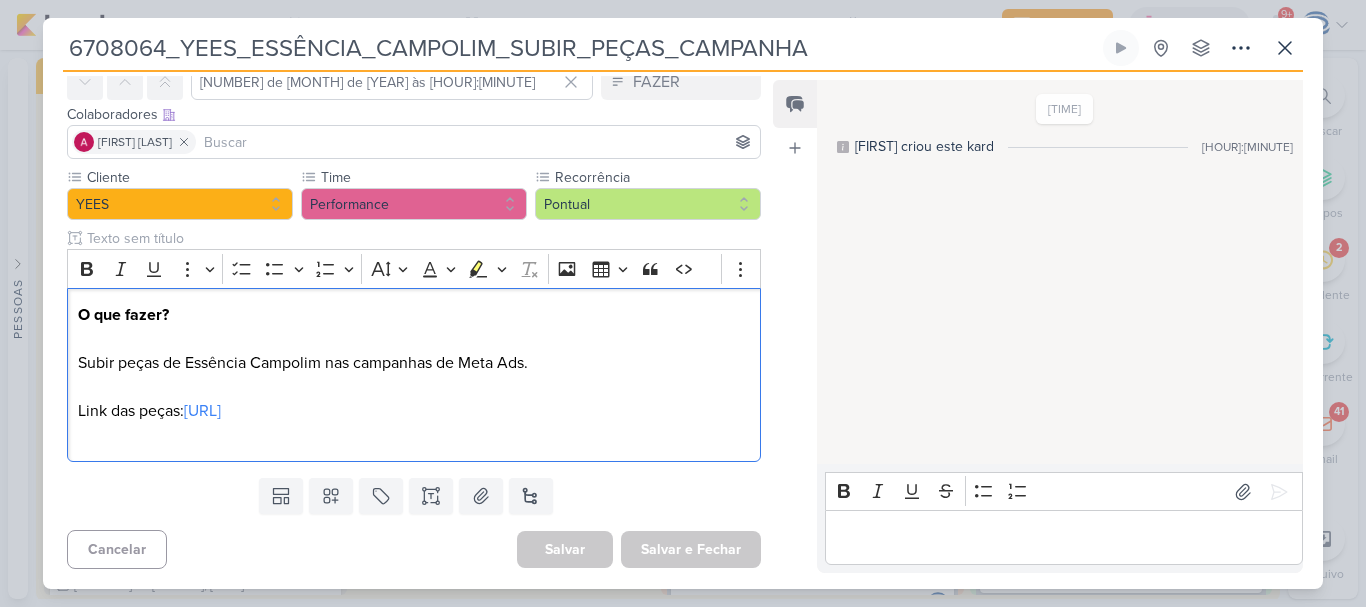 scroll, scrollTop: 0, scrollLeft: 0, axis: both 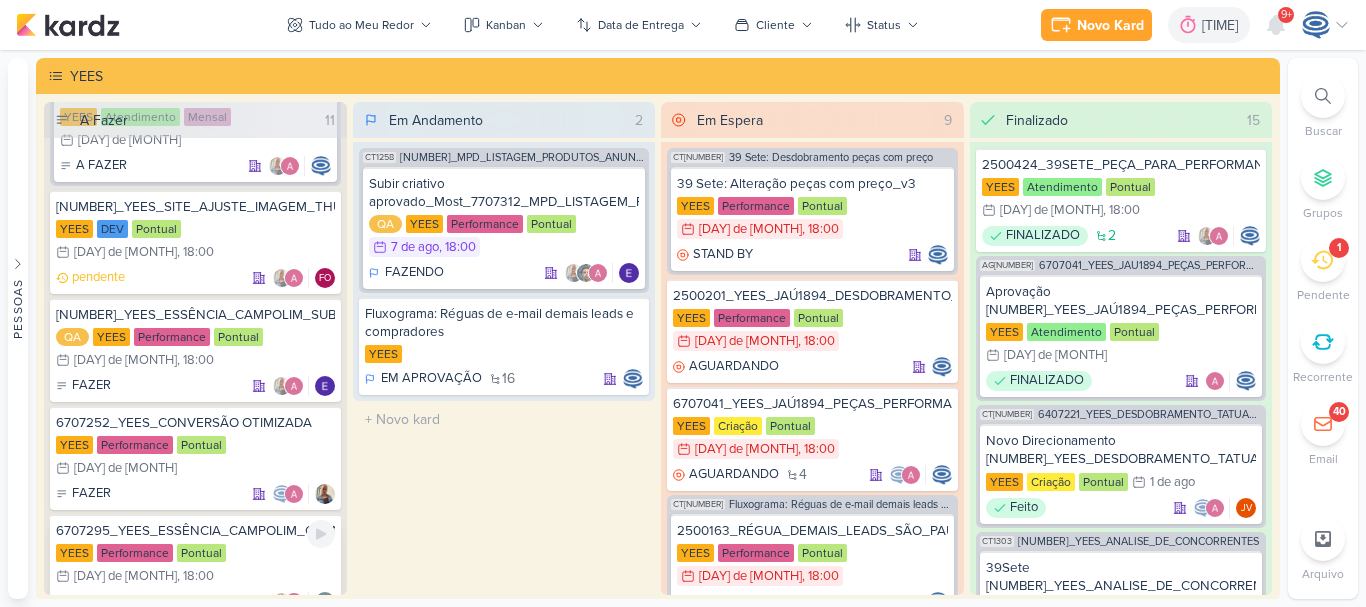 click on "YEES
Performance
Pontual
[DAY]/[MONTH]
[DAY] de [MONTH]
, [TIME]" at bounding box center (195, 566) 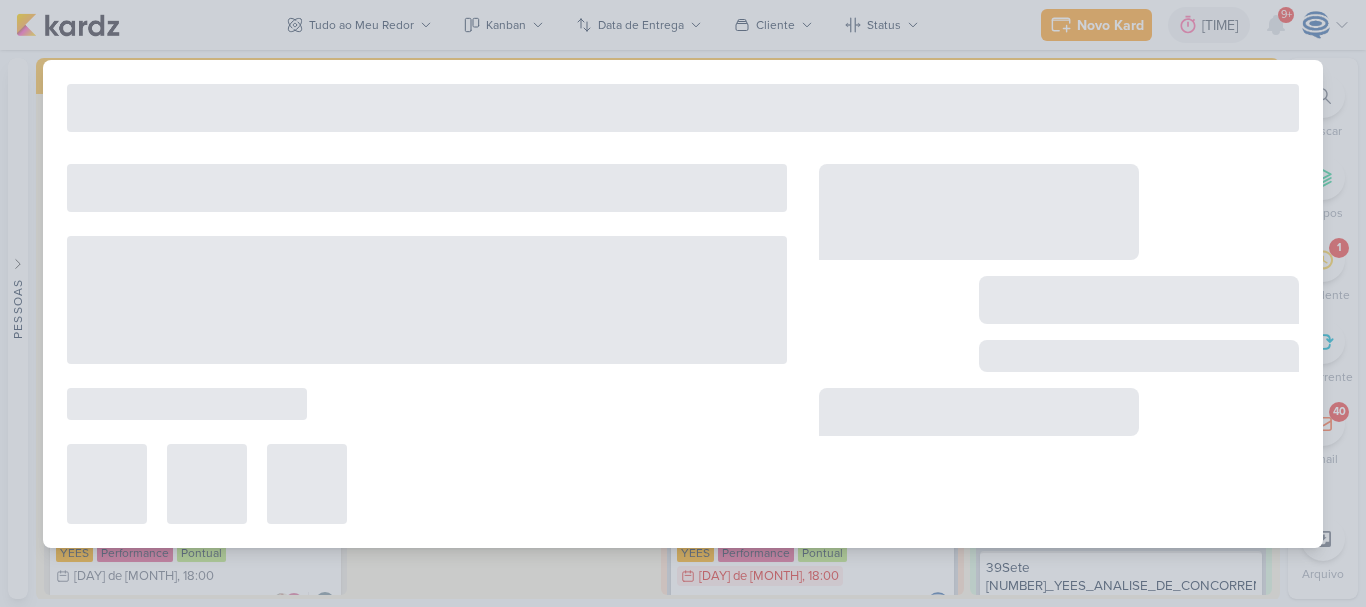 click on "Preferências de Quadros
Pessoal
Organização
Não tem nenhum quadro aqui ainda :/
Novo Quadro" at bounding box center (683, 328) 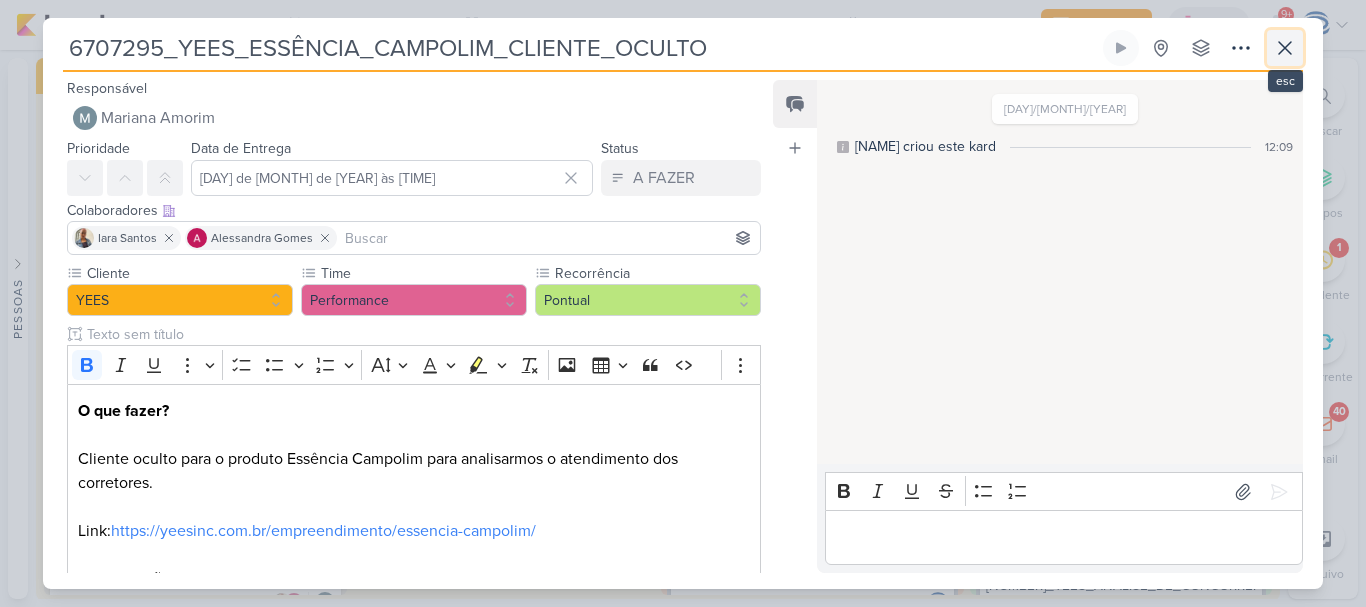 click 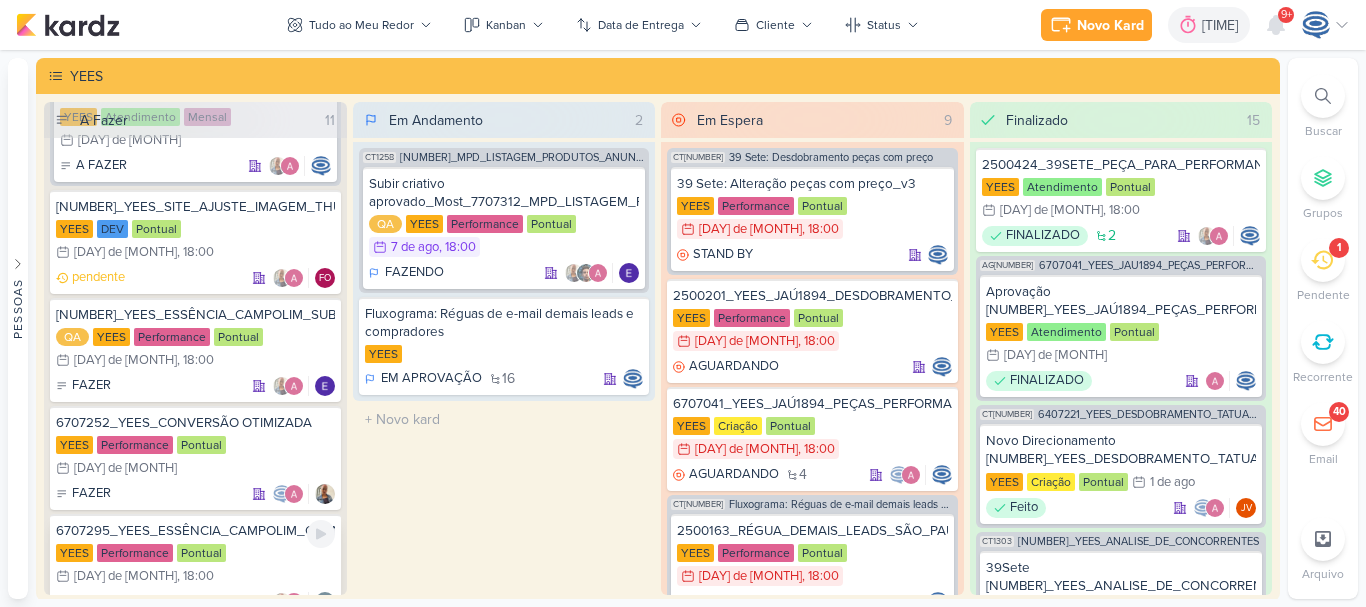 click on "YEES
Performance
Pontual
13/8
13 de ago
, 18:00" at bounding box center (195, 566) 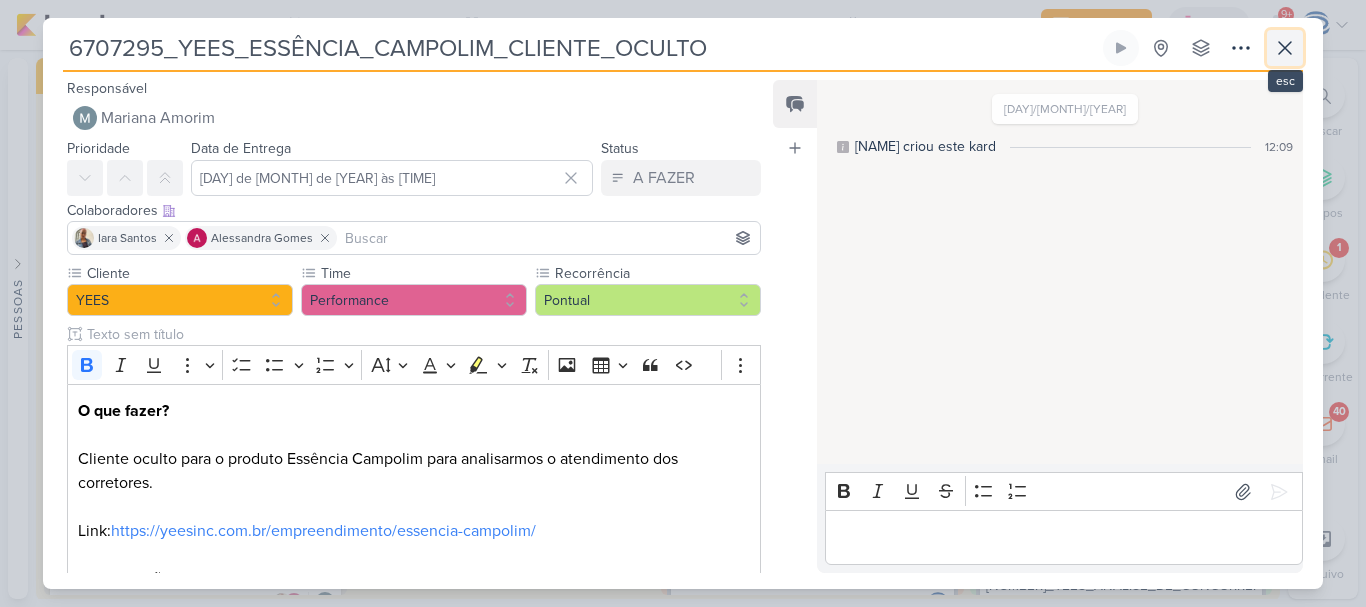 click 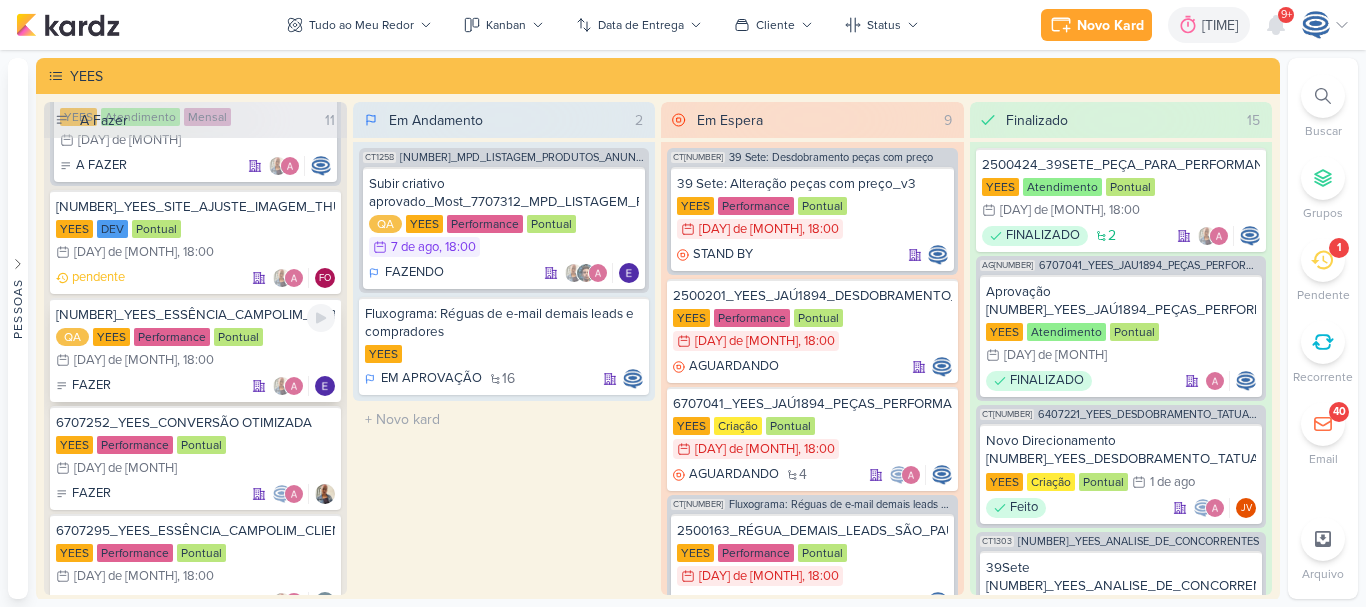 click on "6708064_YEES_ESSÊNCIA_CAMPOLIM_SUBIR_PEÇAS_CAMPANHA
QA
YEES
Performance
Pontual
8/8
8 de ago
, 18:00
FAZER" at bounding box center (195, 350) 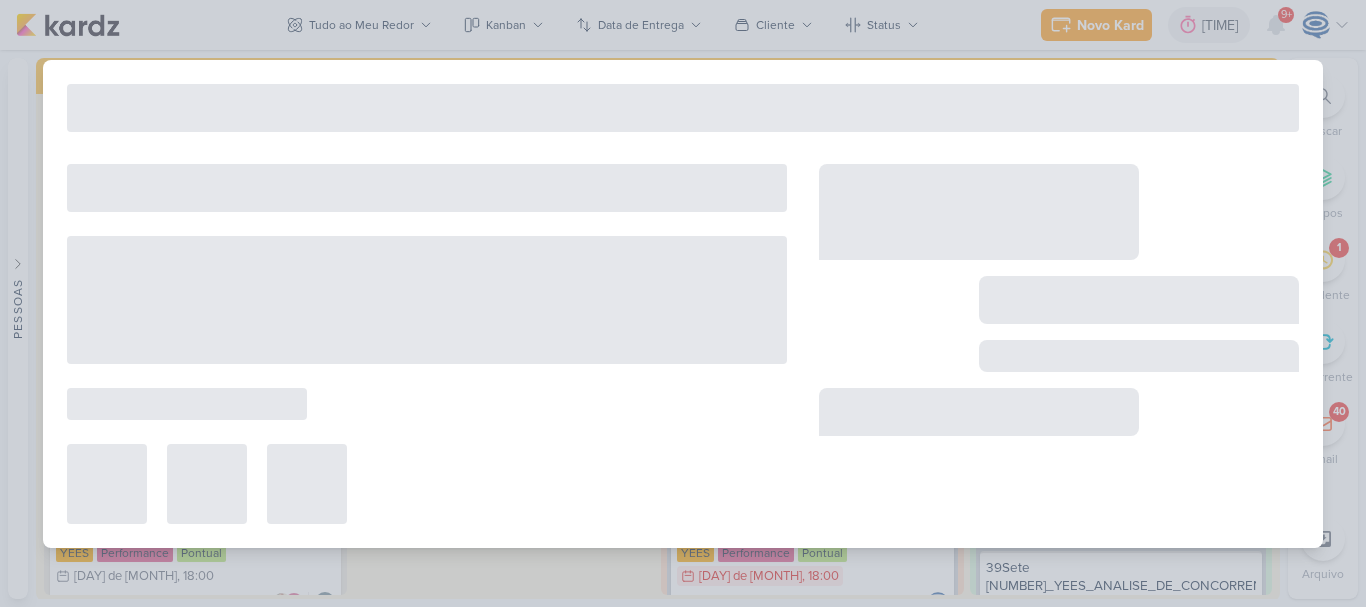 click on "Preferências de Quadros
Pessoal
Organização
Não tem nenhum quadro aqui ainda :/
Novo Quadro" at bounding box center [683, 328] 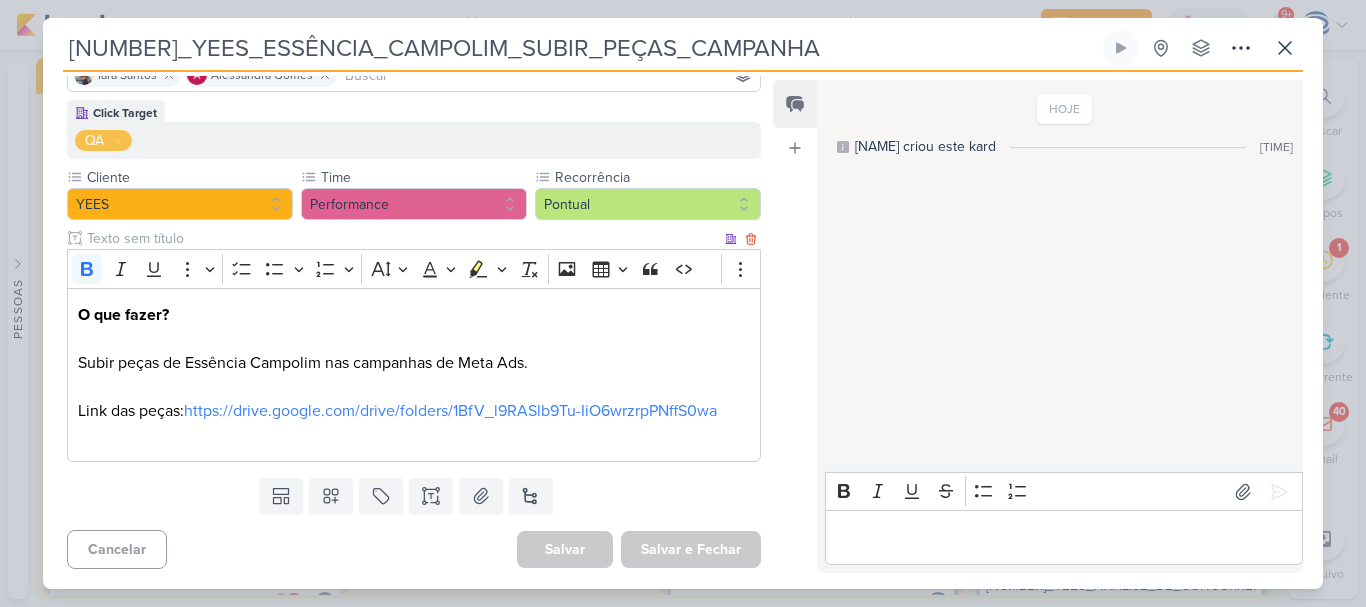 scroll, scrollTop: 0, scrollLeft: 0, axis: both 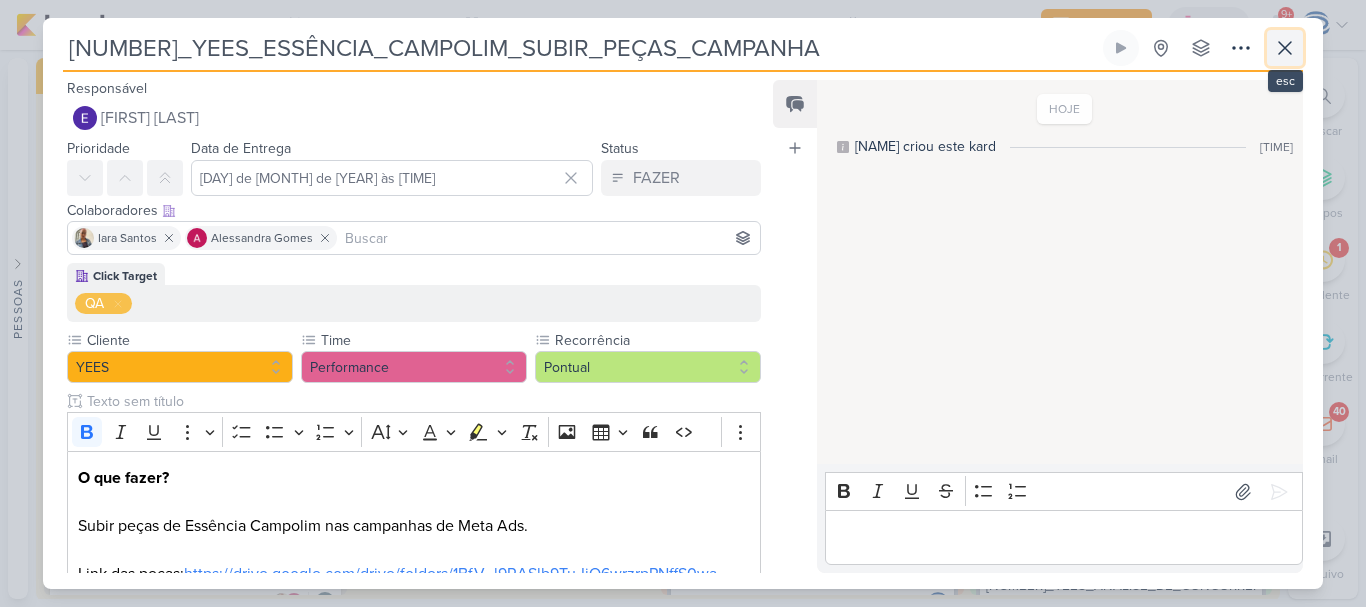 click 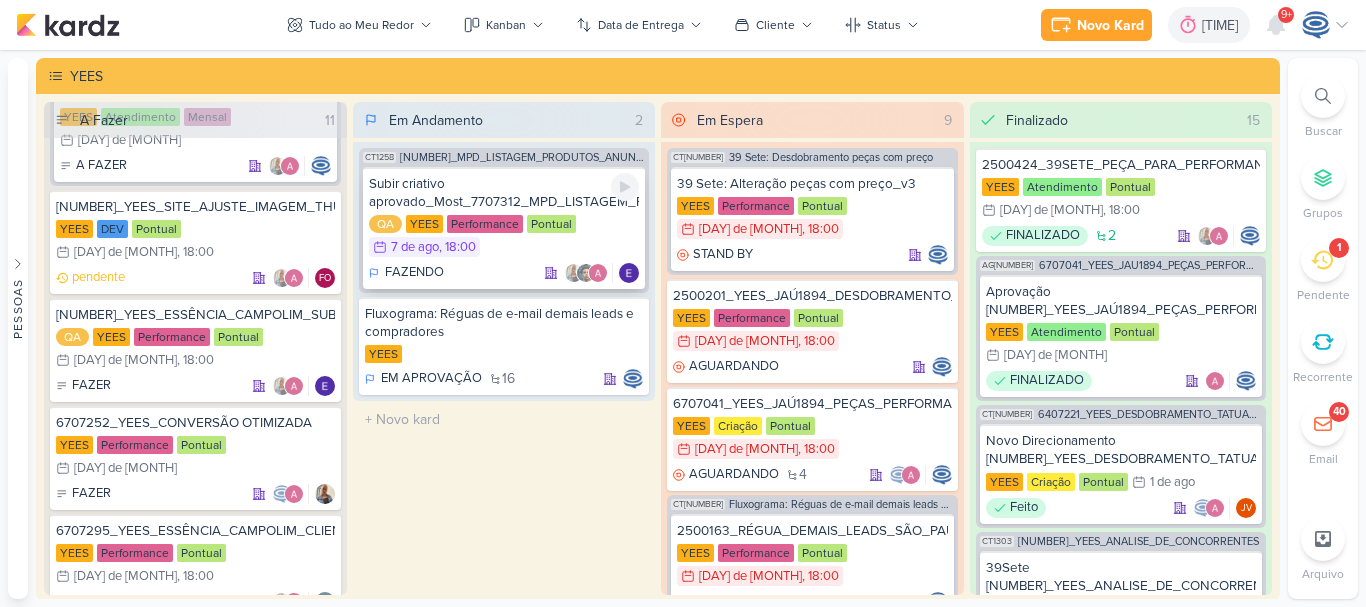 click on "Subir criativo aprovado_[NAME]_[ID]" at bounding box center [504, 193] 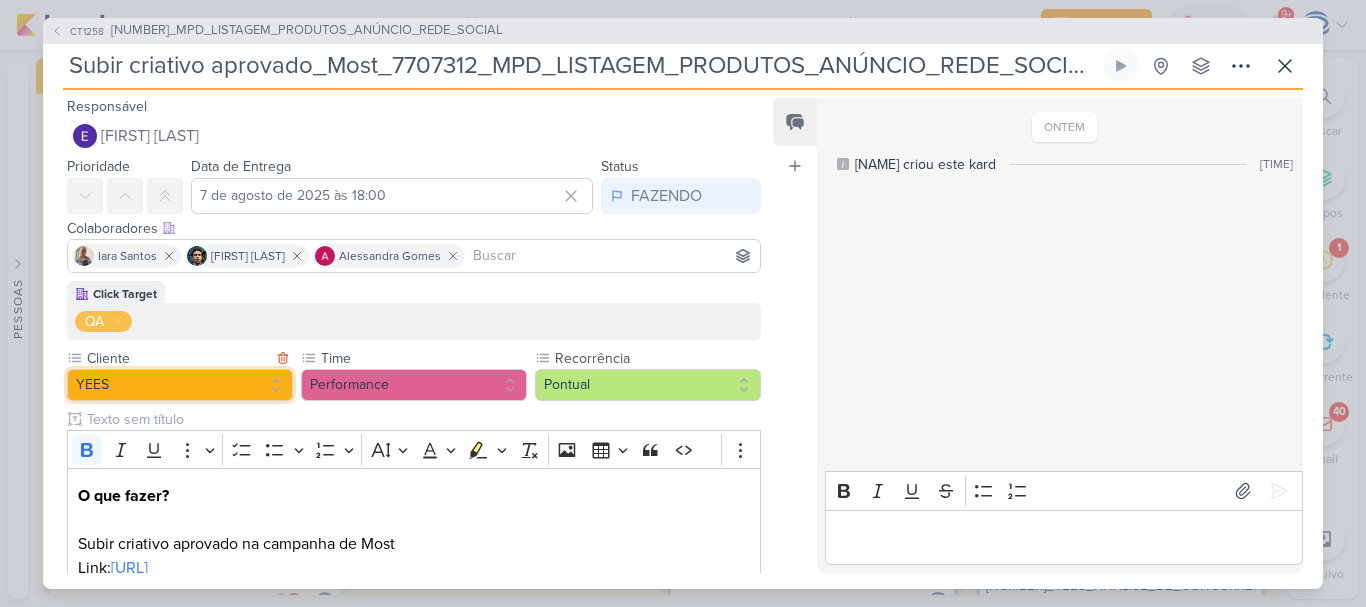 click on "YEES" at bounding box center [180, 385] 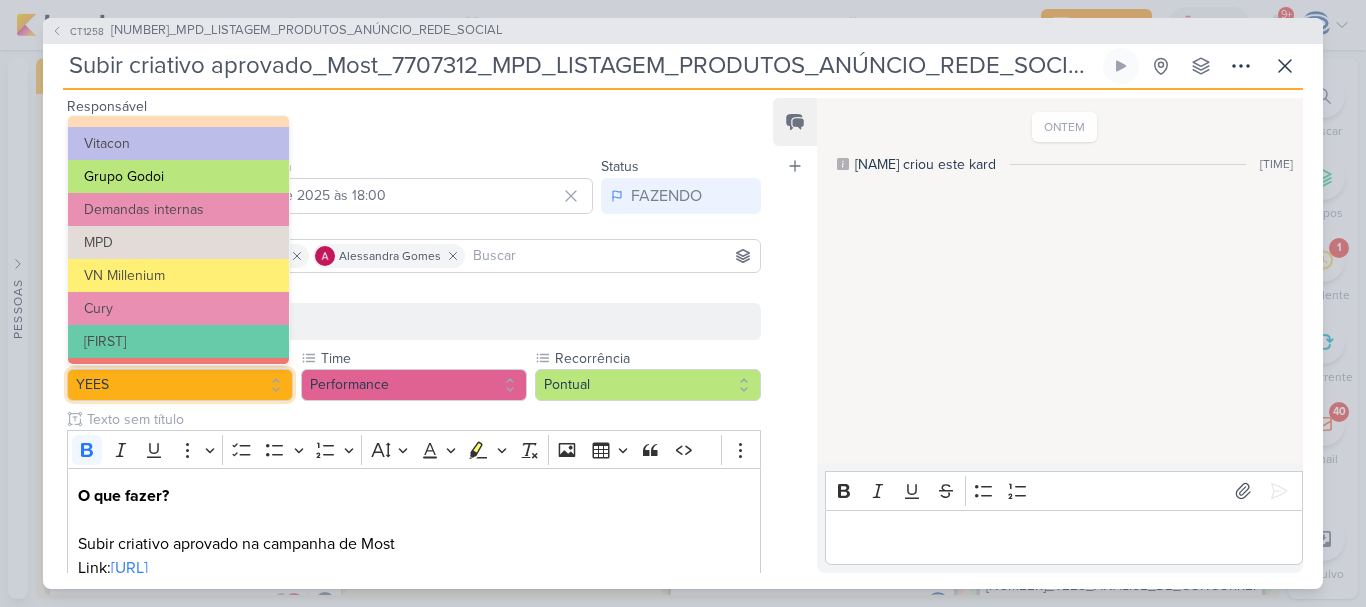 scroll, scrollTop: 158, scrollLeft: 0, axis: vertical 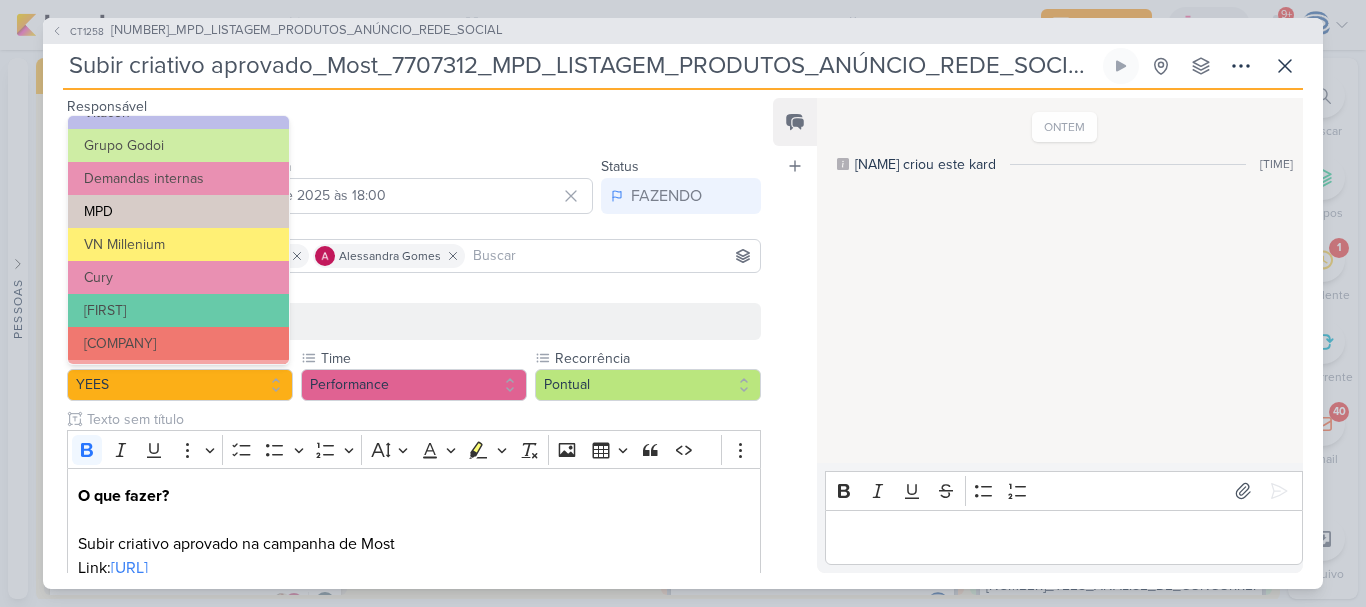 click on "MPD" at bounding box center [178, 211] 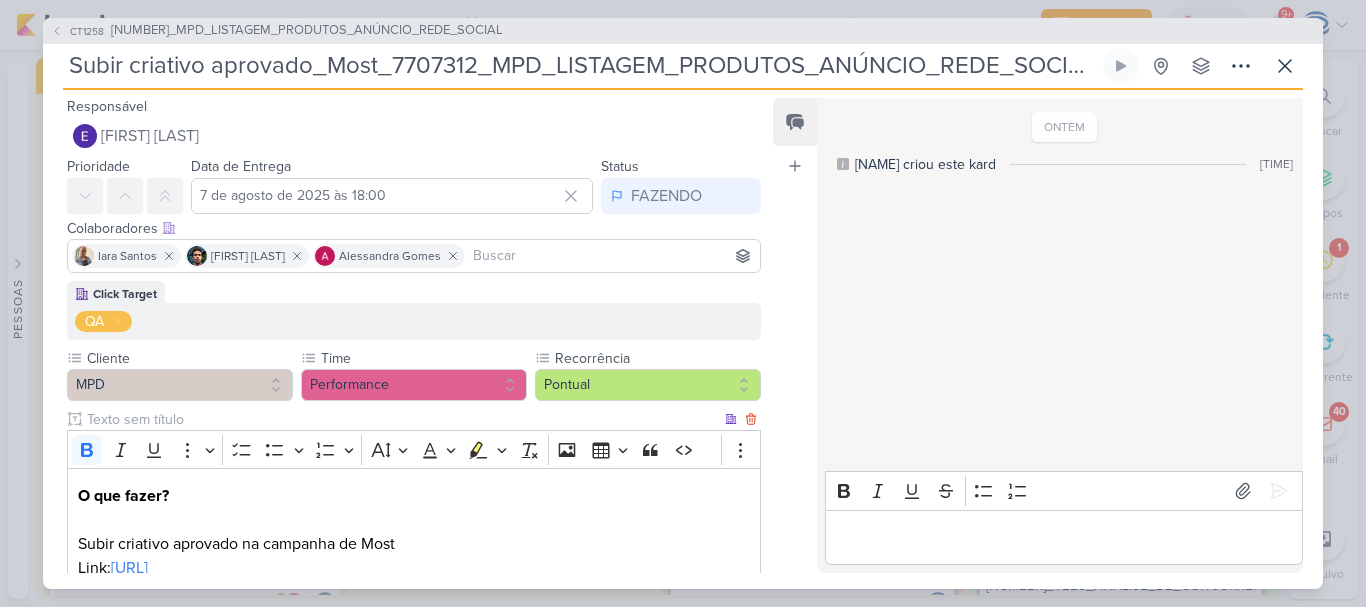 scroll, scrollTop: 205, scrollLeft: 0, axis: vertical 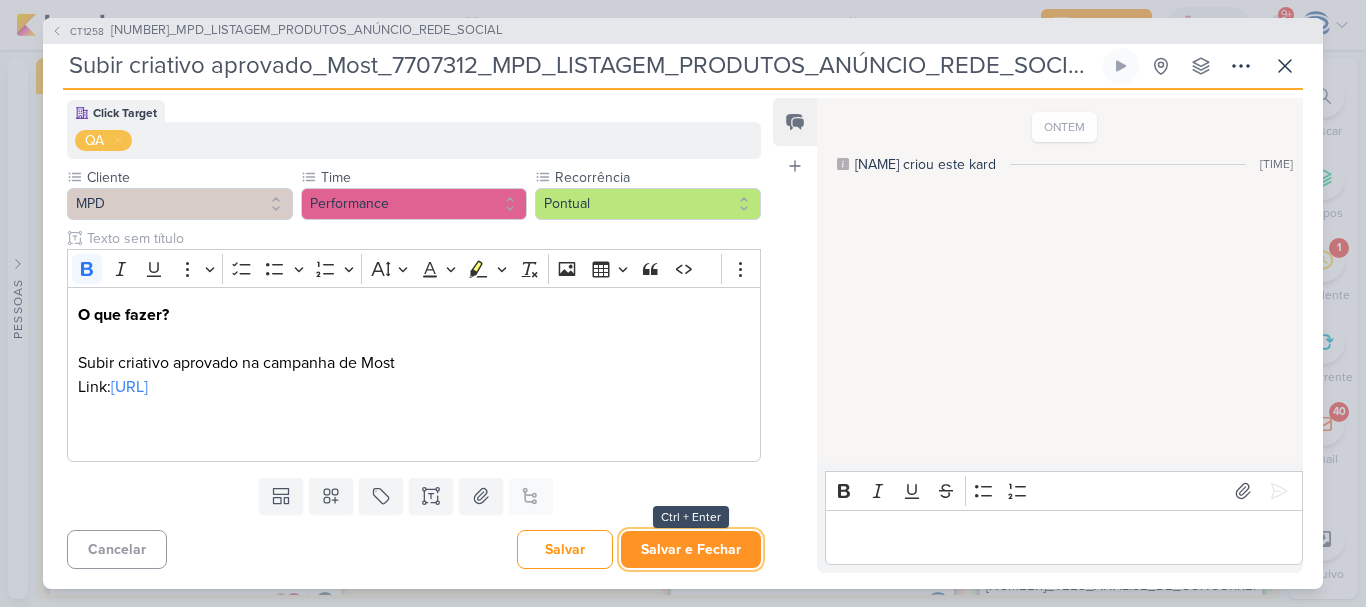 click on "Salvar e Fechar" at bounding box center (691, 549) 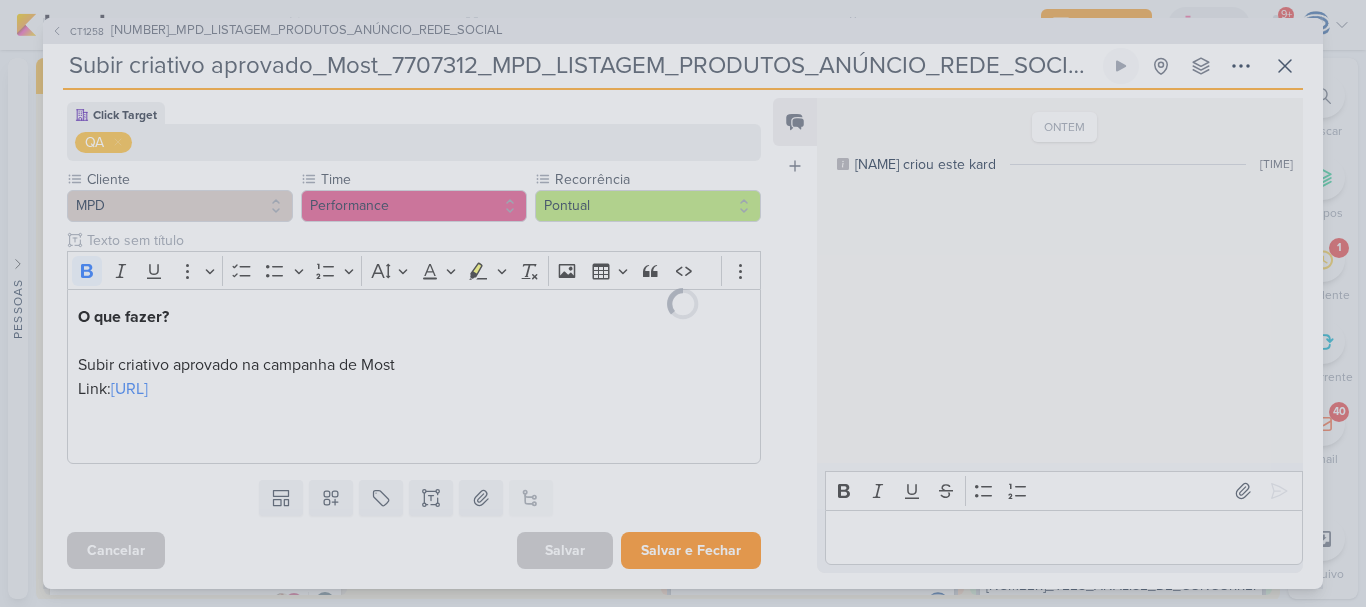 scroll, scrollTop: 203, scrollLeft: 0, axis: vertical 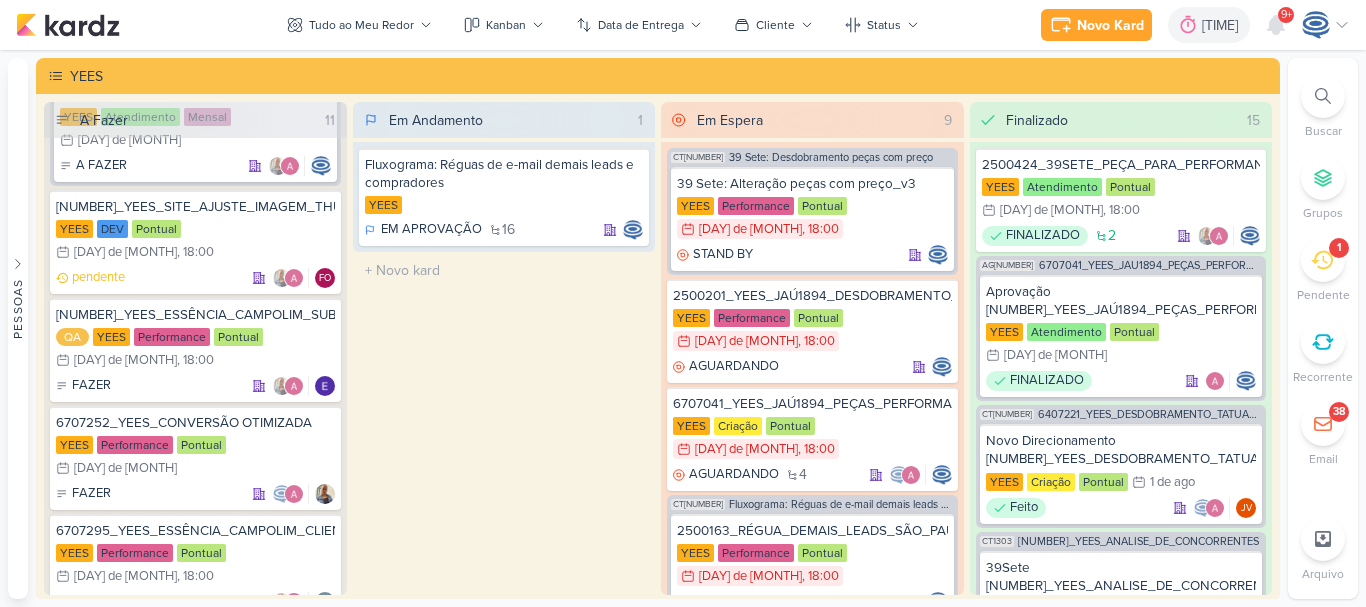 click at bounding box center (195, 642) 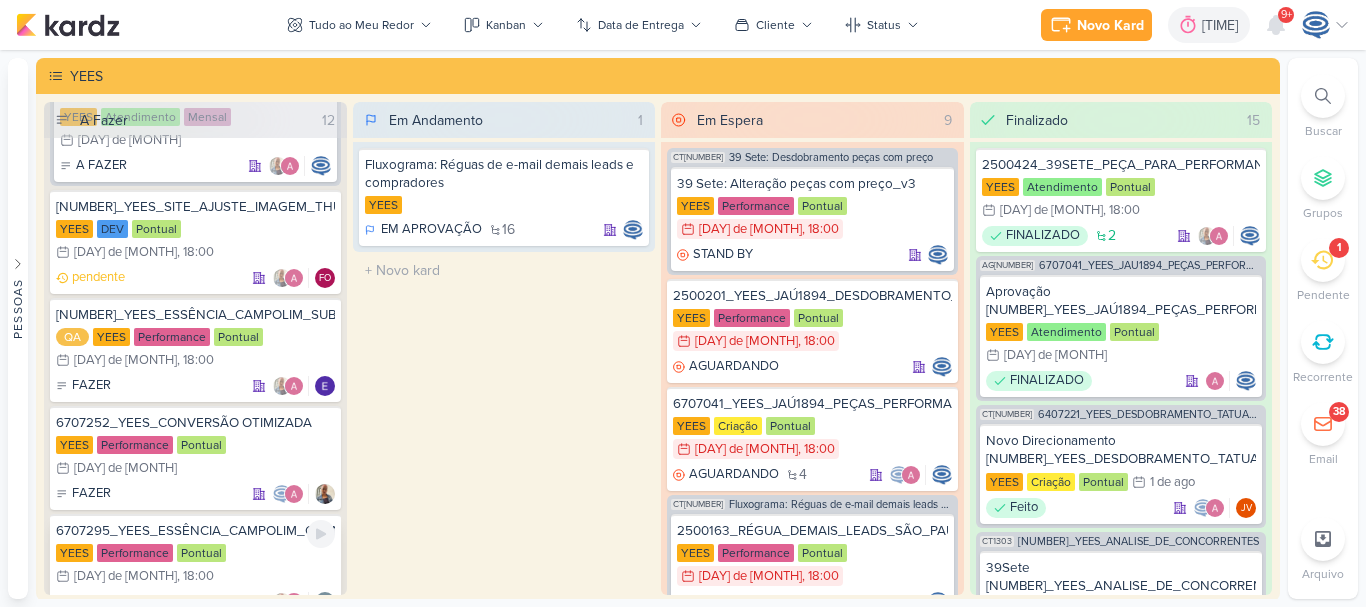 scroll, scrollTop: 1521, scrollLeft: 0, axis: vertical 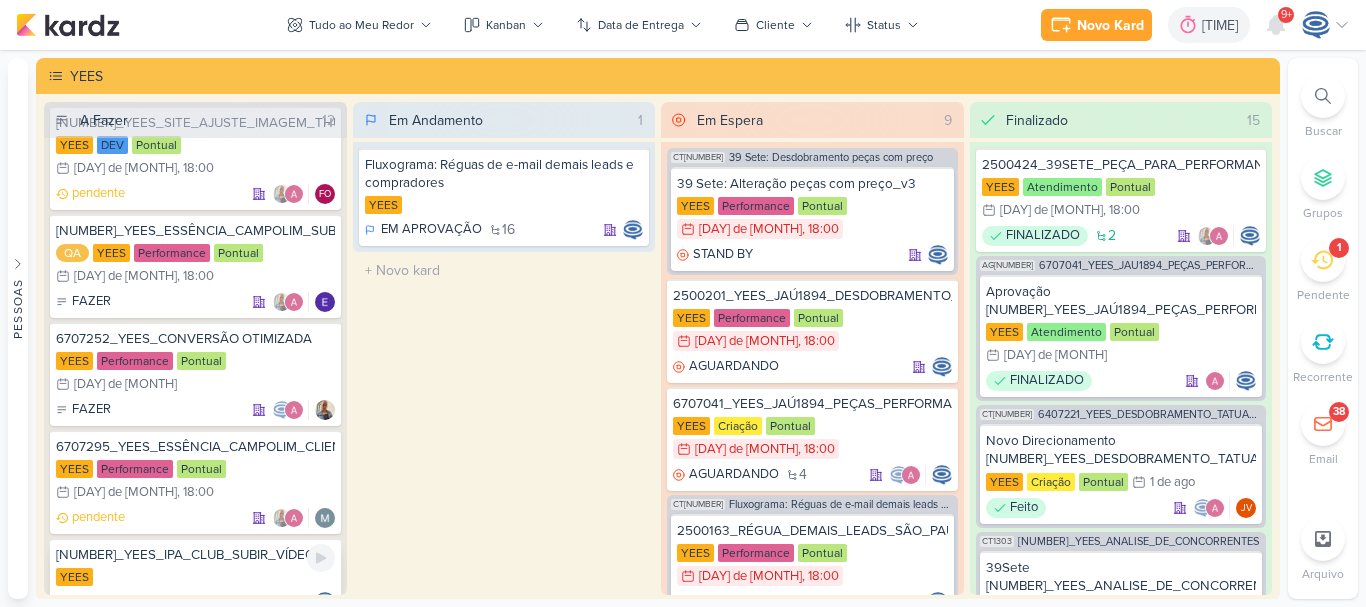 click on "6708065_YEES_IPA_CLUB_SUBIR_VÍDEO
YEES
A FAZER" at bounding box center [195, 578] 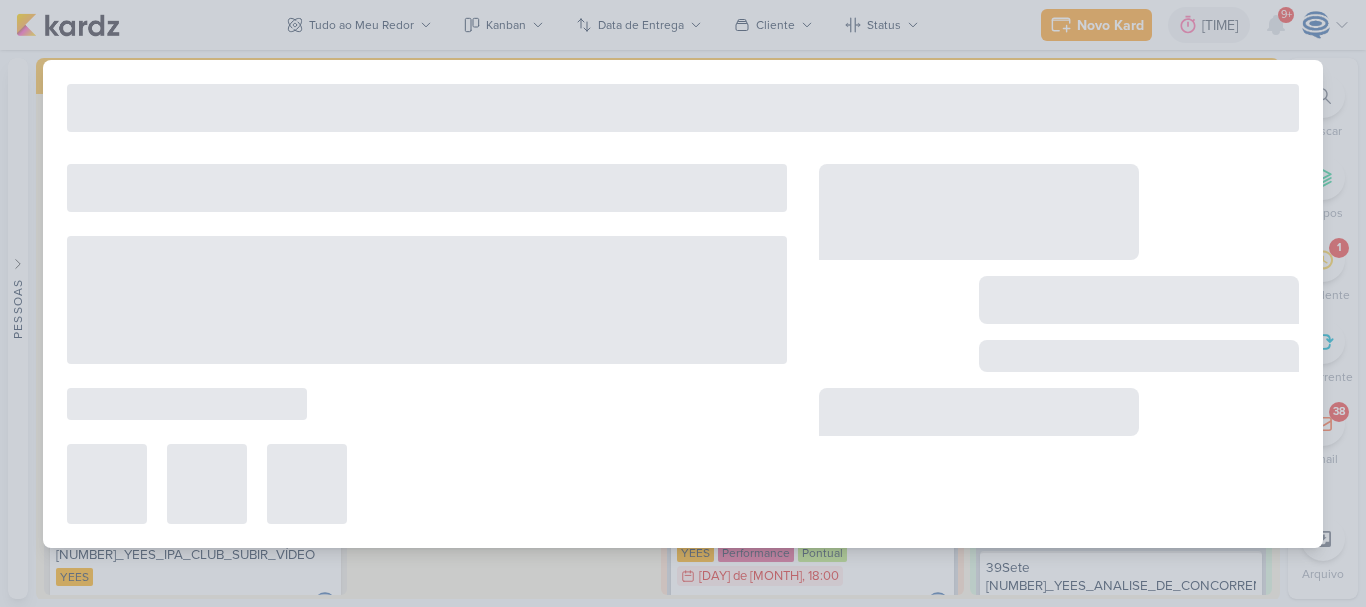type on "6708065_YEES_IPA_CLUB_SUBIR_VÍDEO" 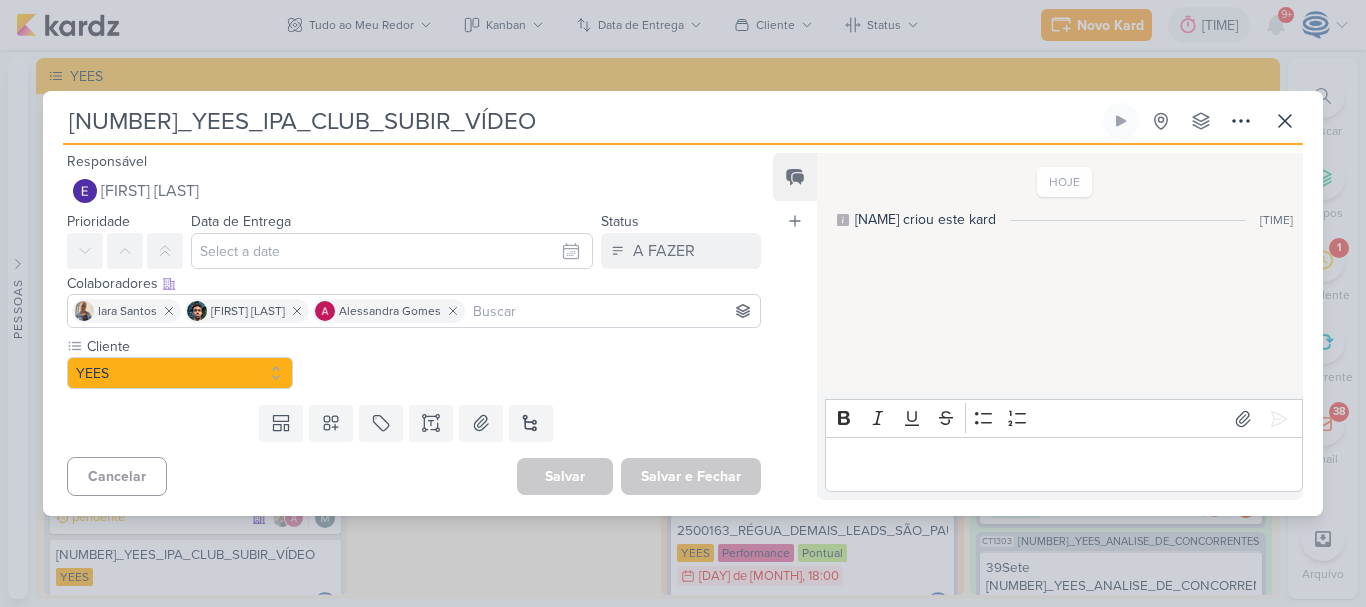 scroll, scrollTop: 0, scrollLeft: 0, axis: both 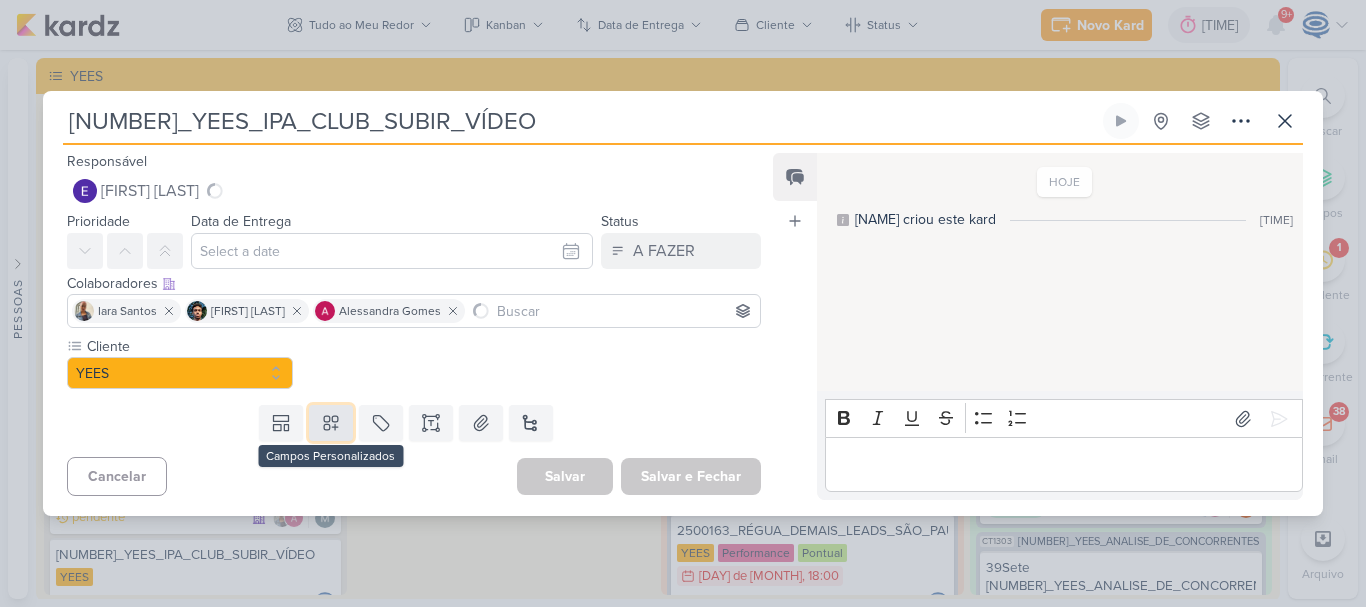 click 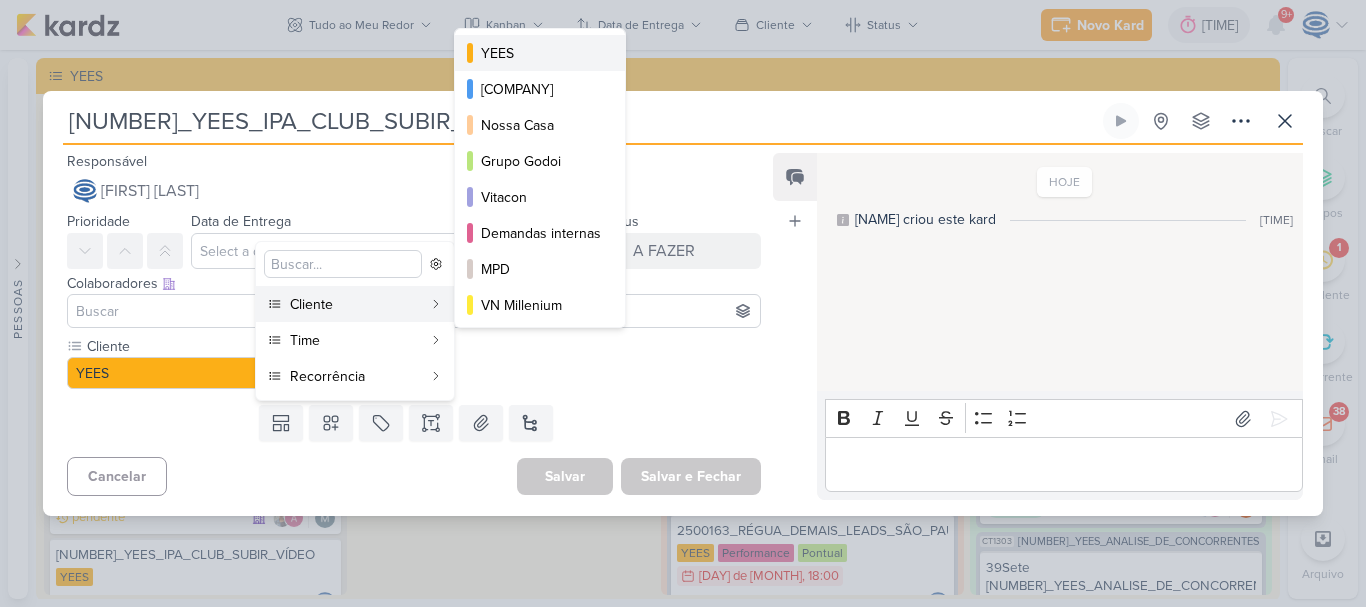 click on "YEES" at bounding box center (541, 53) 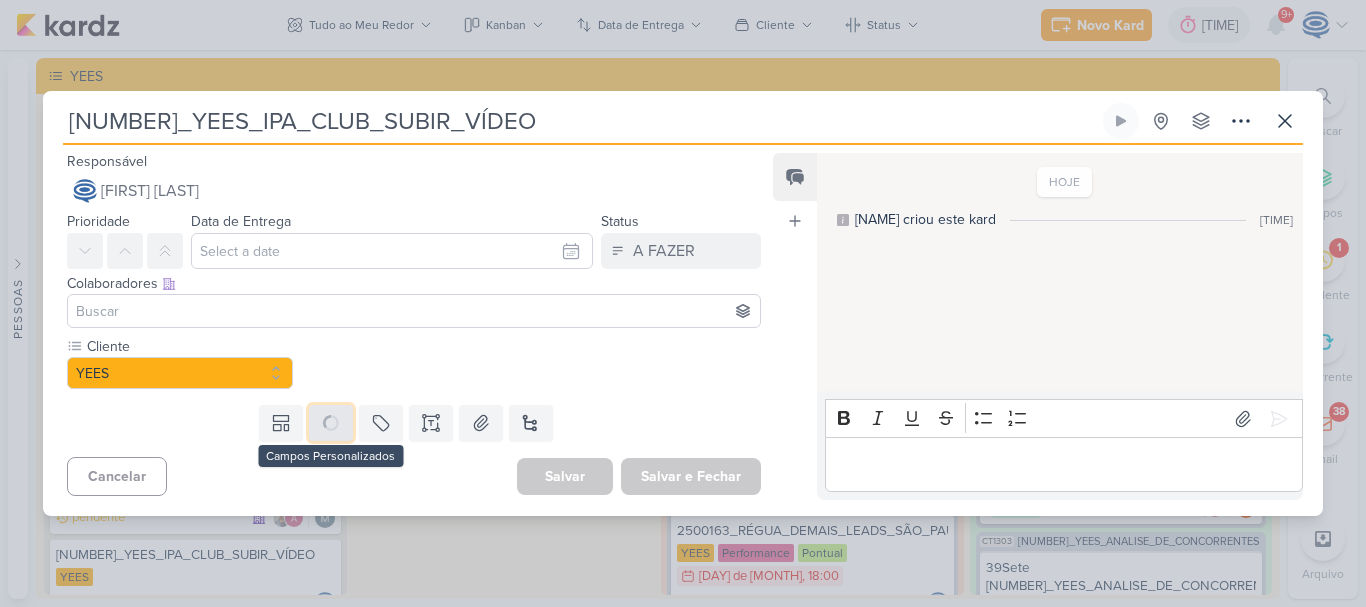 click at bounding box center [331, 423] 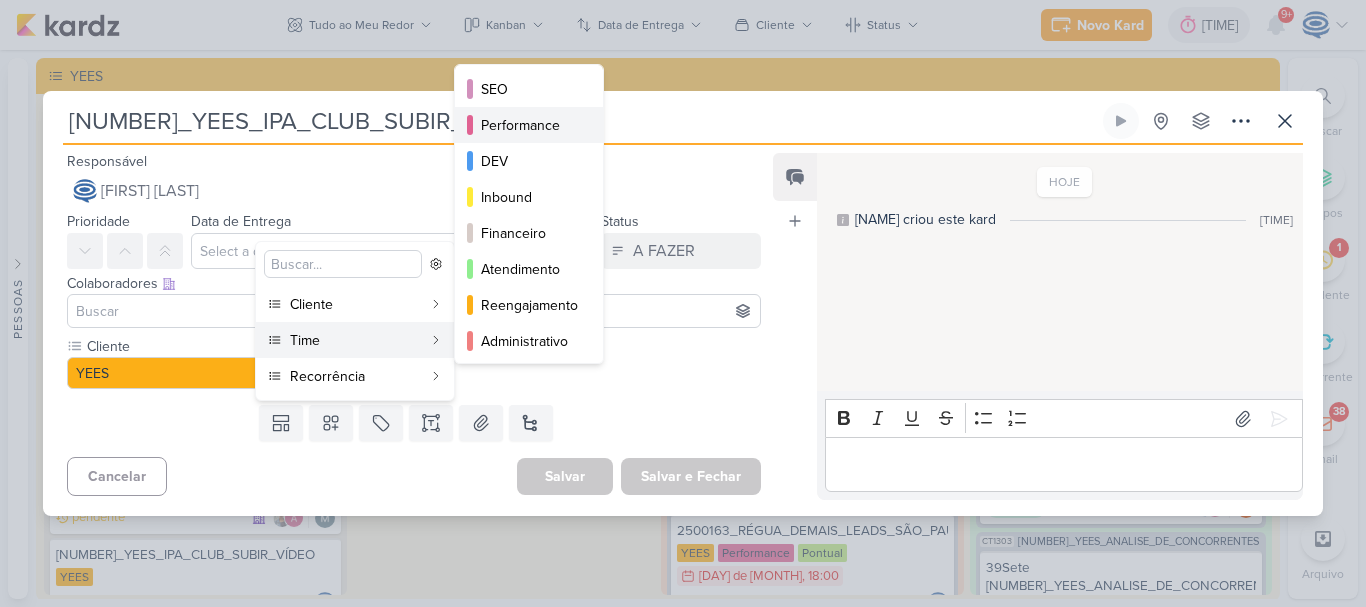 click on "Performance" at bounding box center (530, 125) 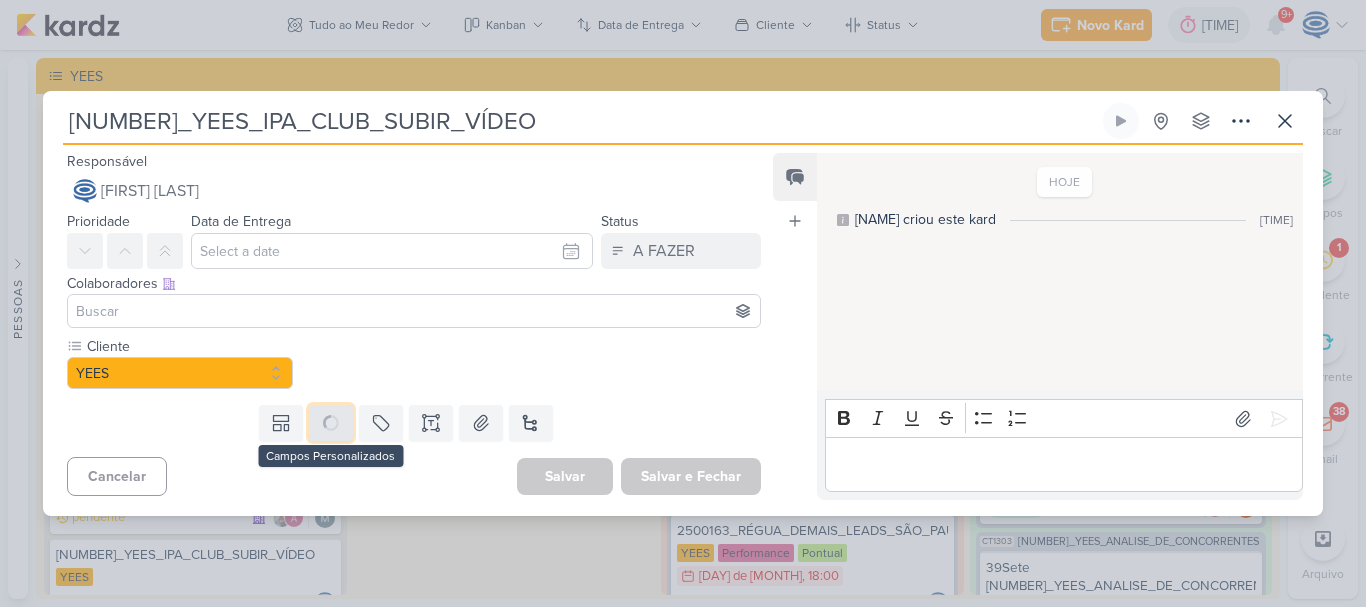 click at bounding box center (331, 423) 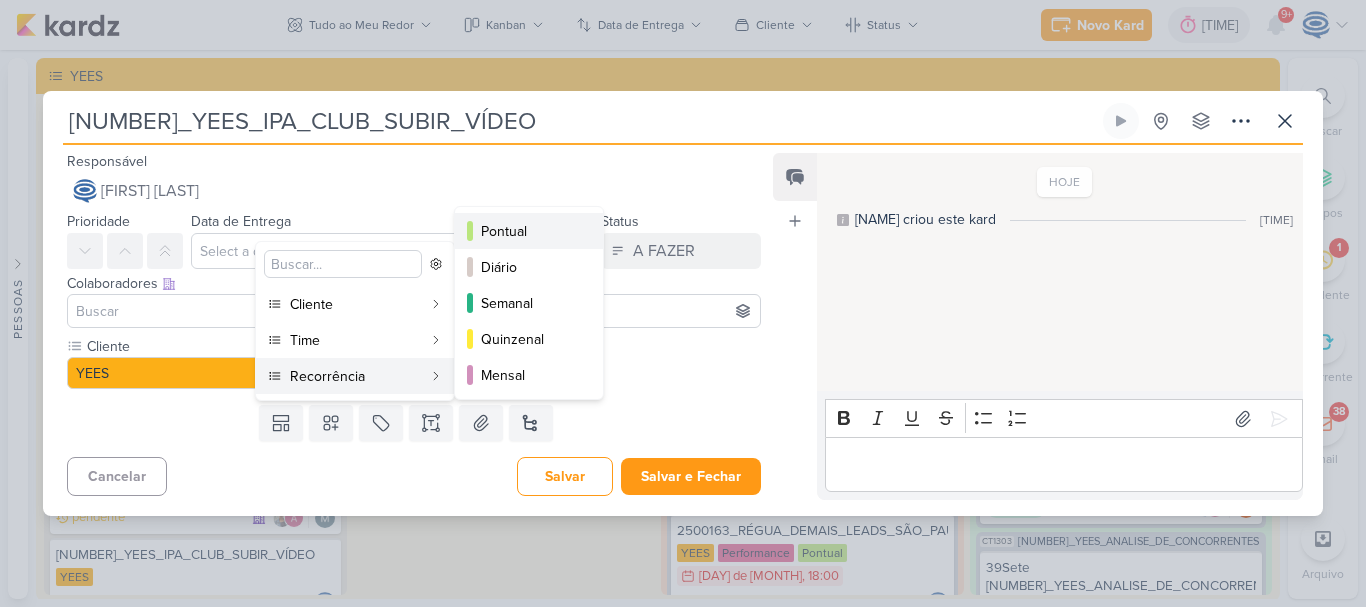 click on "Pontual" at bounding box center [530, 231] 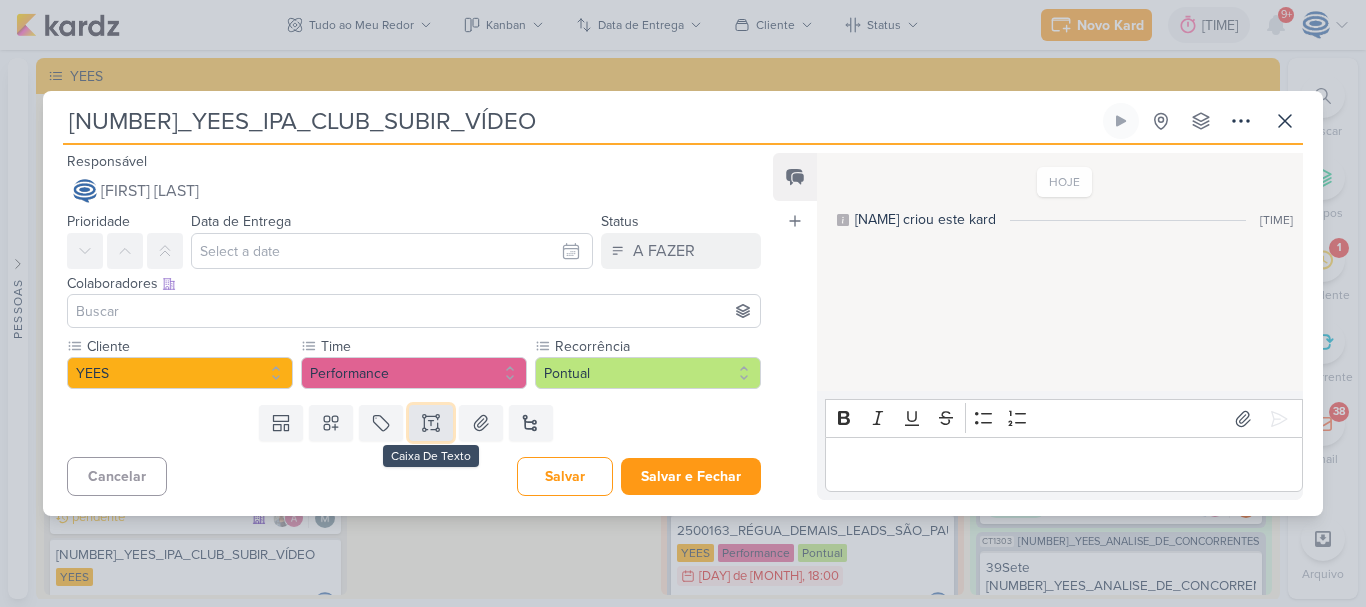 click 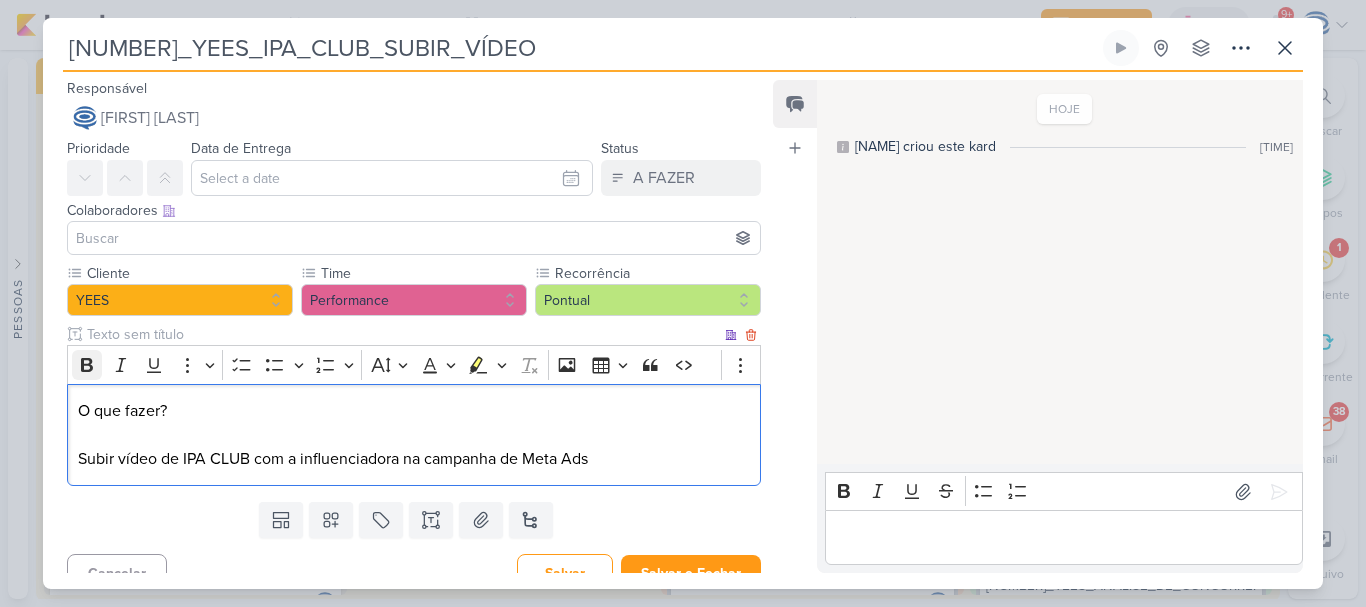 drag, startPoint x: 187, startPoint y: 400, endPoint x: 83, endPoint y: 361, distance: 111.07205 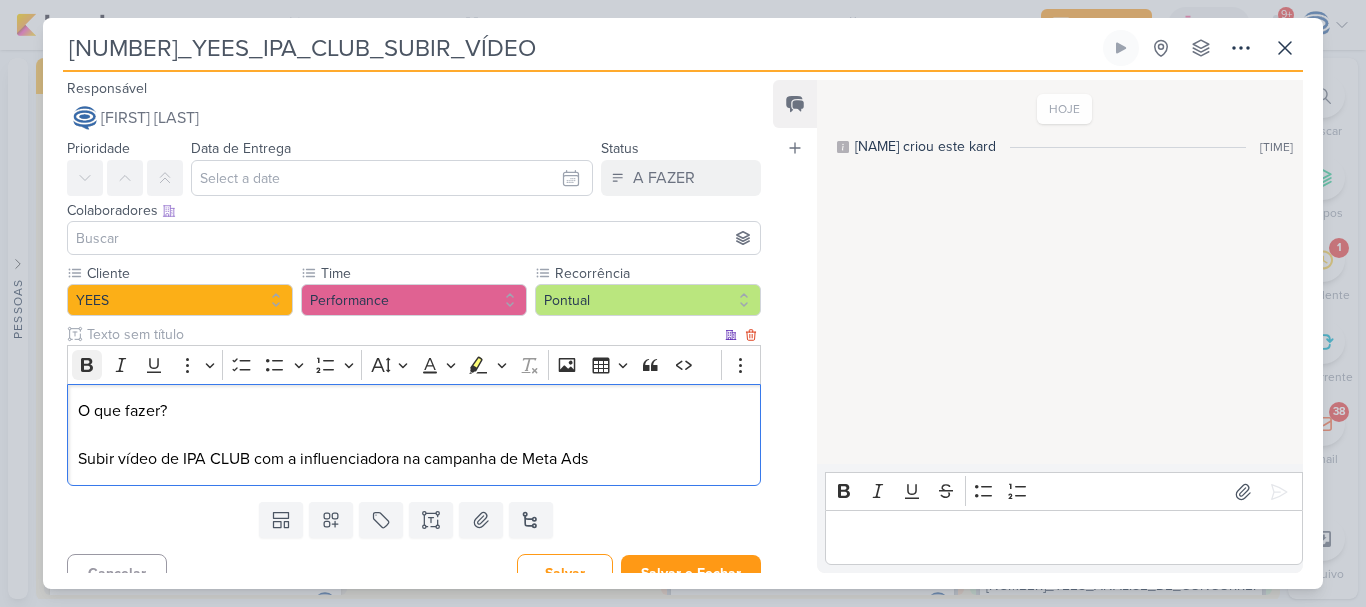 click on "Rich Text Editor Bold Italic Underline More To-do List Bulleted List Bulleted List Numbered List Numbered List Font Size Font Color Remove color Highlight Highlight Remove Format Insert image Insert table Block quote Code Show more items O que fazer?  Subir vídeo de IPA CLUB com a influenciadora na campanha de Meta Ads" at bounding box center [414, 415] 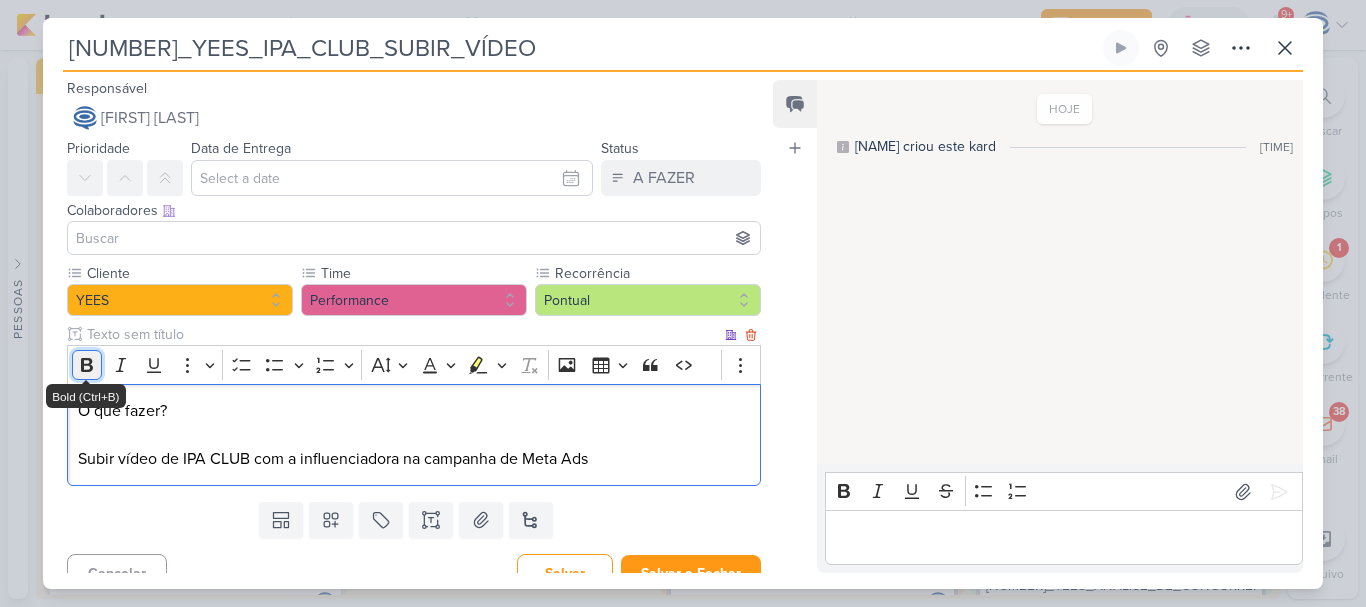 click 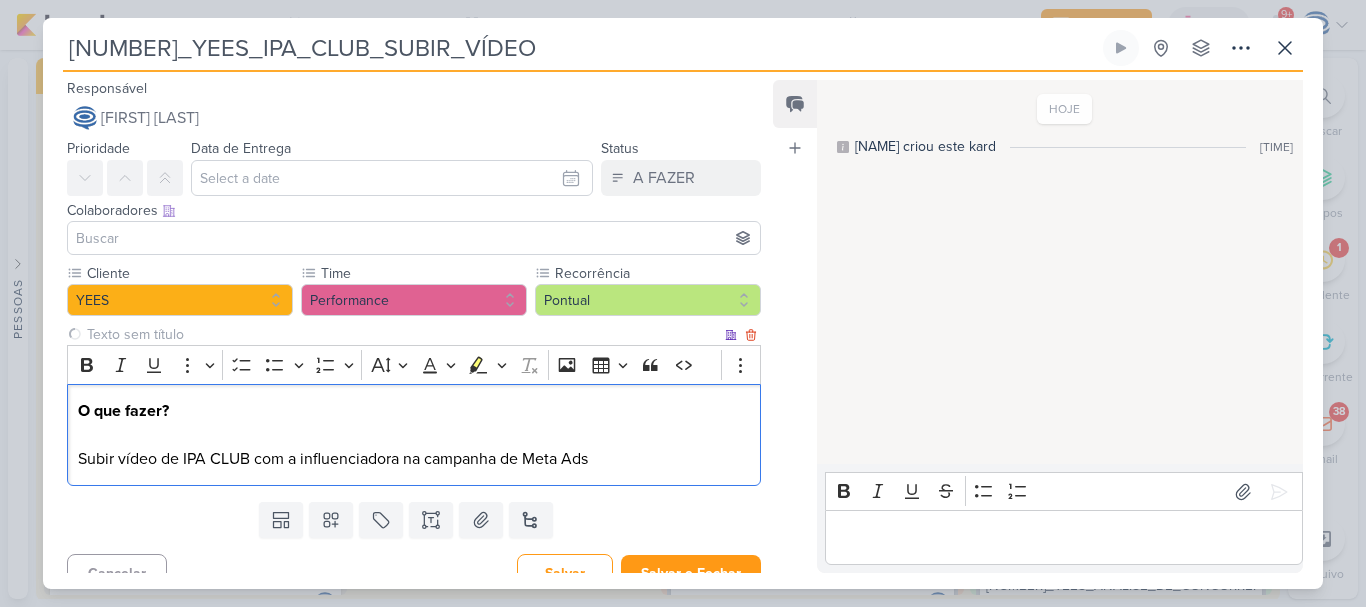 click on "O que fazer?  Subir vídeo de IPA CLUB com a influenciadora na campanha de Meta Ads" at bounding box center [414, 435] 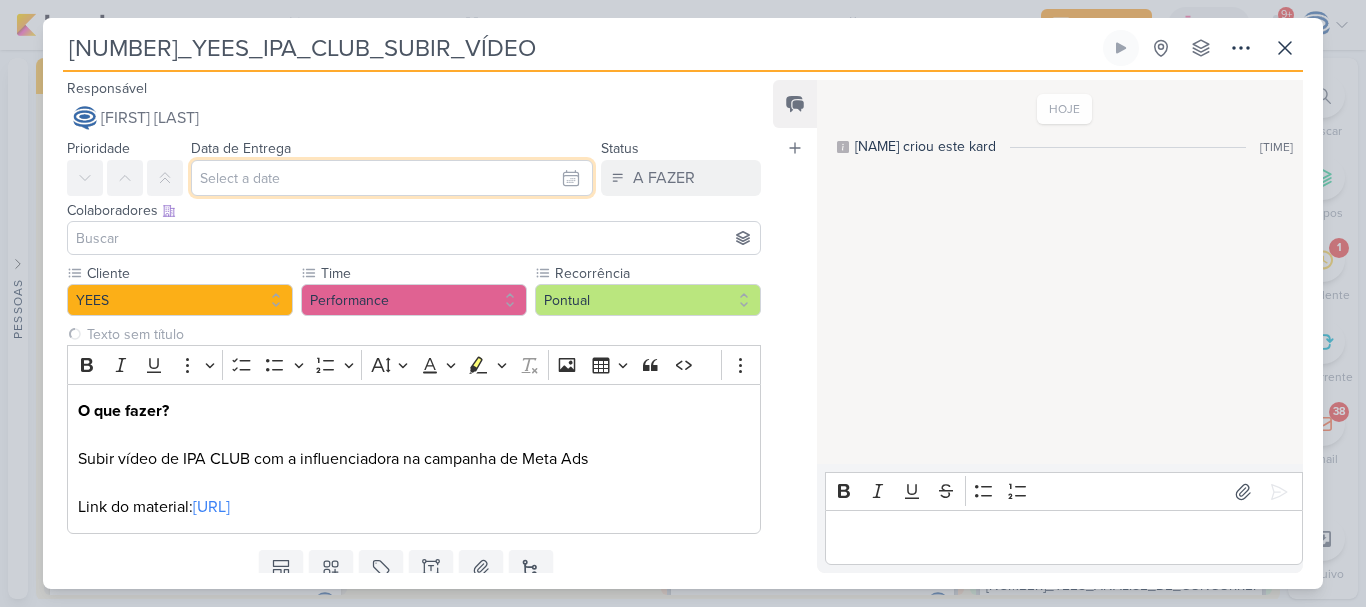 click at bounding box center [392, 178] 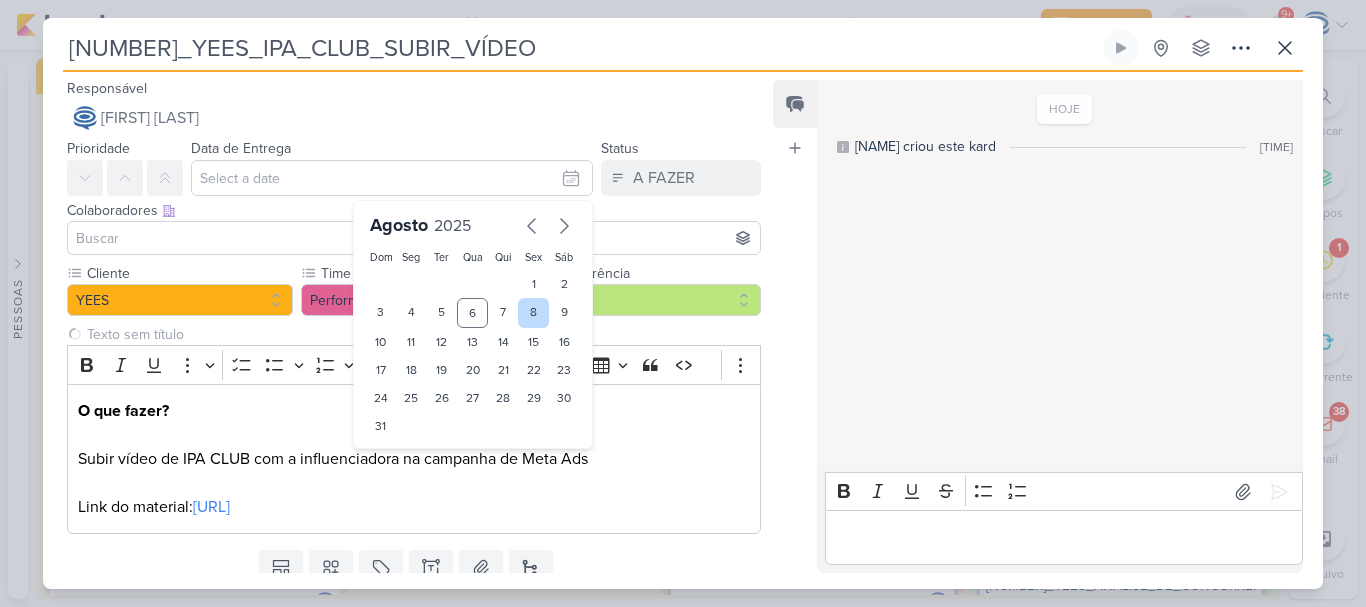 click on "8" at bounding box center [533, 313] 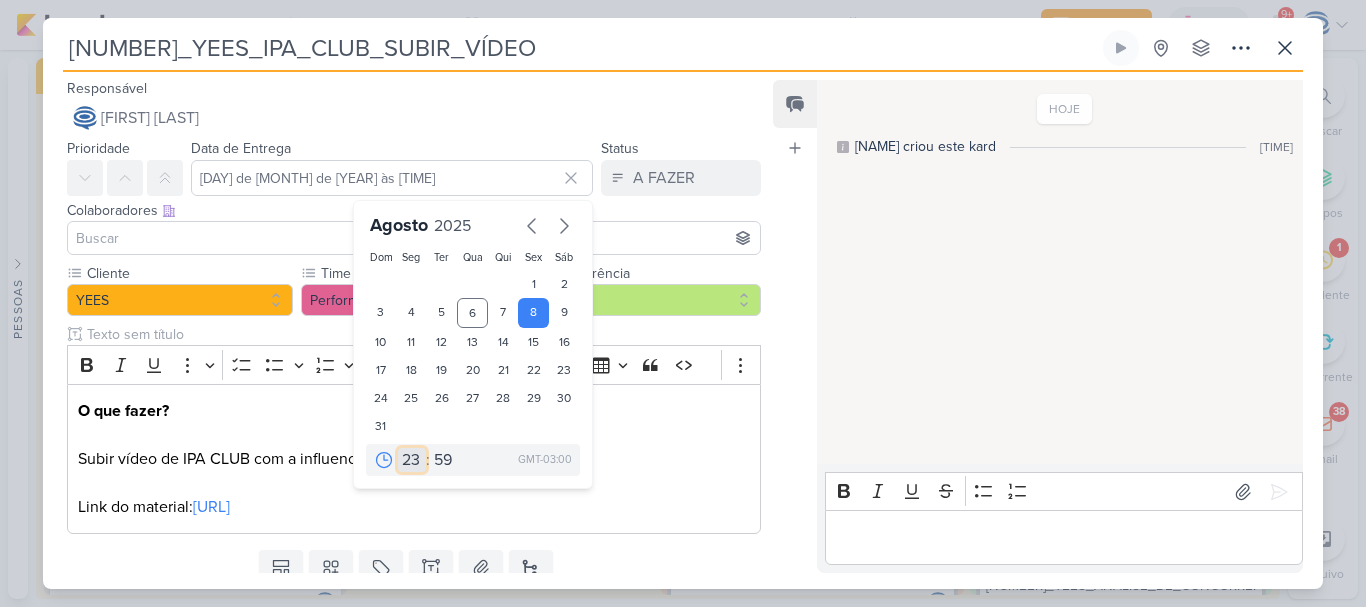 click on "00 01 02 03 04 05 06 07 08 09 10 11 12 13 14 15 16 17 18 19 20 21 22 23" at bounding box center (412, 460) 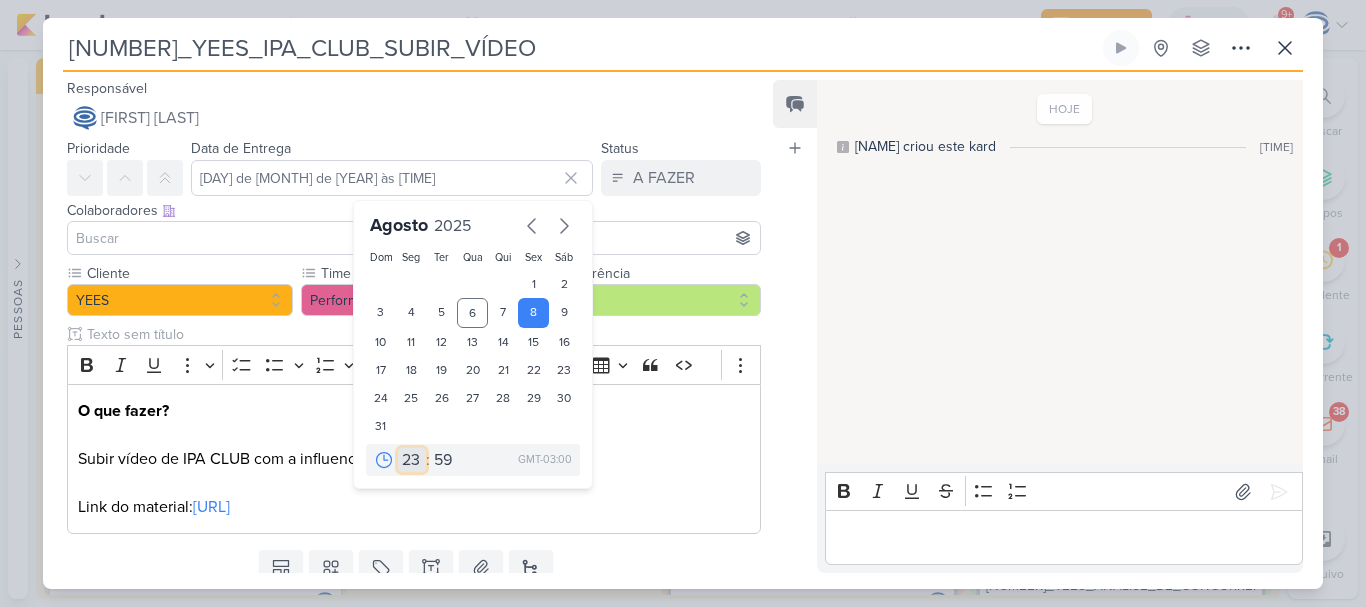 select on "18" 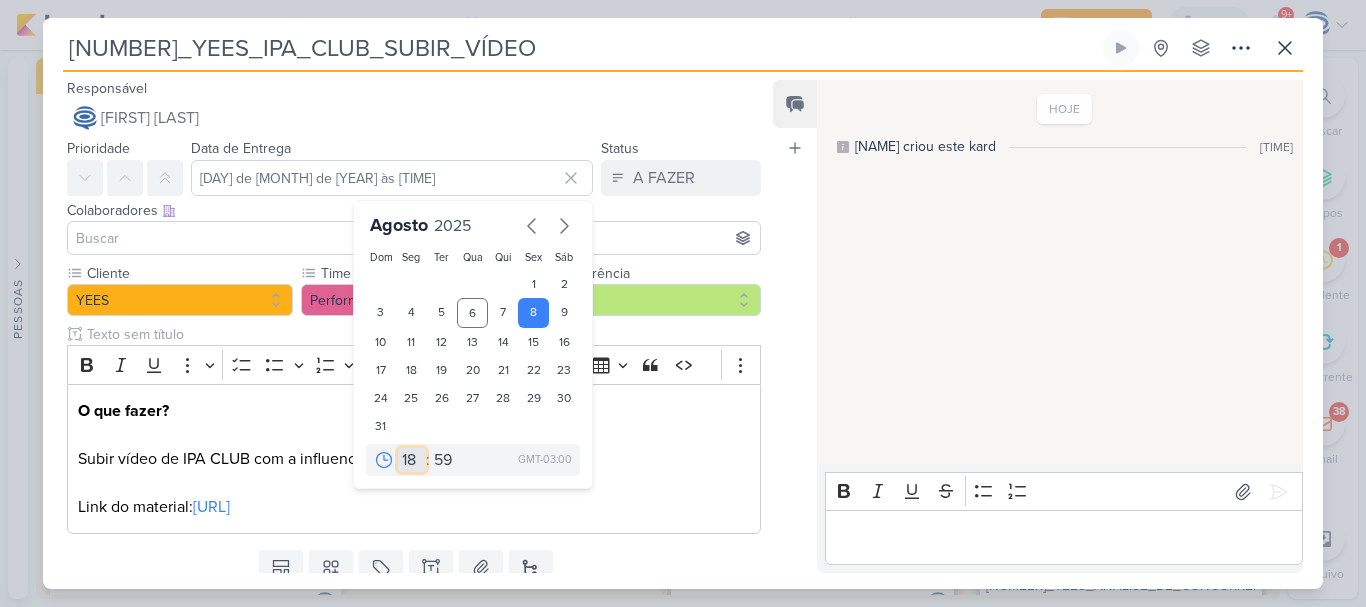 click on "00 01 02 03 04 05 06 07 08 09 10 11 12 13 14 15 16 17 18 19 20 21 22 23" at bounding box center [412, 460] 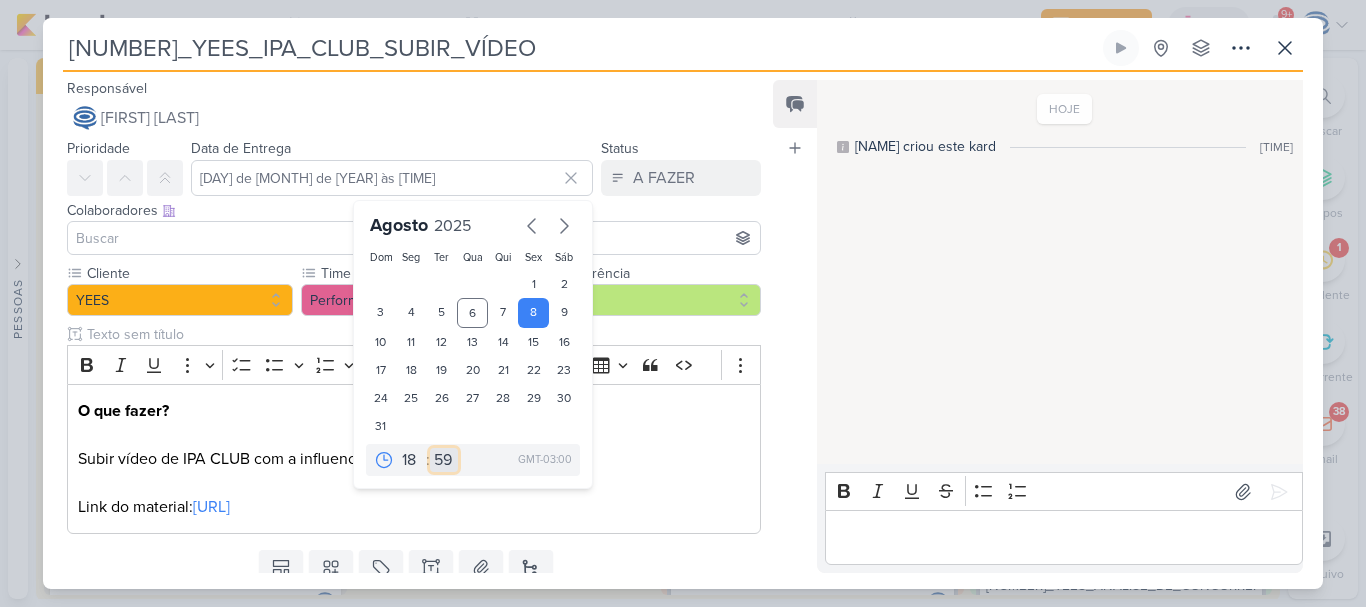click on "00 05 10 15 20 25 30 35 40 45 50 55
59" at bounding box center [444, 460] 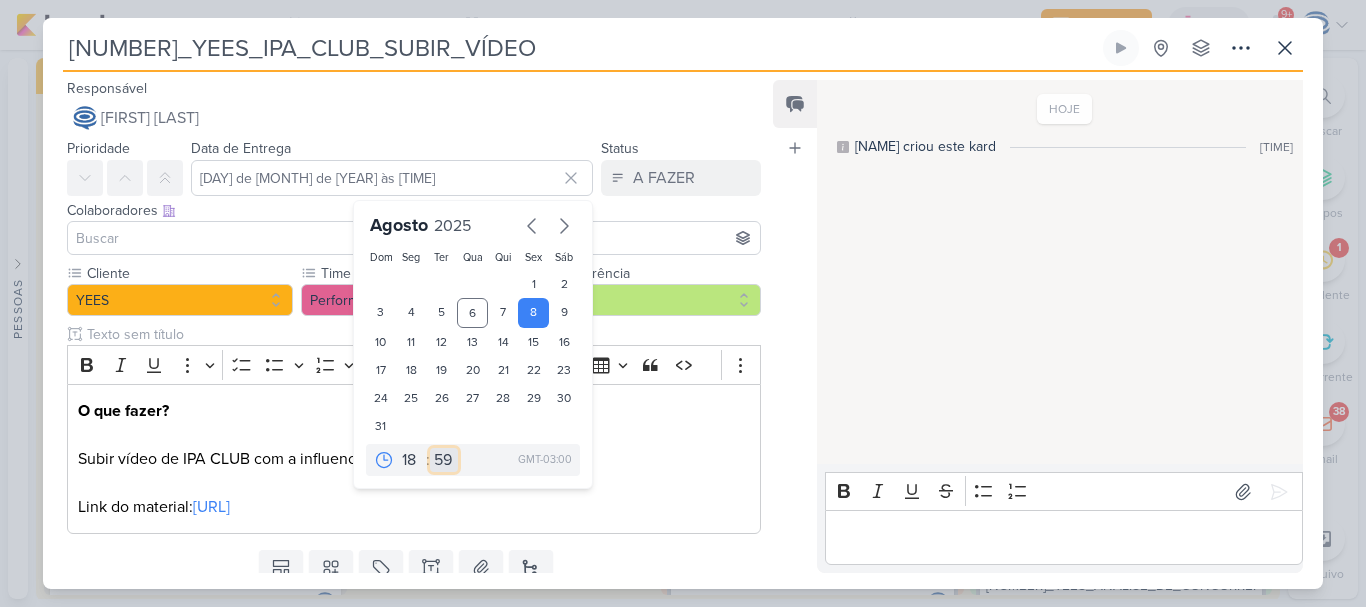 select on "0" 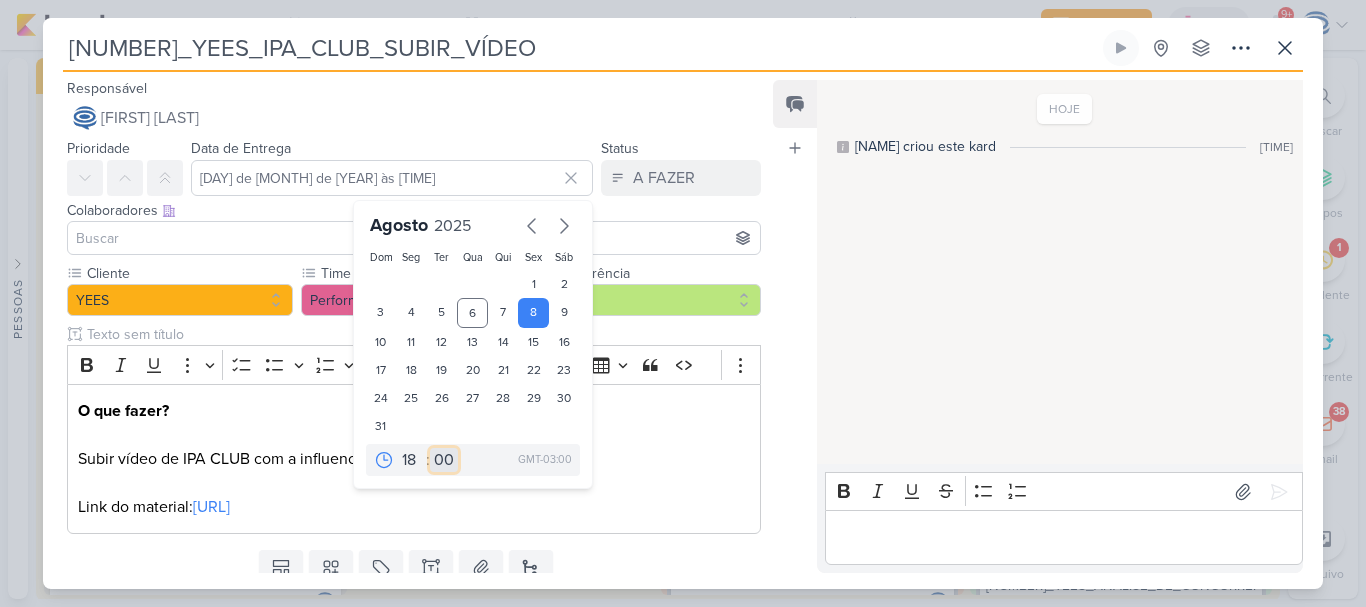 click on "00 05 10 15 20 25 30 35 40 45 50 55
59" at bounding box center (444, 460) 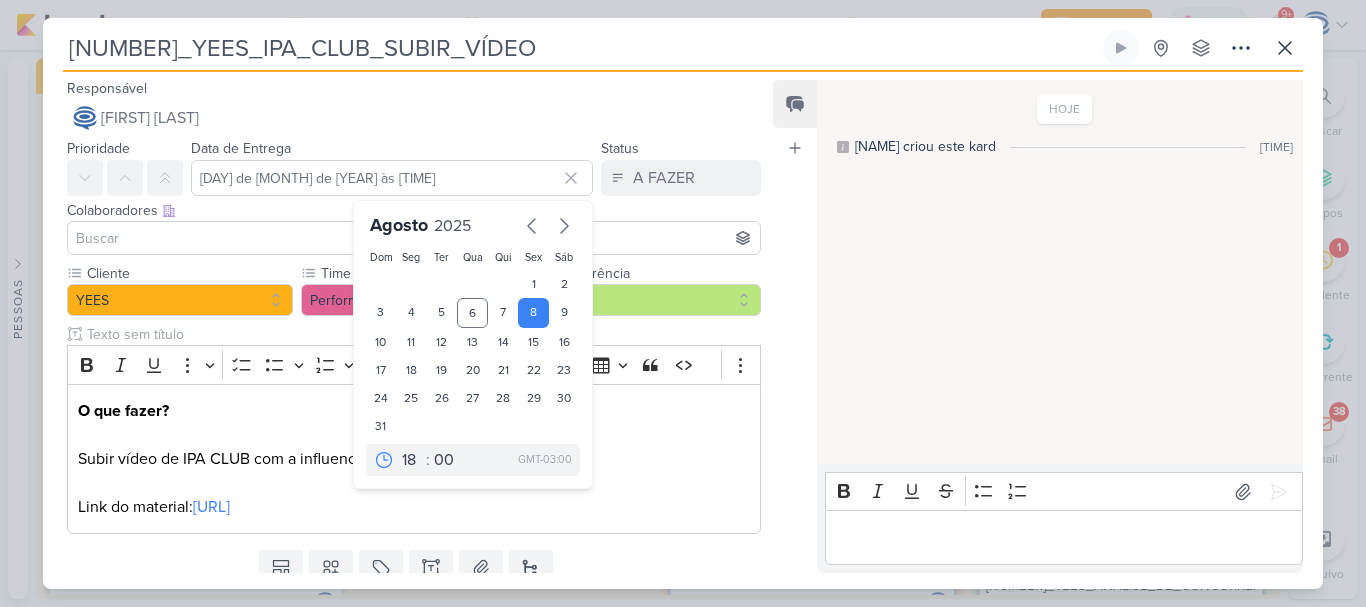 click at bounding box center [414, 238] 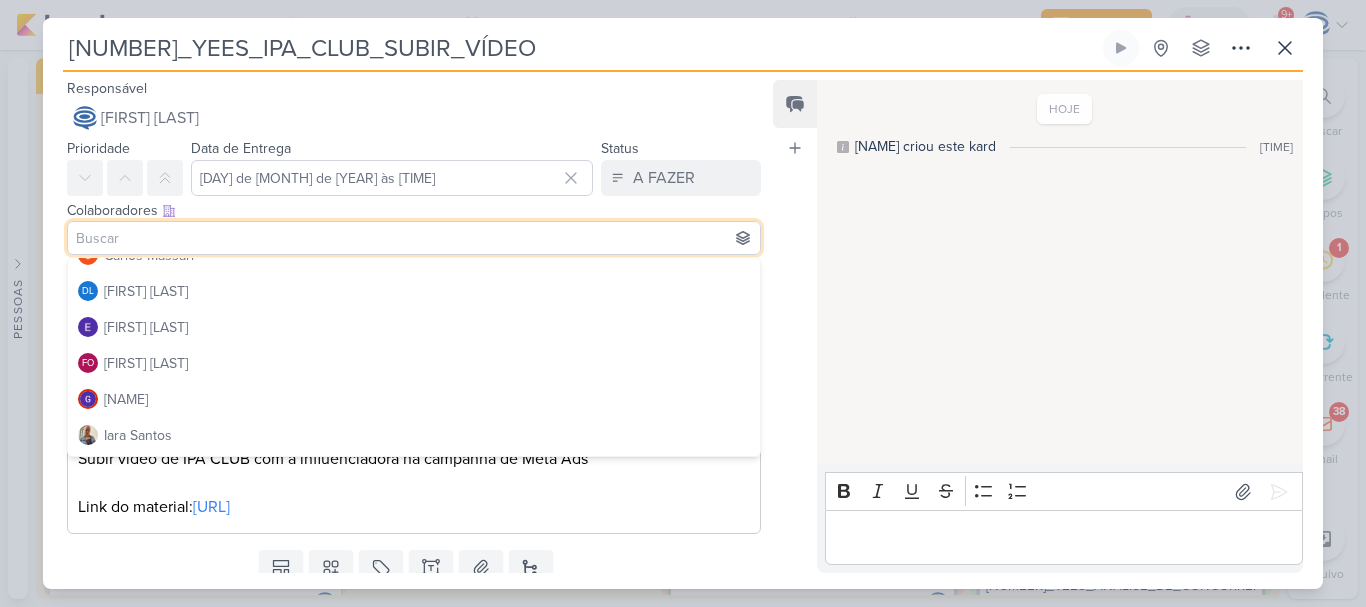 scroll, scrollTop: 134, scrollLeft: 0, axis: vertical 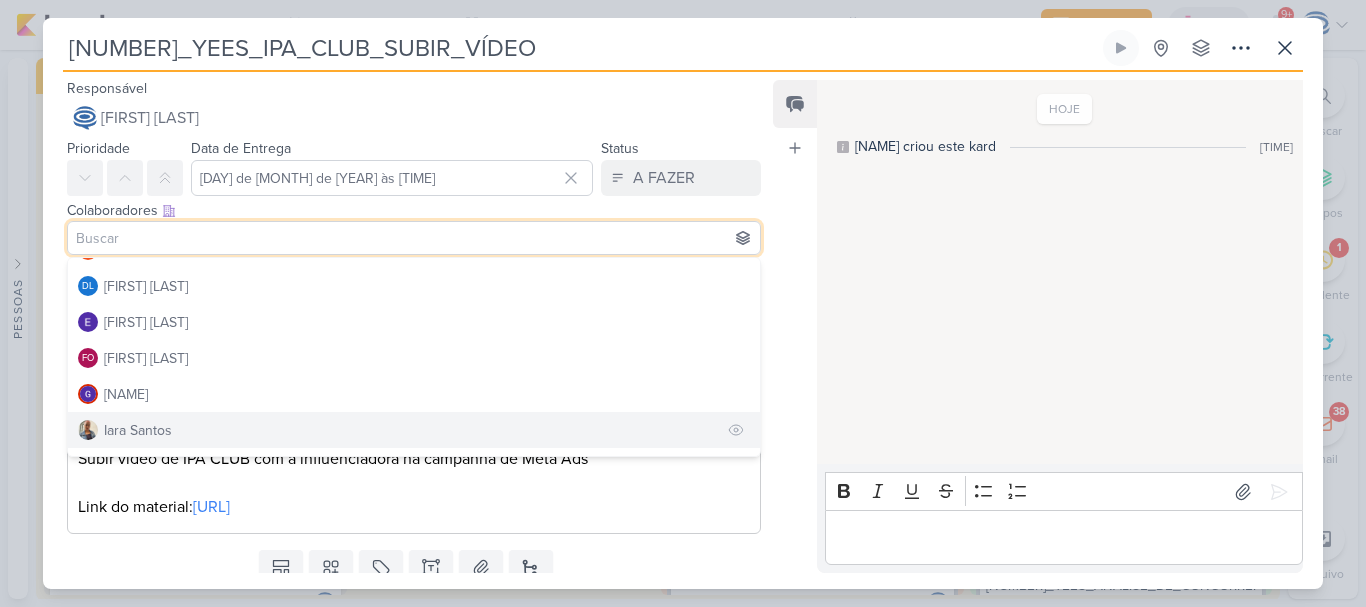 click on "Iara Santos" at bounding box center (414, 430) 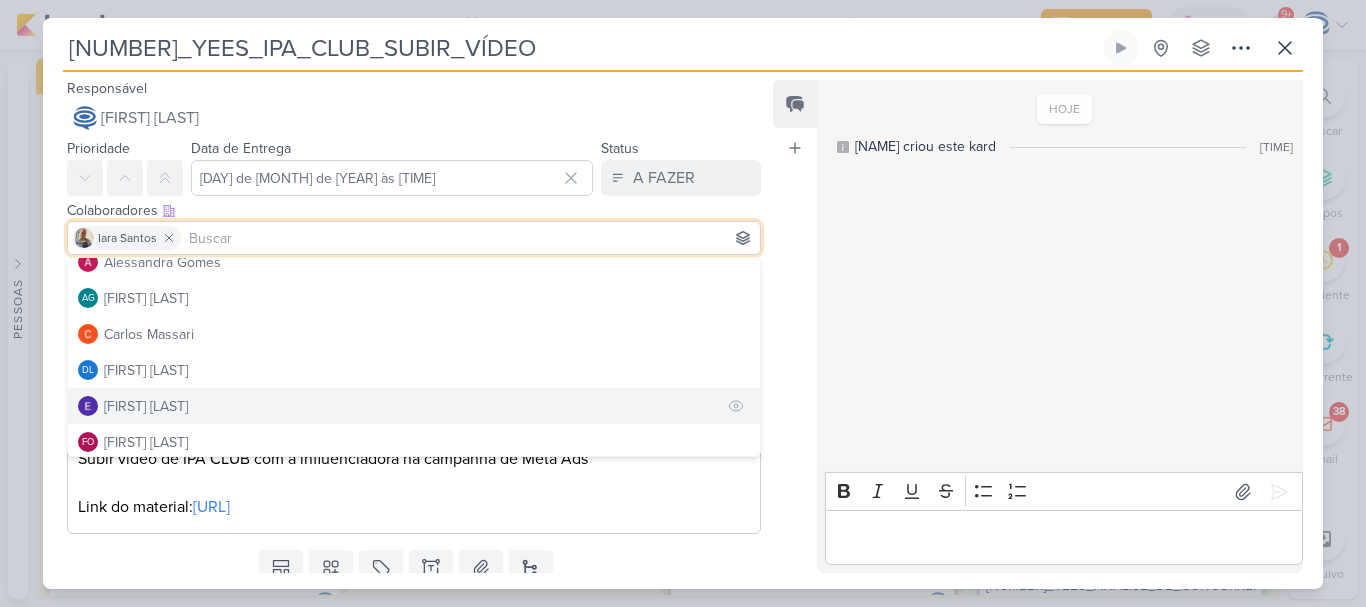 click on "Carlos Massari" at bounding box center [149, 334] 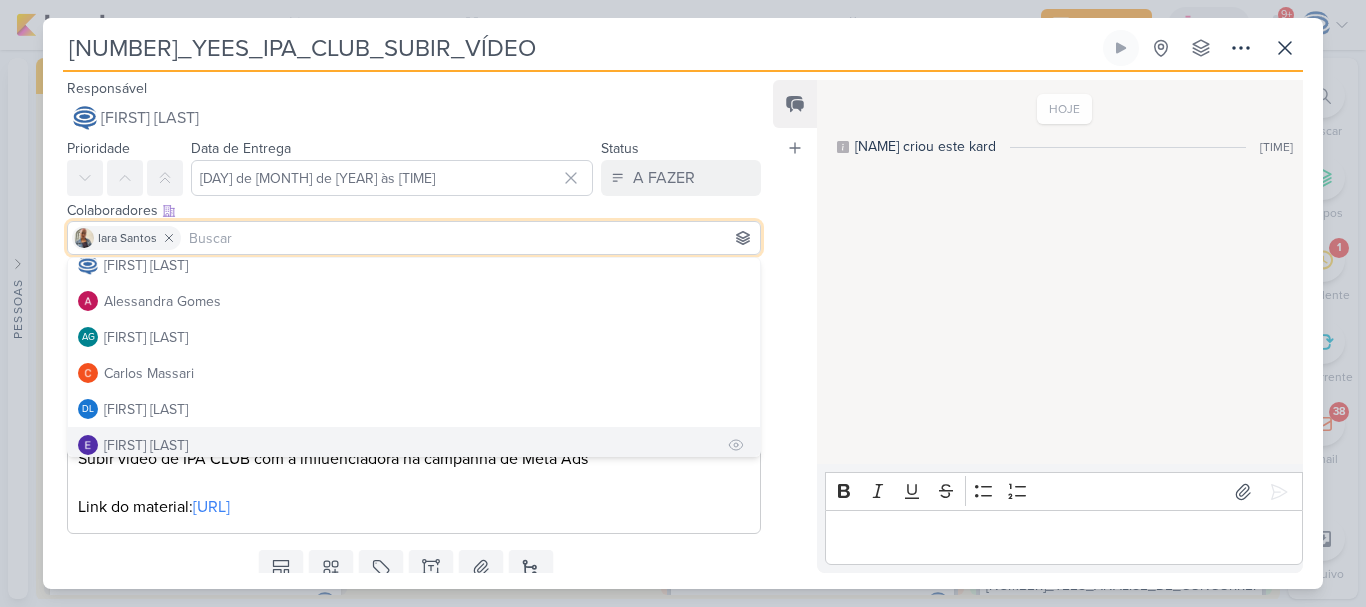 scroll, scrollTop: 9, scrollLeft: 0, axis: vertical 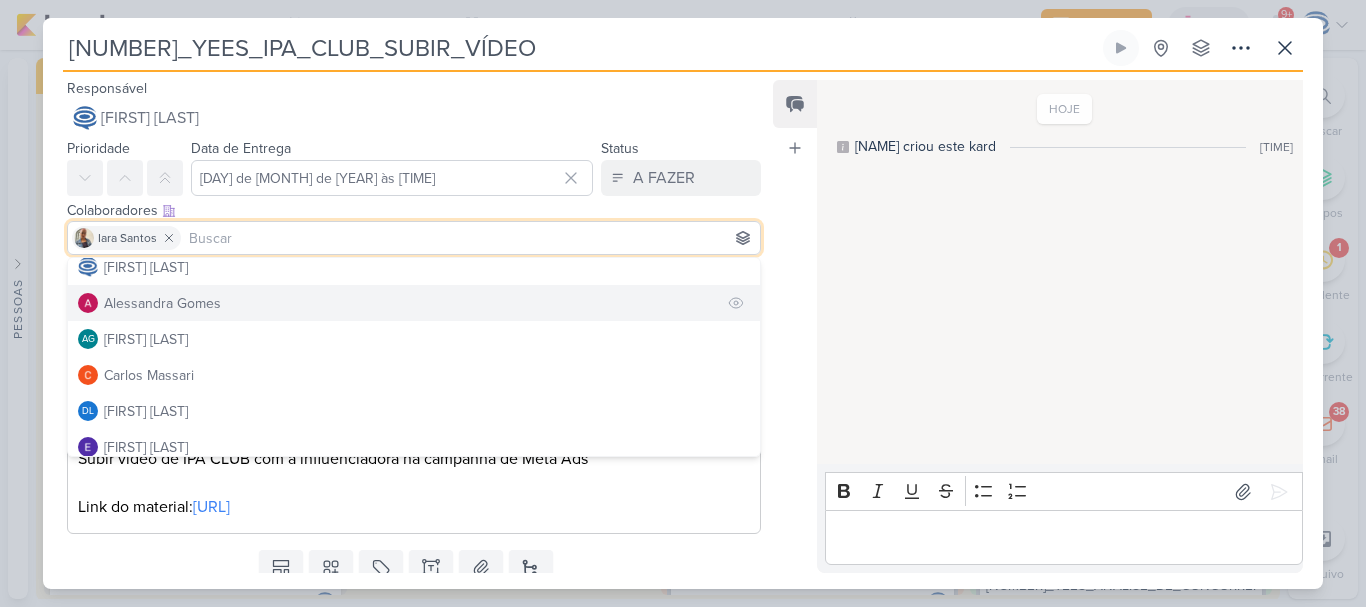 click on "Alessandra Gomes" at bounding box center [162, 303] 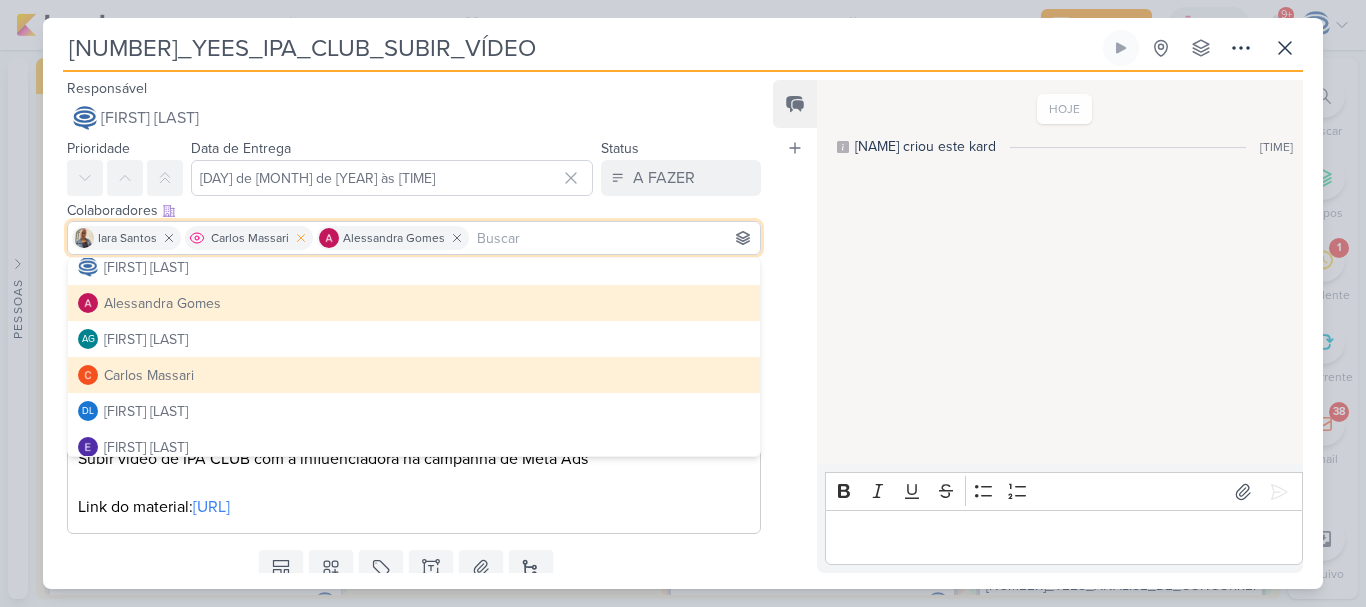 click 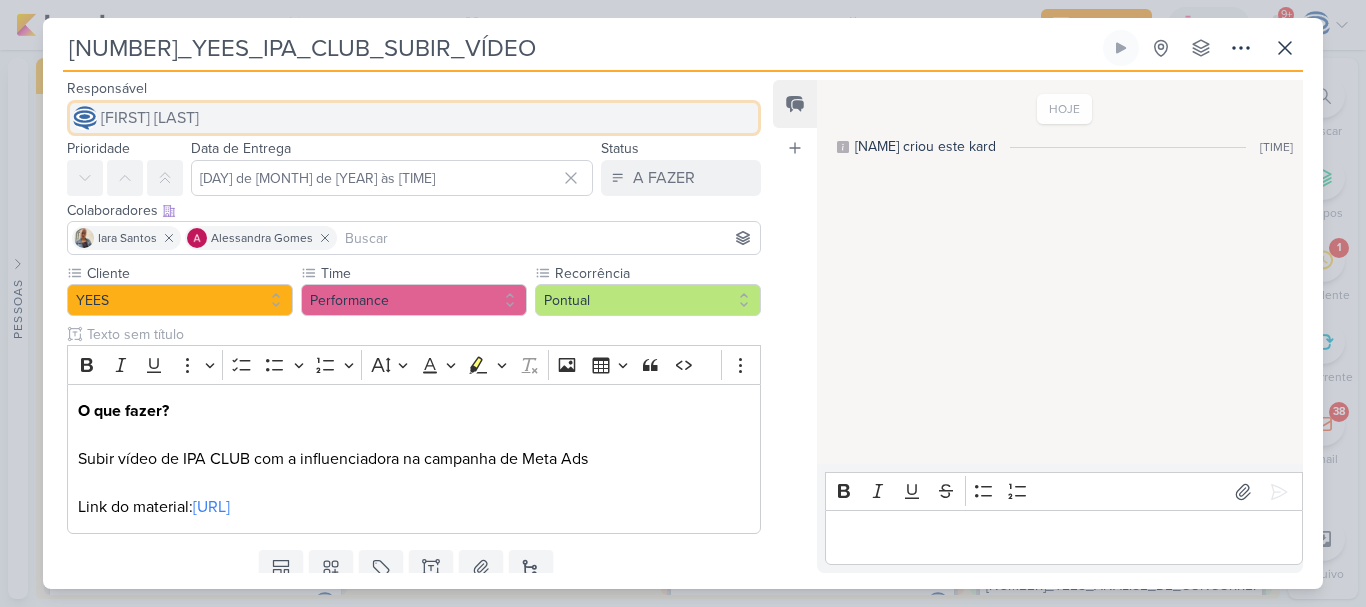 click on "[FIRST] [LAST]" at bounding box center (150, 118) 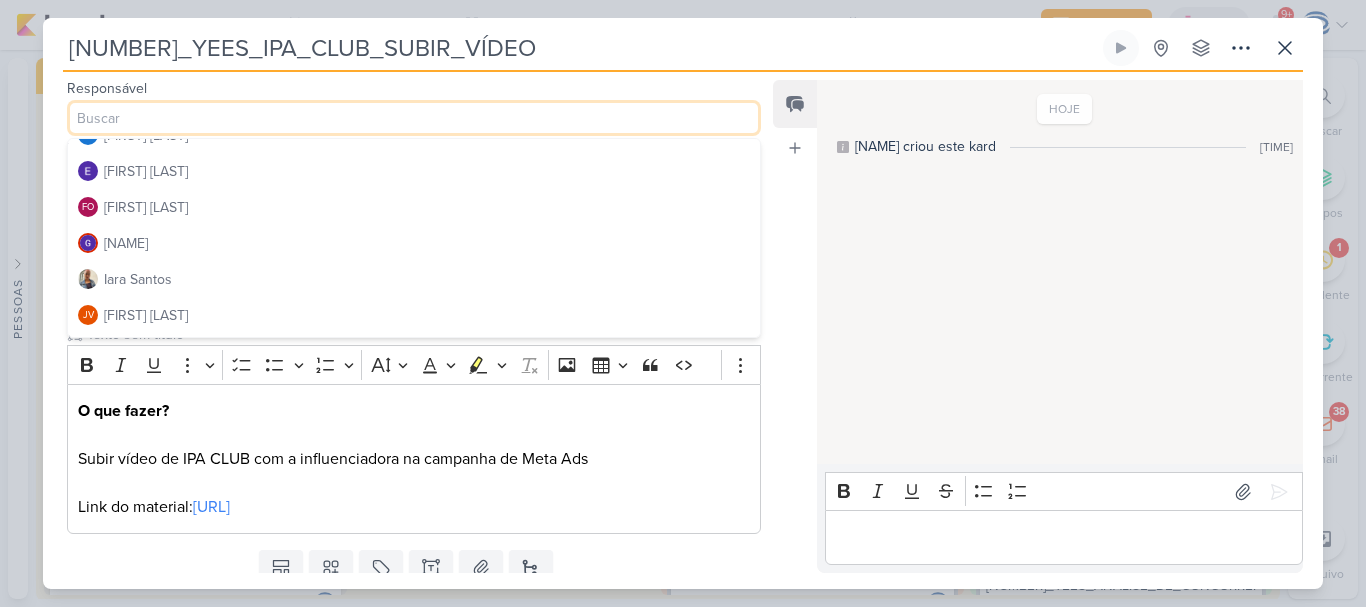 scroll, scrollTop: 165, scrollLeft: 0, axis: vertical 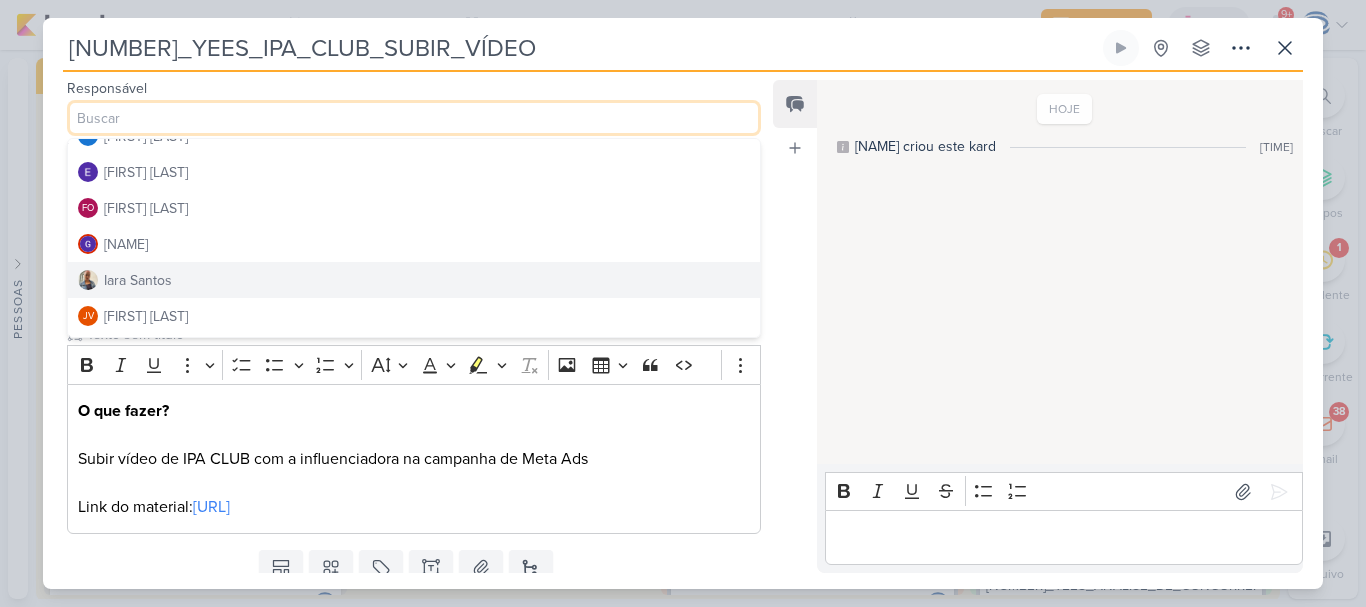 click on "Iara Santos" at bounding box center [414, 280] 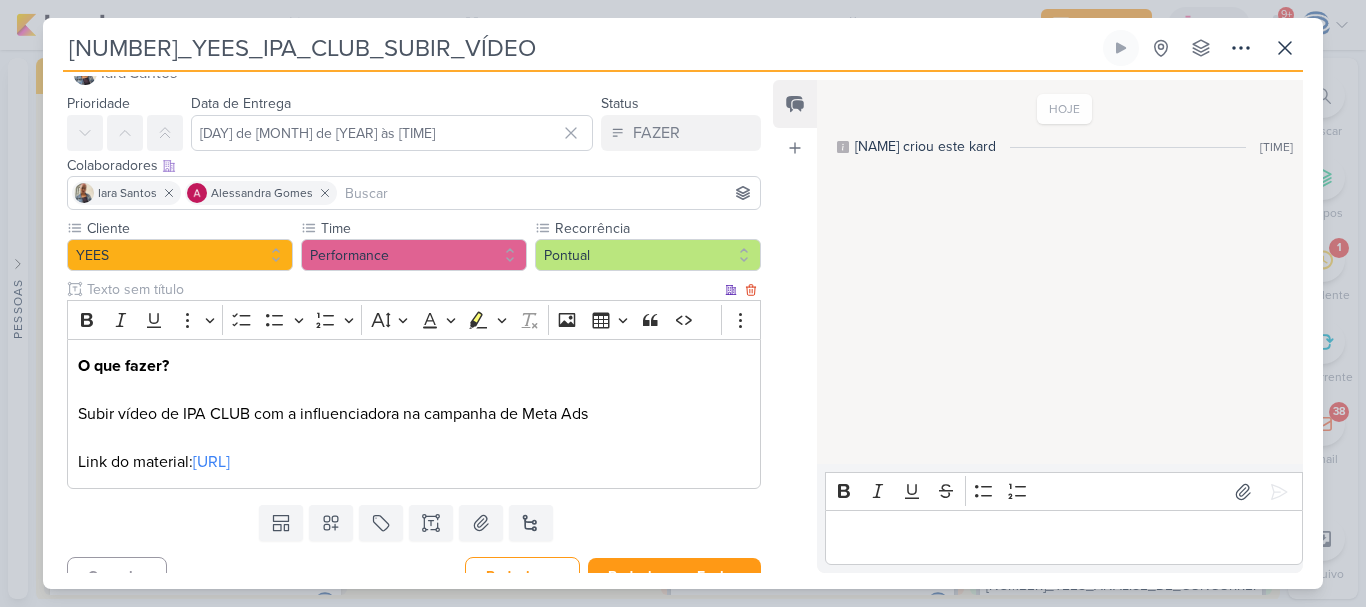 scroll, scrollTop: 96, scrollLeft: 0, axis: vertical 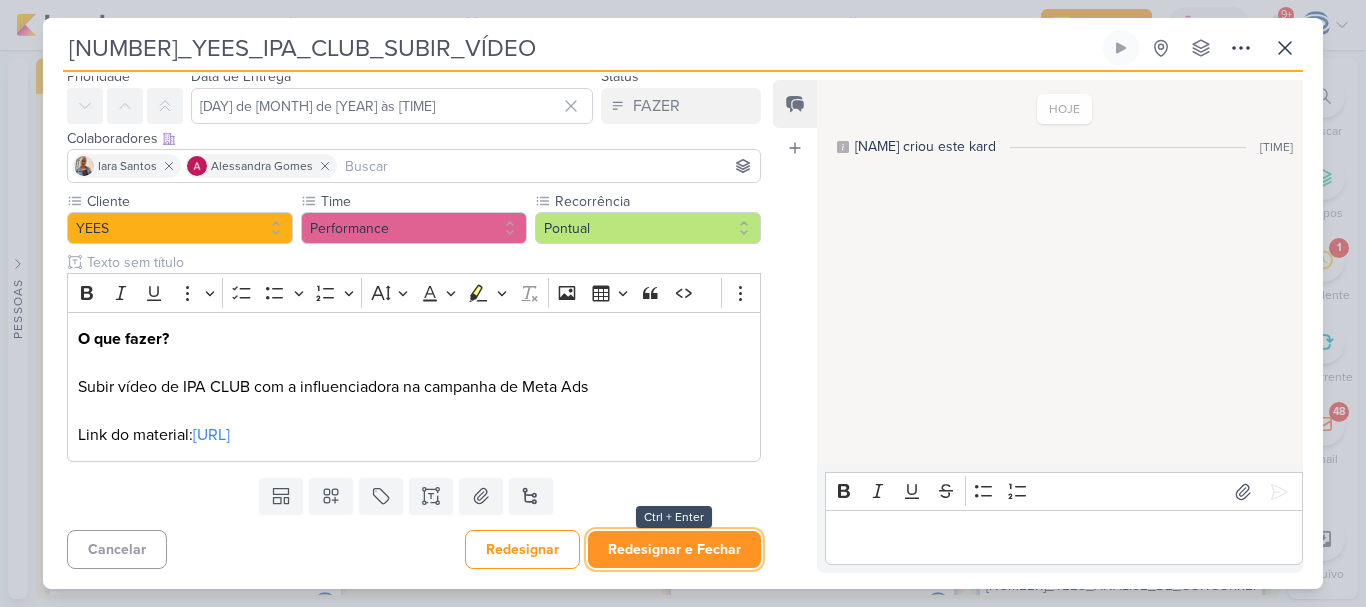click on "Redesignar e Fechar" at bounding box center (674, 549) 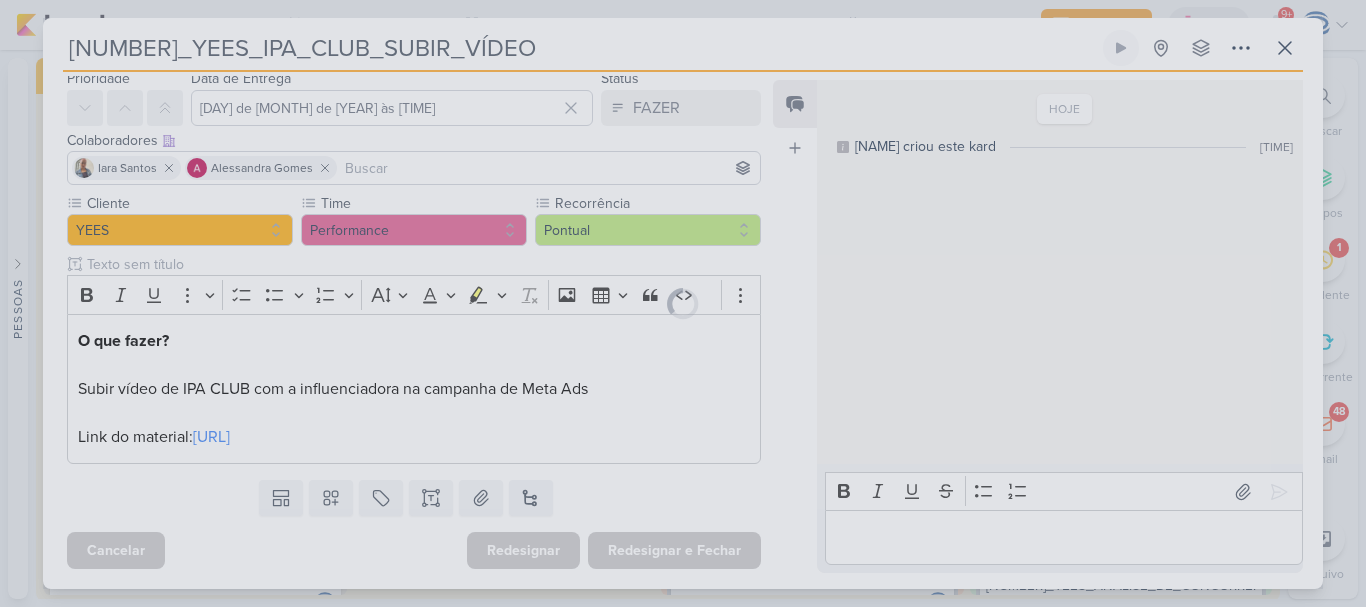 scroll, scrollTop: 94, scrollLeft: 0, axis: vertical 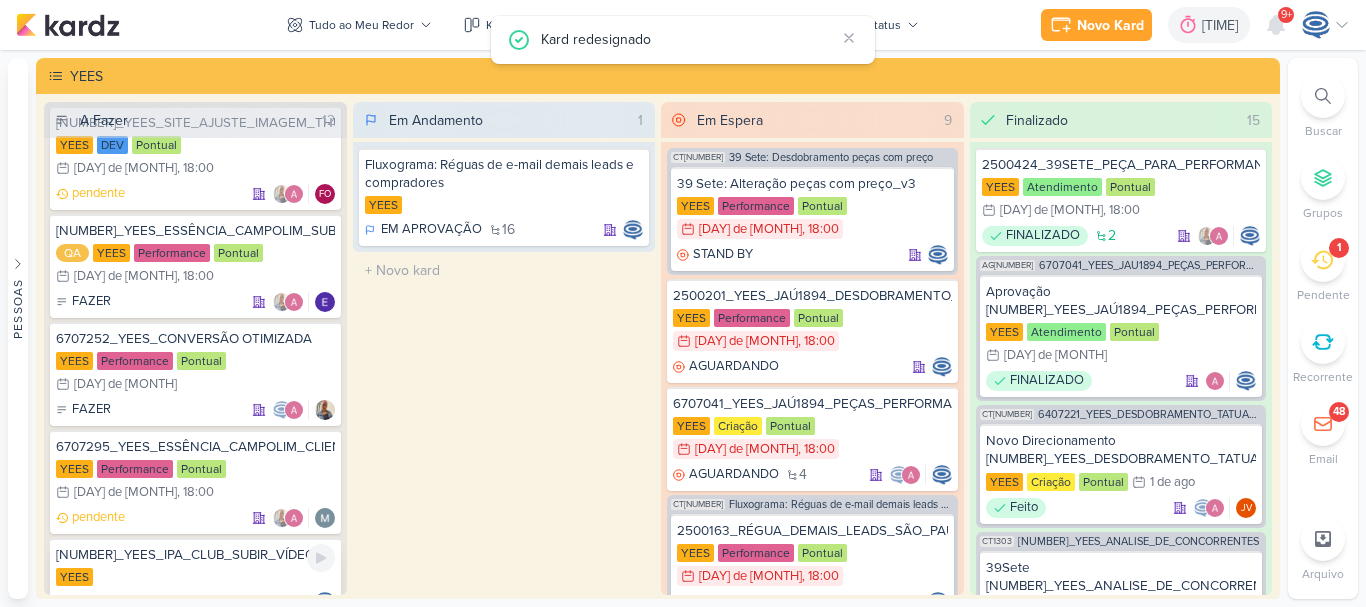 click on "YEES" at bounding box center [195, 578] 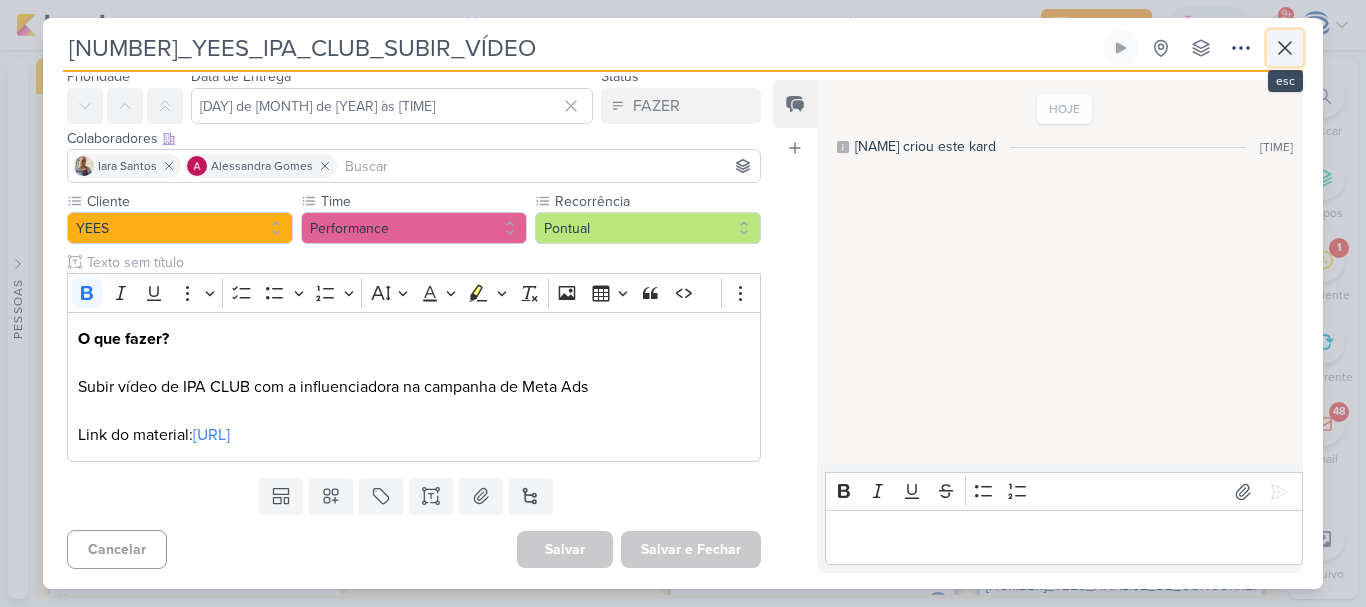 click 